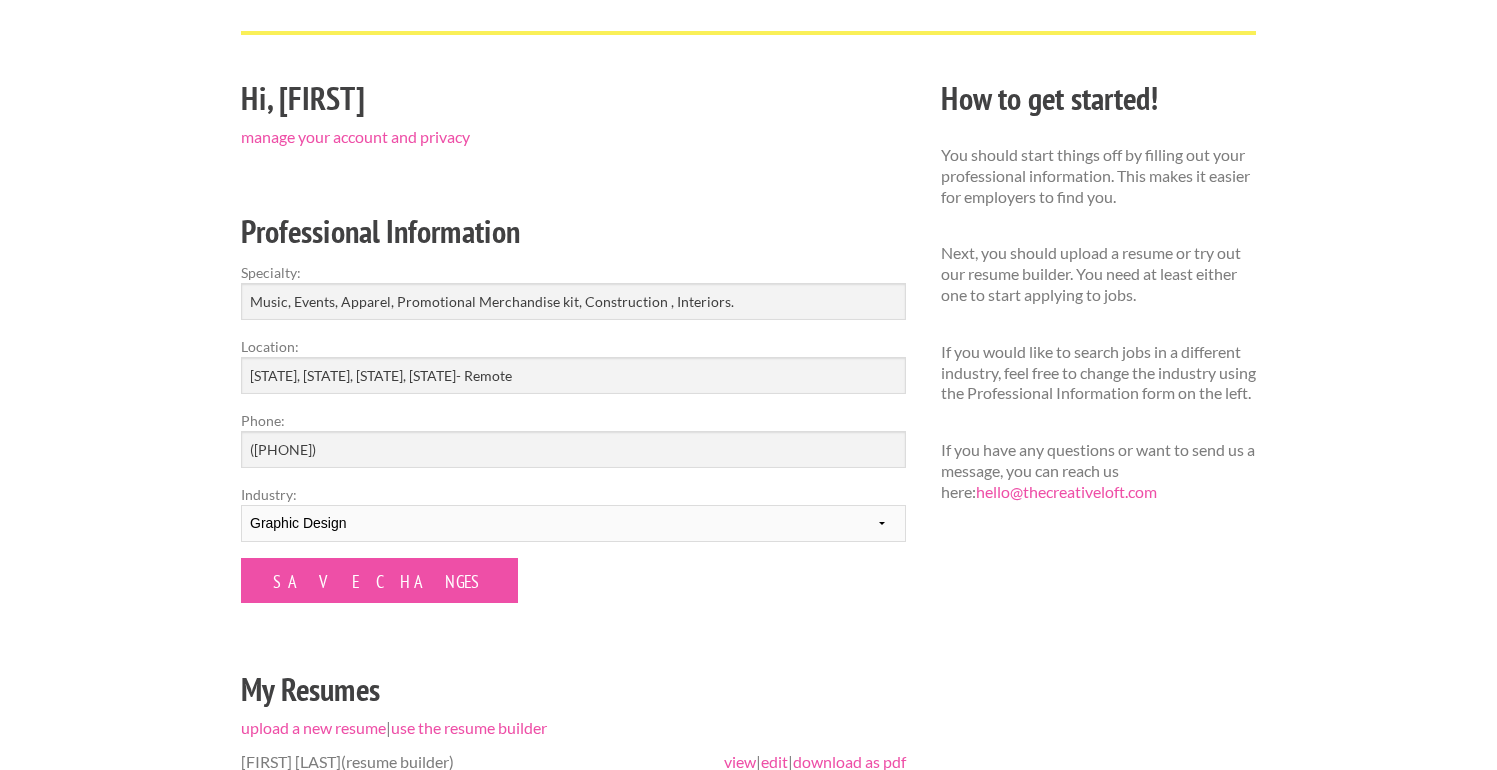 scroll, scrollTop: 123, scrollLeft: 0, axis: vertical 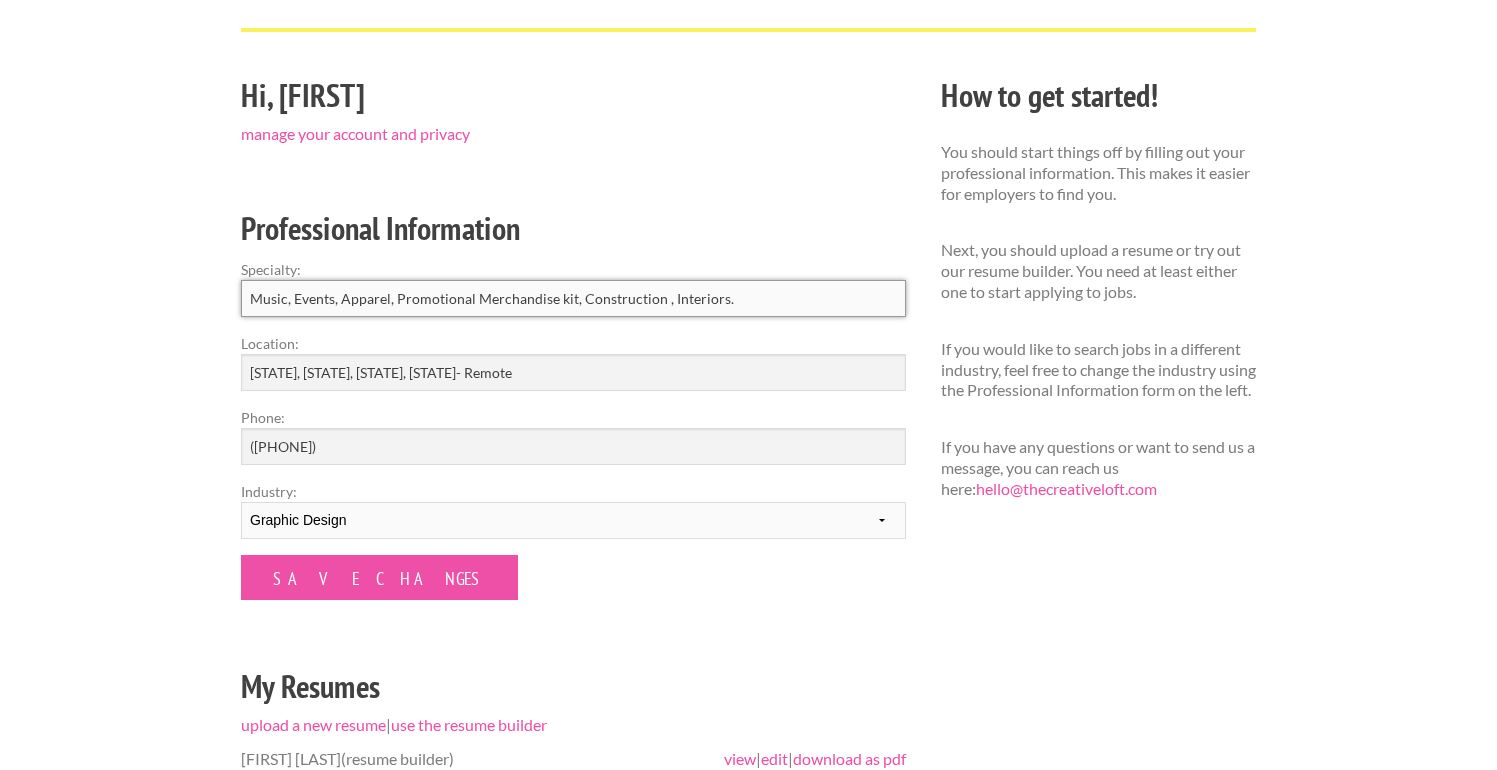 drag, startPoint x: 754, startPoint y: 305, endPoint x: 704, endPoint y: 305, distance: 50 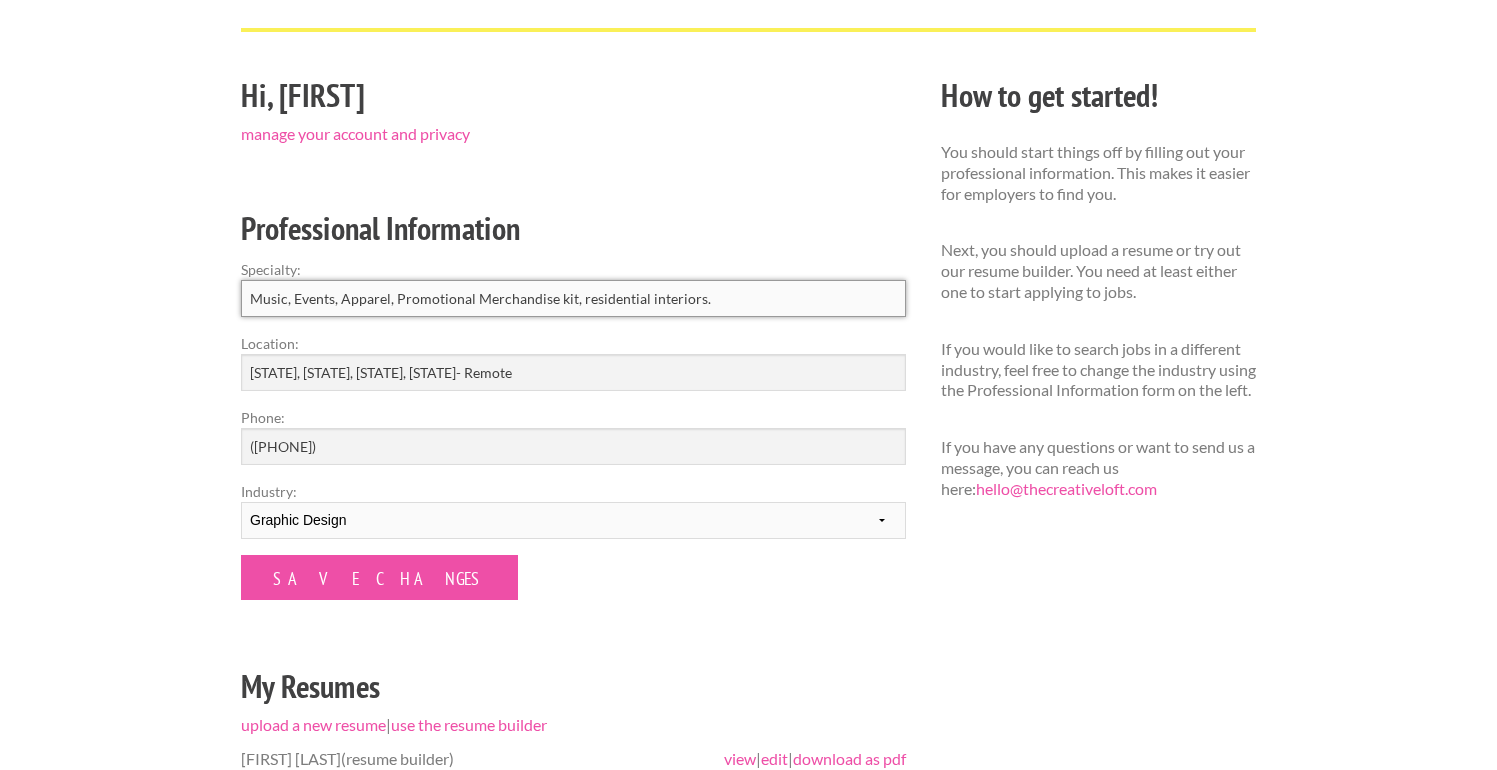 type on "Music, Events, Apparel, Promotional Merchandise kit, residential interiors." 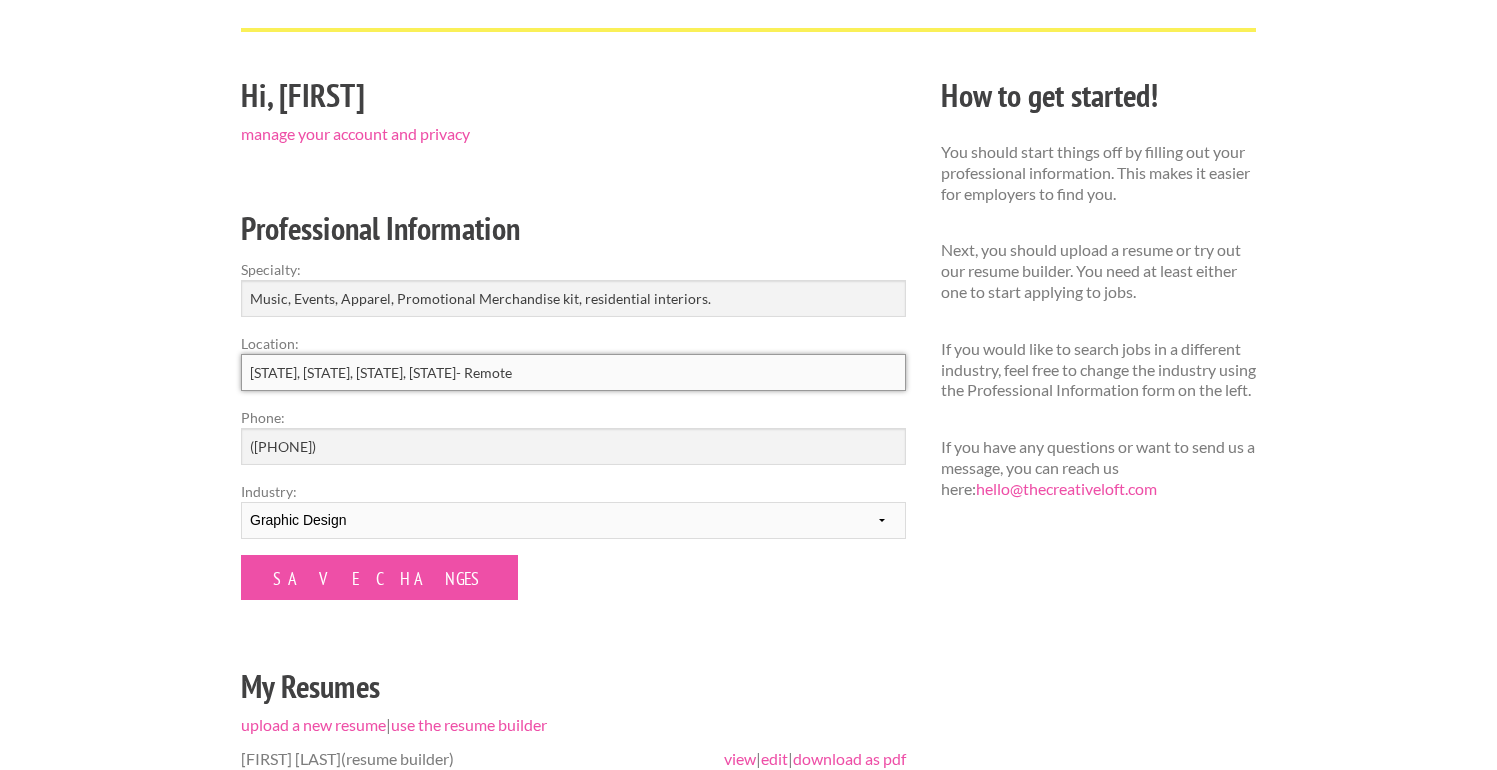 click on "Texas, California, Washington, Oregon- Remote" at bounding box center [573, 372] 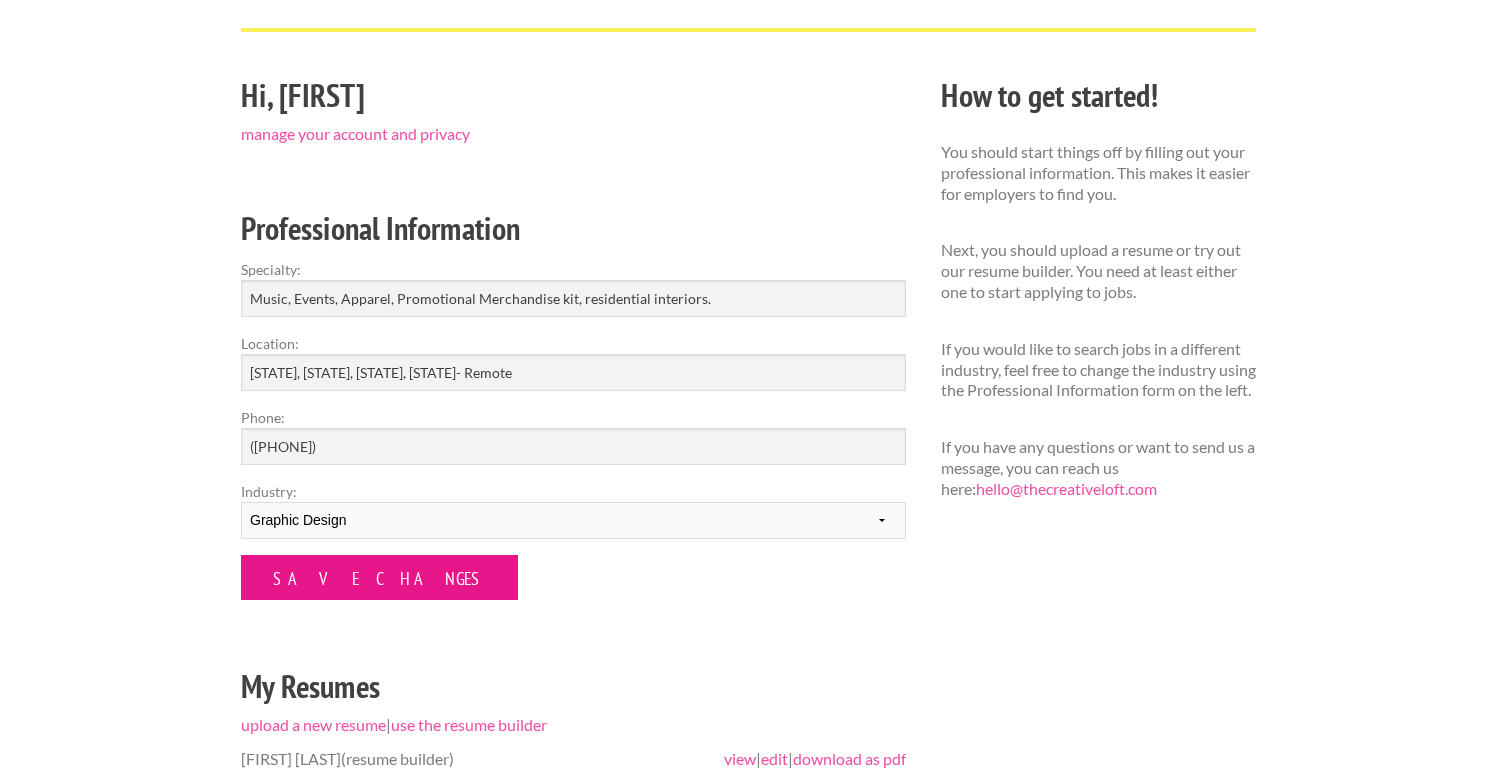 click on "Save Changes" at bounding box center [379, 577] 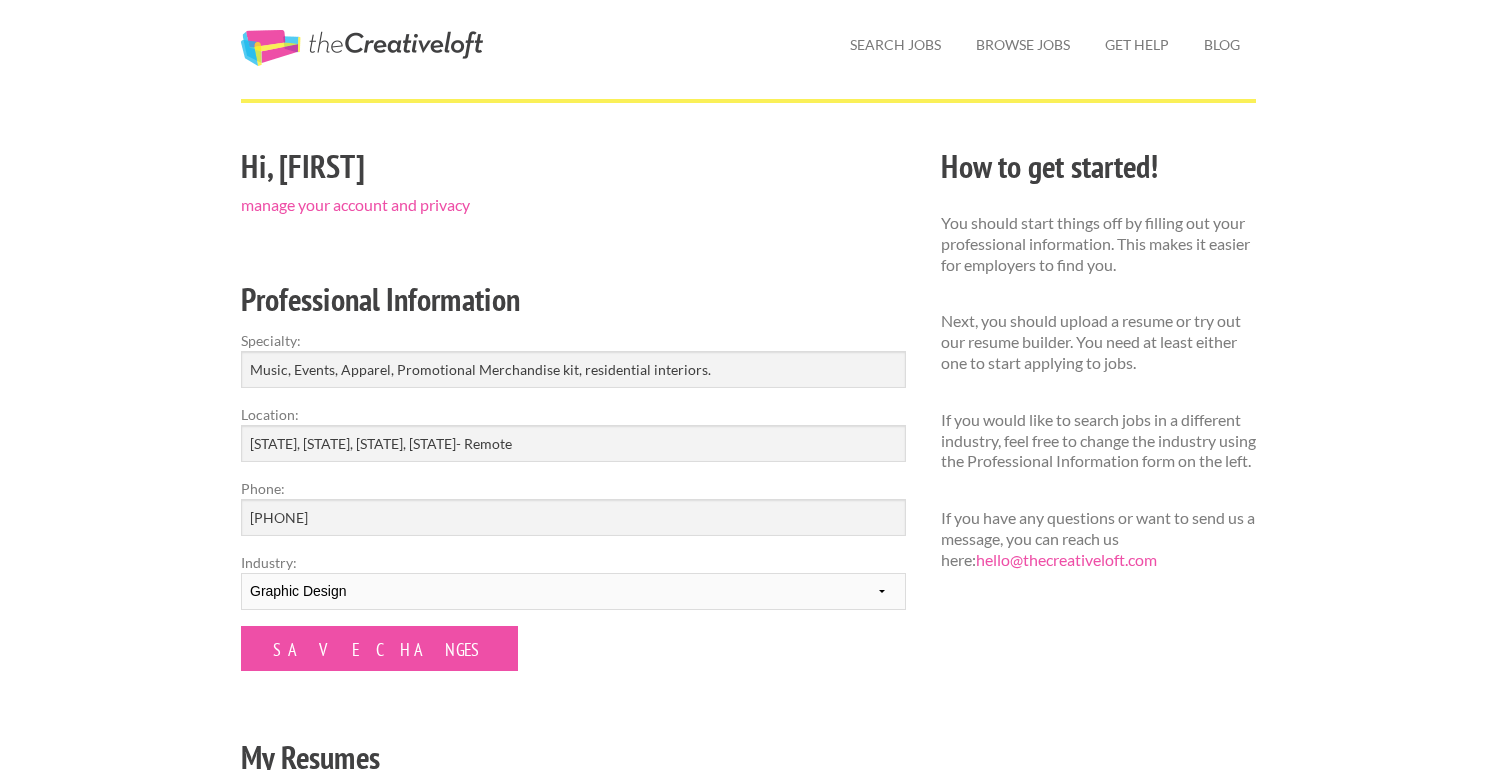 scroll, scrollTop: 57, scrollLeft: 0, axis: vertical 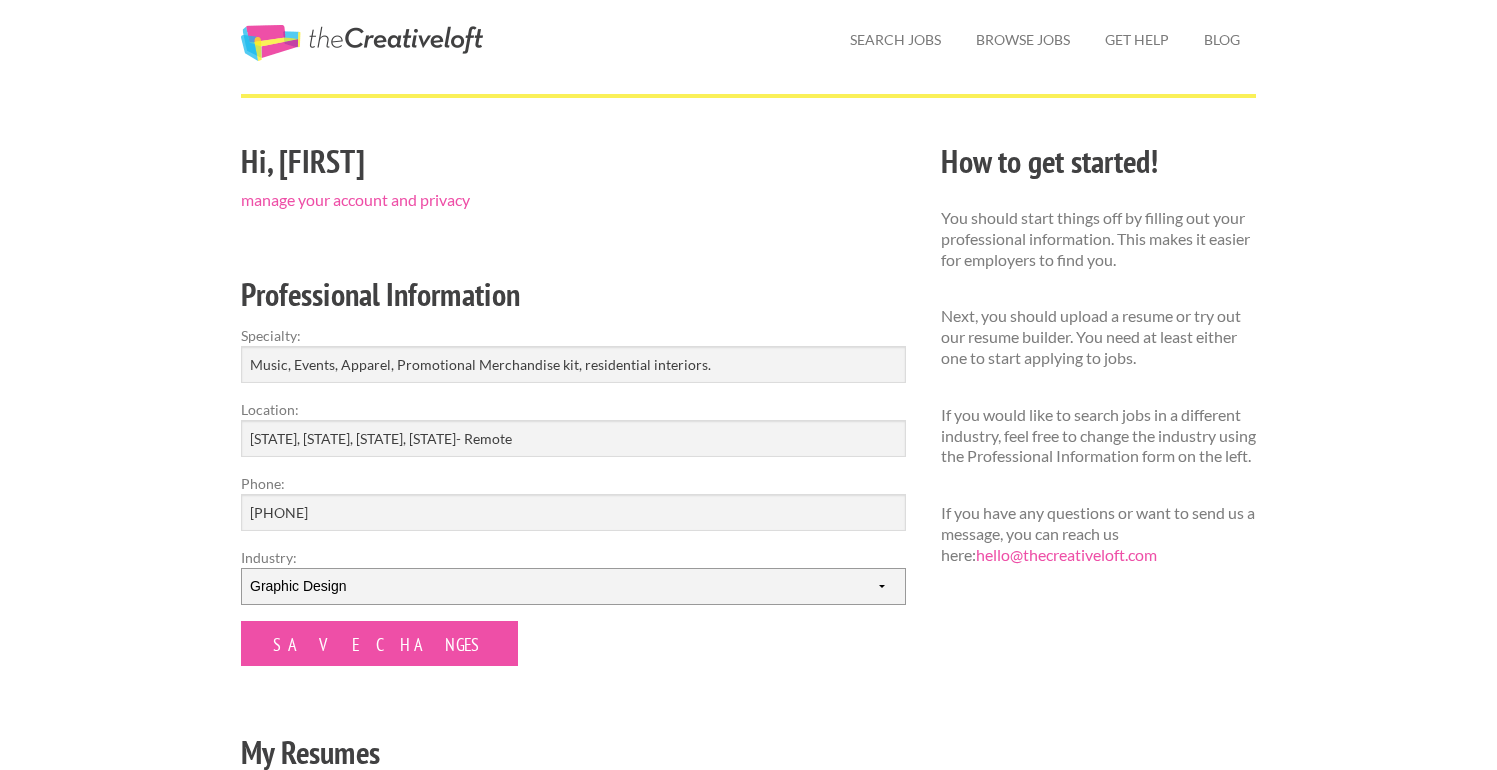 click on "---------
Fashion
Interior Design
Photography
Event Planning
Entertainment
Music
Advertising
Graphic Design" at bounding box center (573, 586) 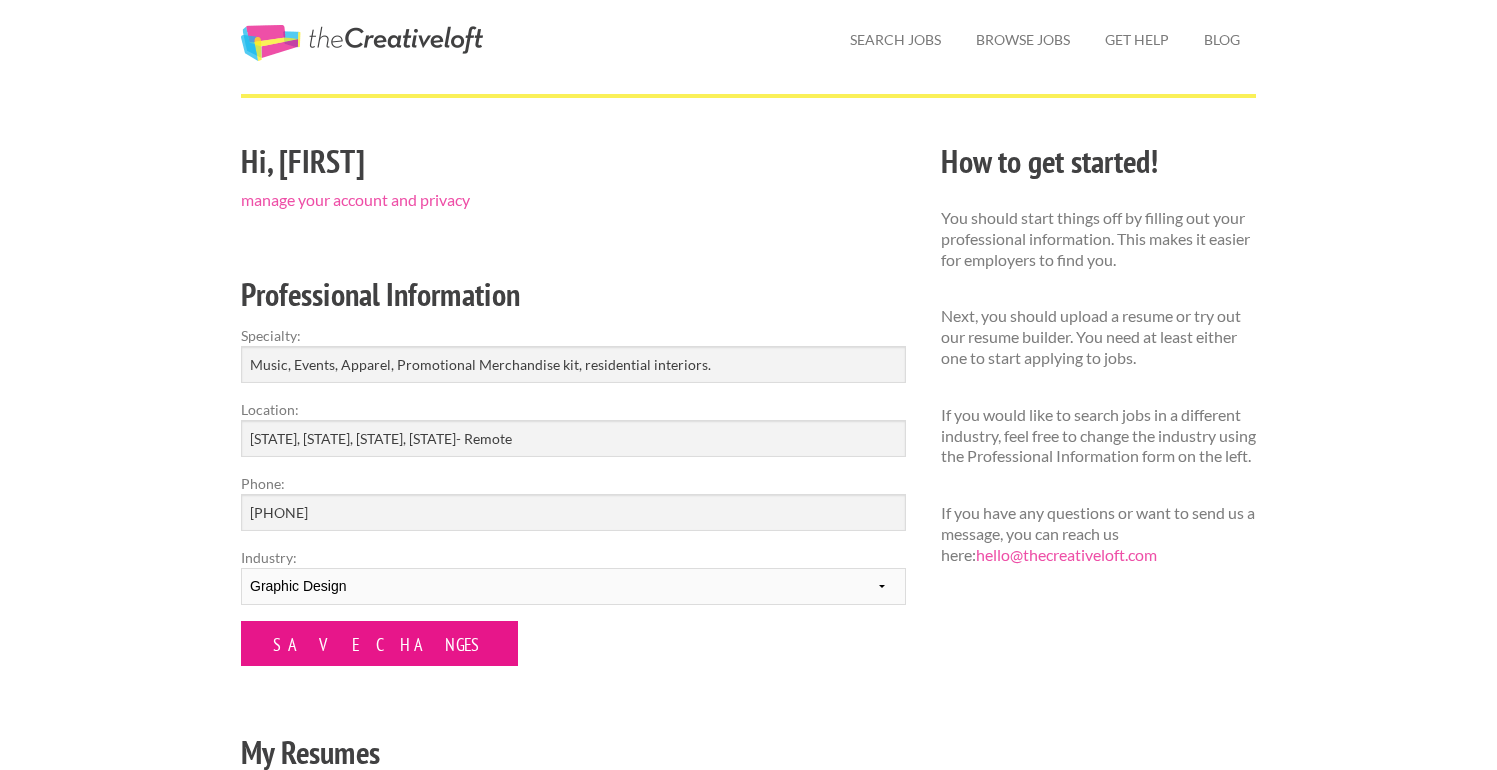 scroll, scrollTop: 78, scrollLeft: 0, axis: vertical 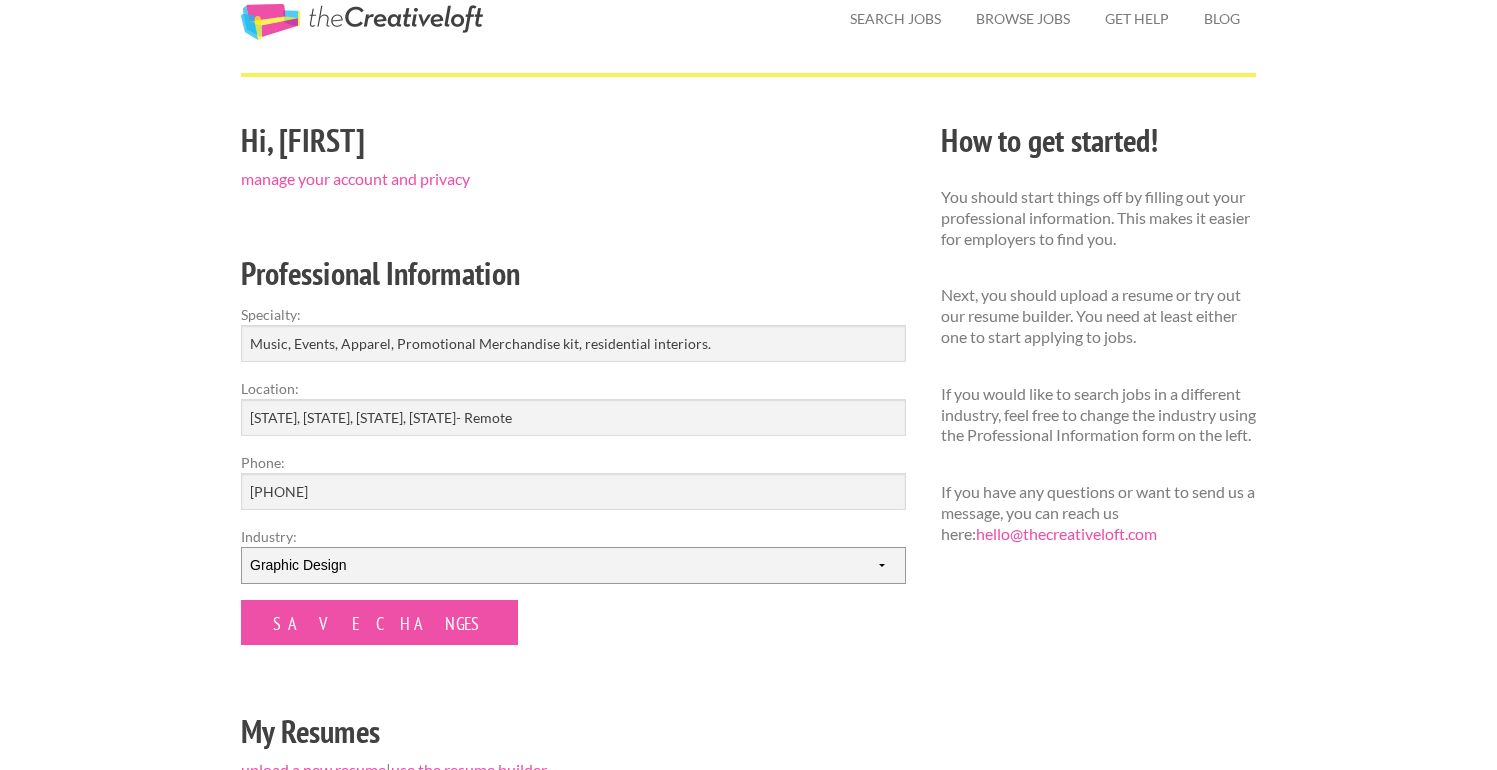 click on "---------
Fashion
Interior Design
Photography
Event Planning
Entertainment
Music
Advertising
Graphic Design" at bounding box center [573, 565] 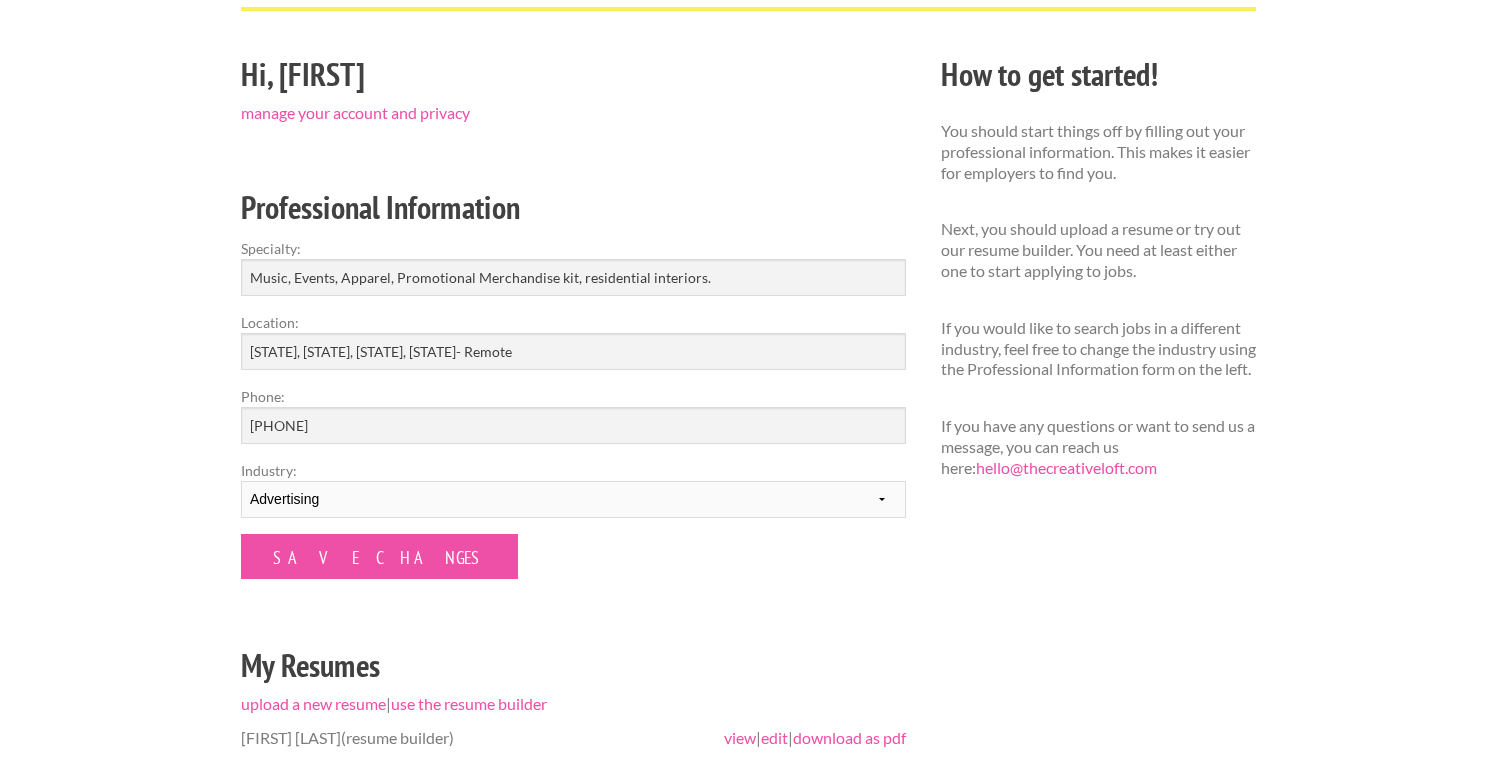 scroll, scrollTop: 169, scrollLeft: 0, axis: vertical 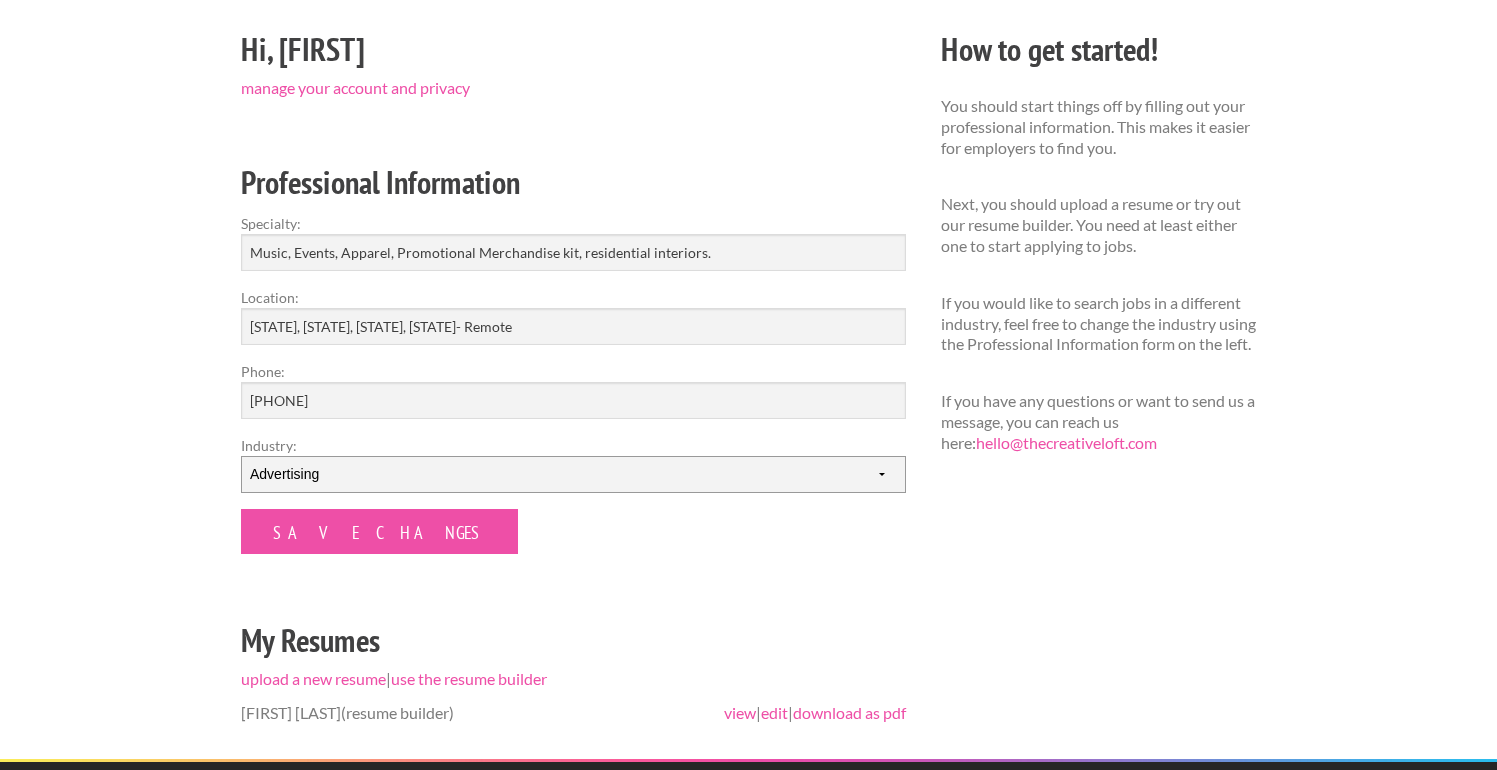 click on "---------
Fashion
Interior Design
Photography
Event Planning
Entertainment
Music
Advertising
Graphic Design" at bounding box center (573, 474) 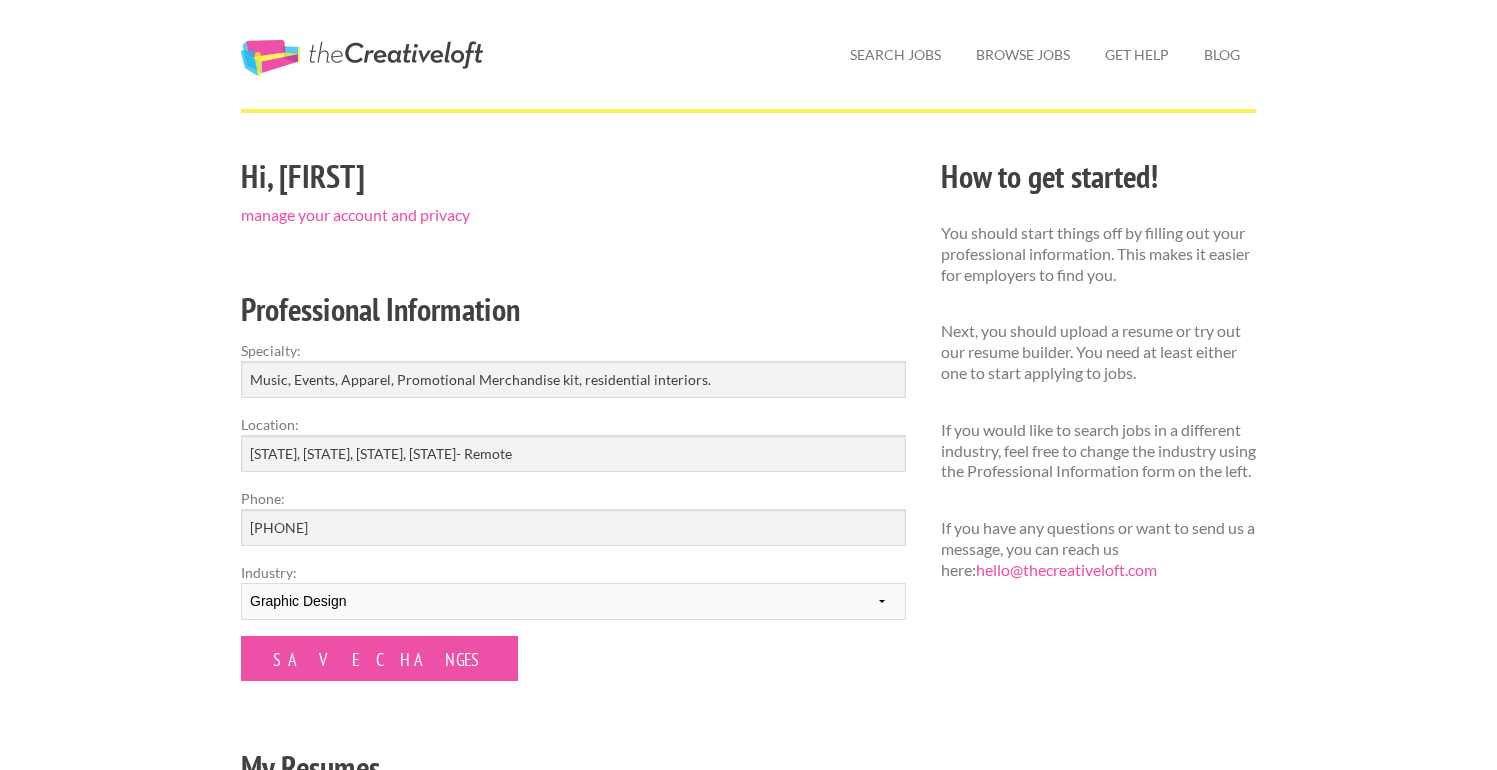 scroll, scrollTop: 0, scrollLeft: 0, axis: both 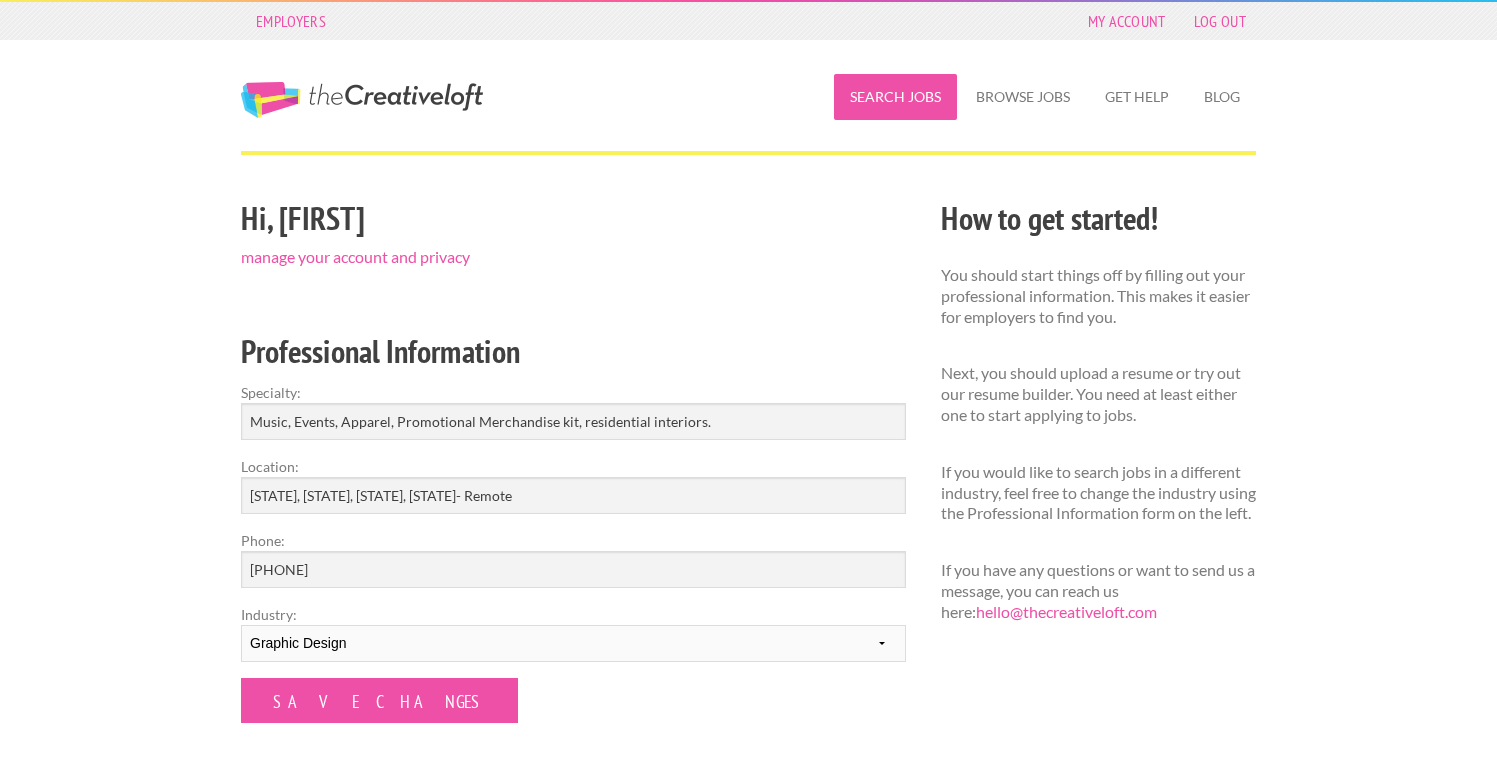 click on "Search Jobs" at bounding box center [895, 97] 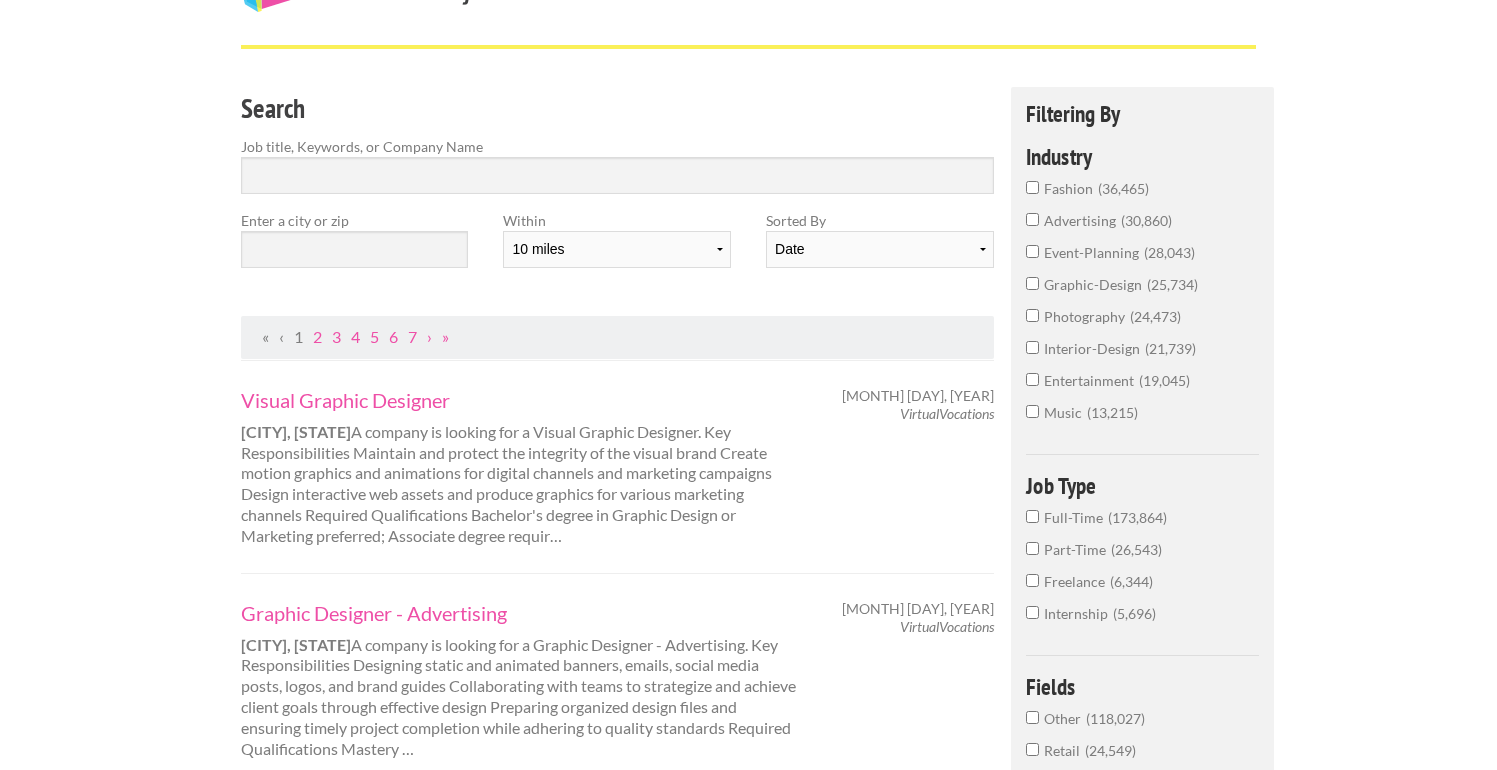 scroll, scrollTop: 0, scrollLeft: 0, axis: both 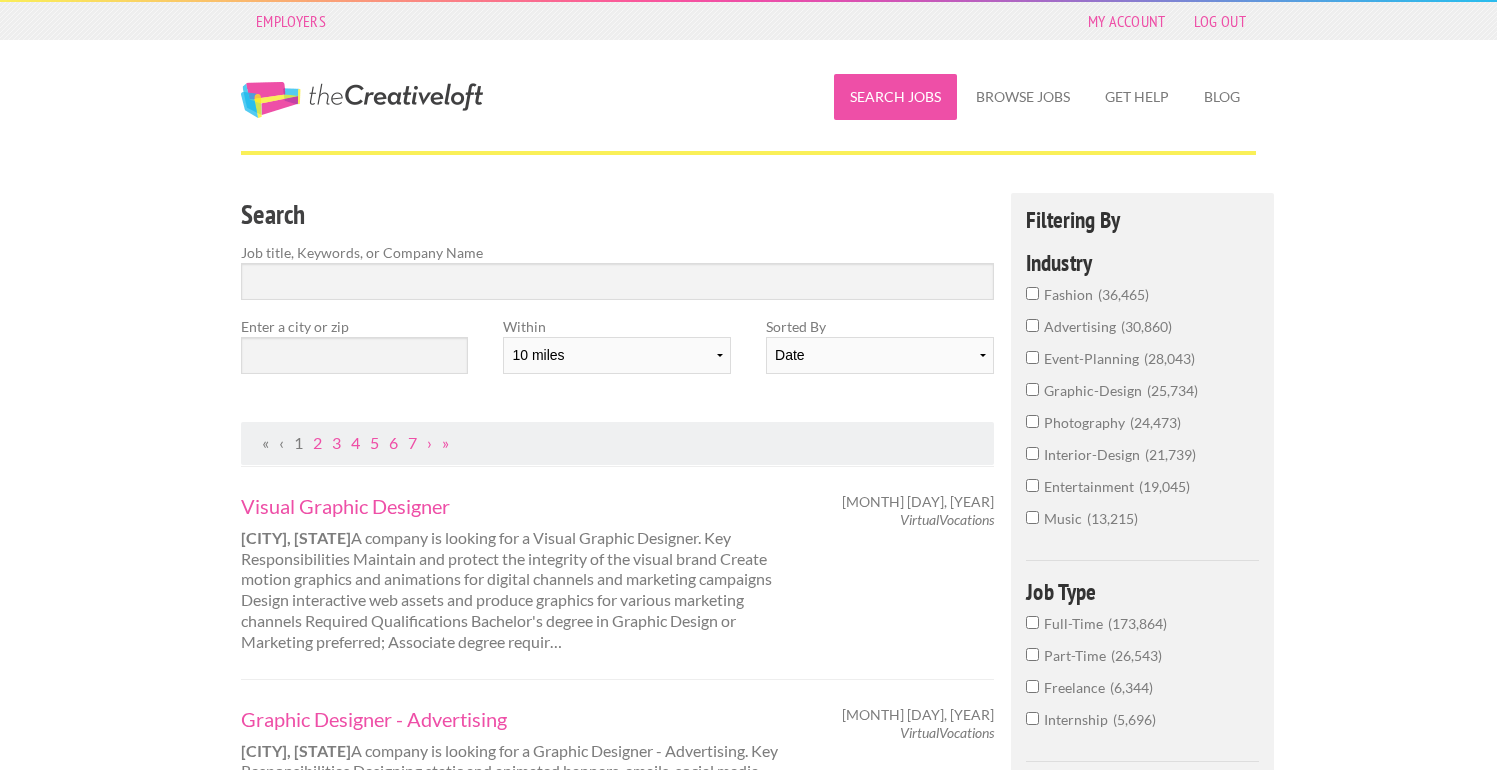 click on "Search Jobs" at bounding box center (895, 97) 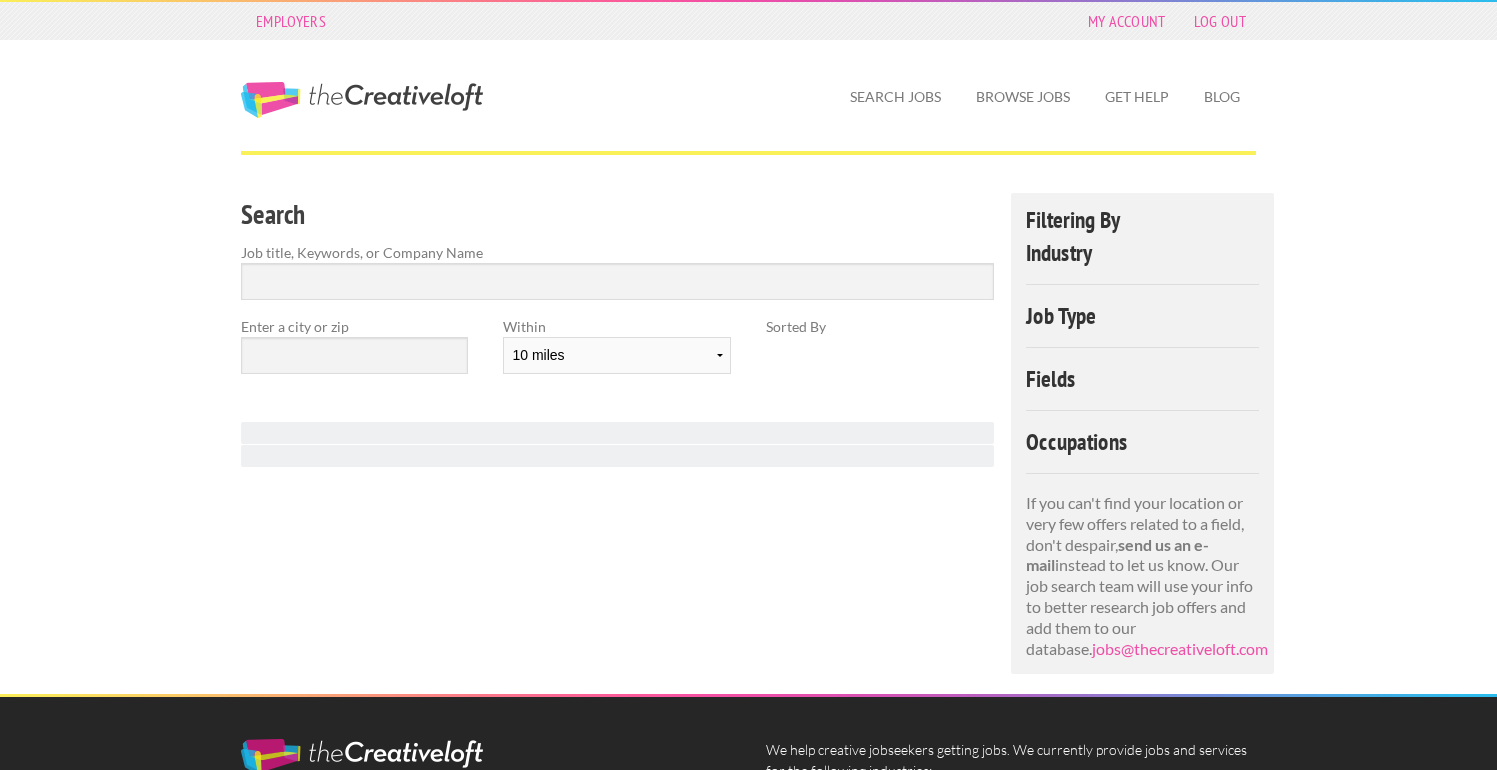 scroll, scrollTop: 0, scrollLeft: 0, axis: both 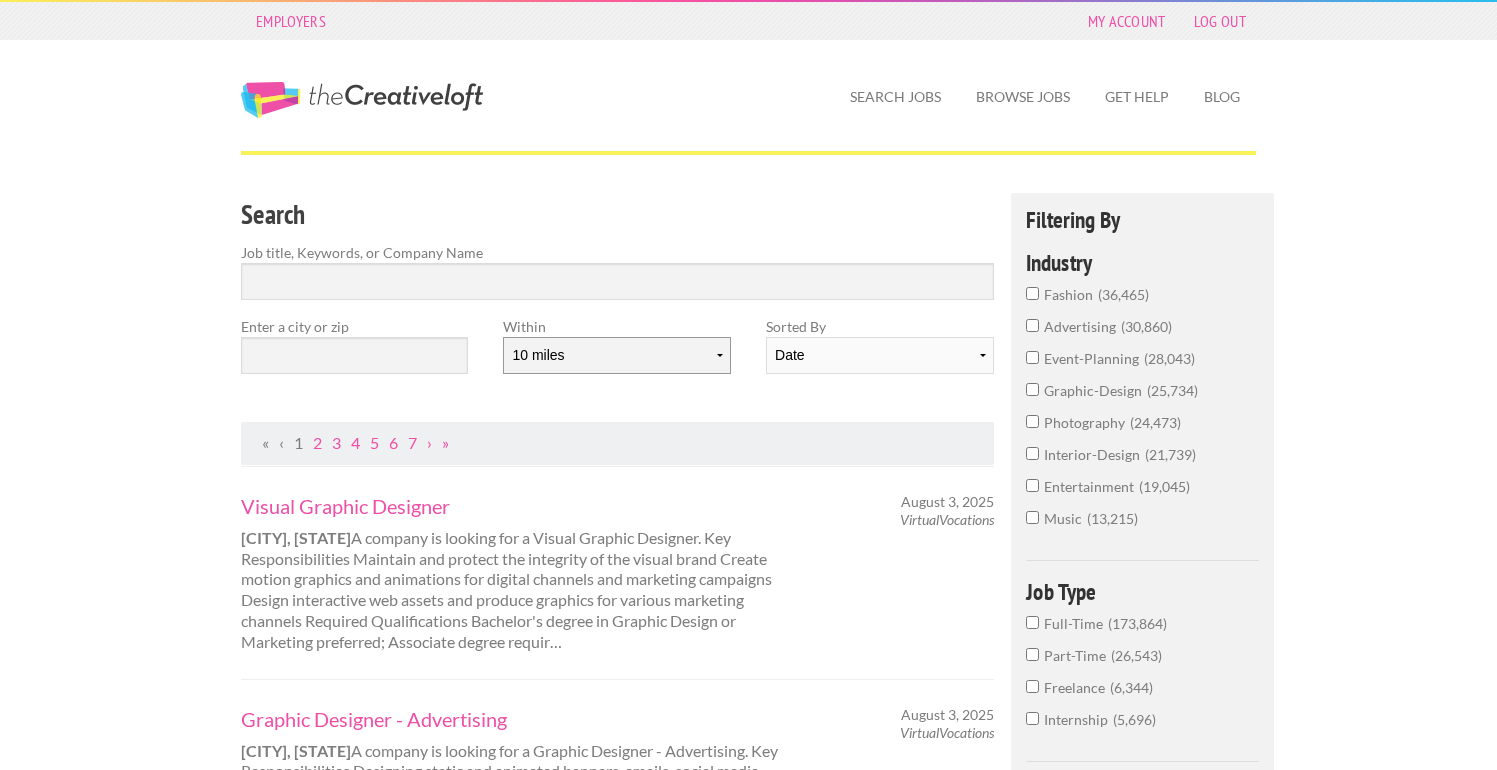 click on "10 miles
20 miles
50 miles
100 miles
200 miles
300 miles
400 miles
500 miles" at bounding box center (616, 355) 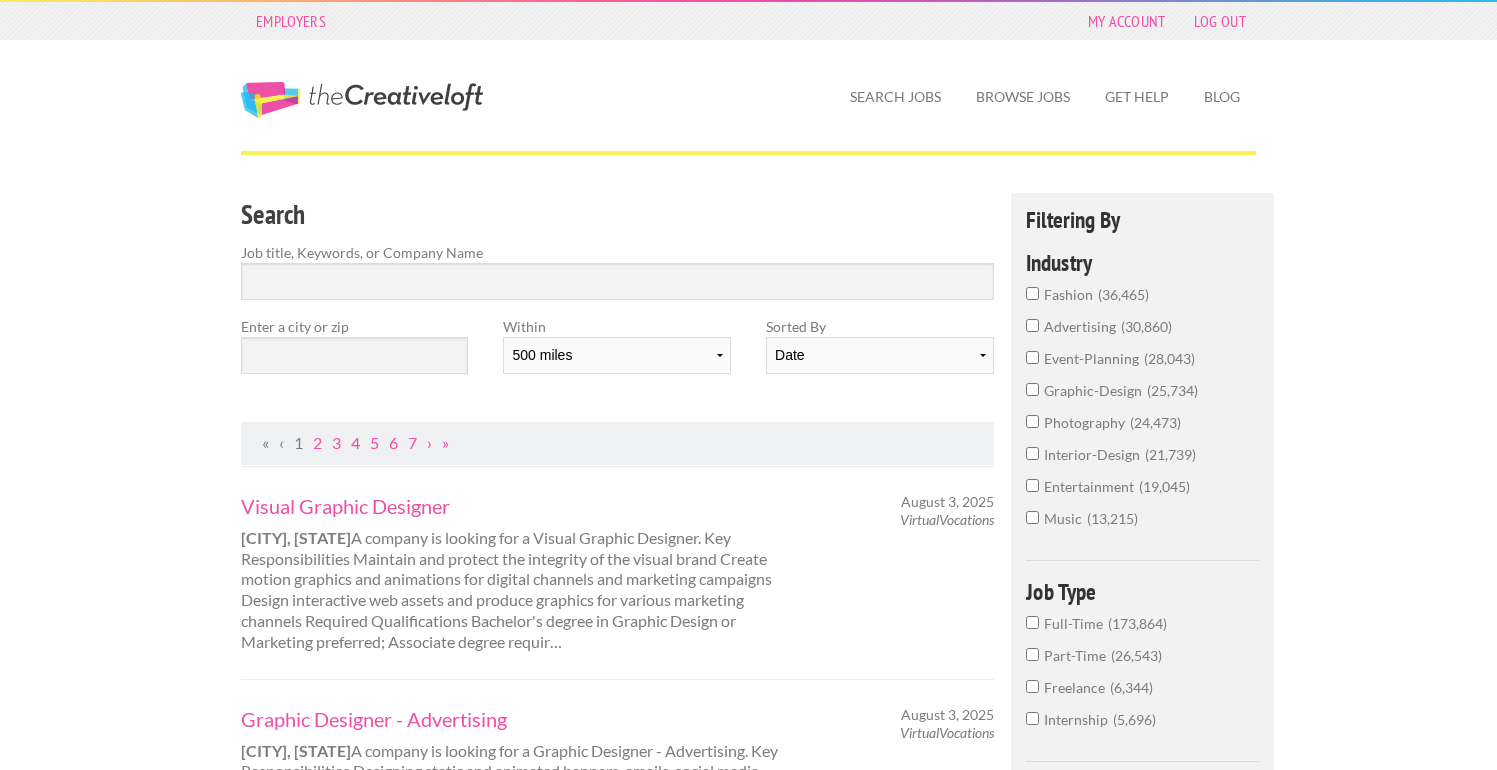 scroll, scrollTop: 43, scrollLeft: 0, axis: vertical 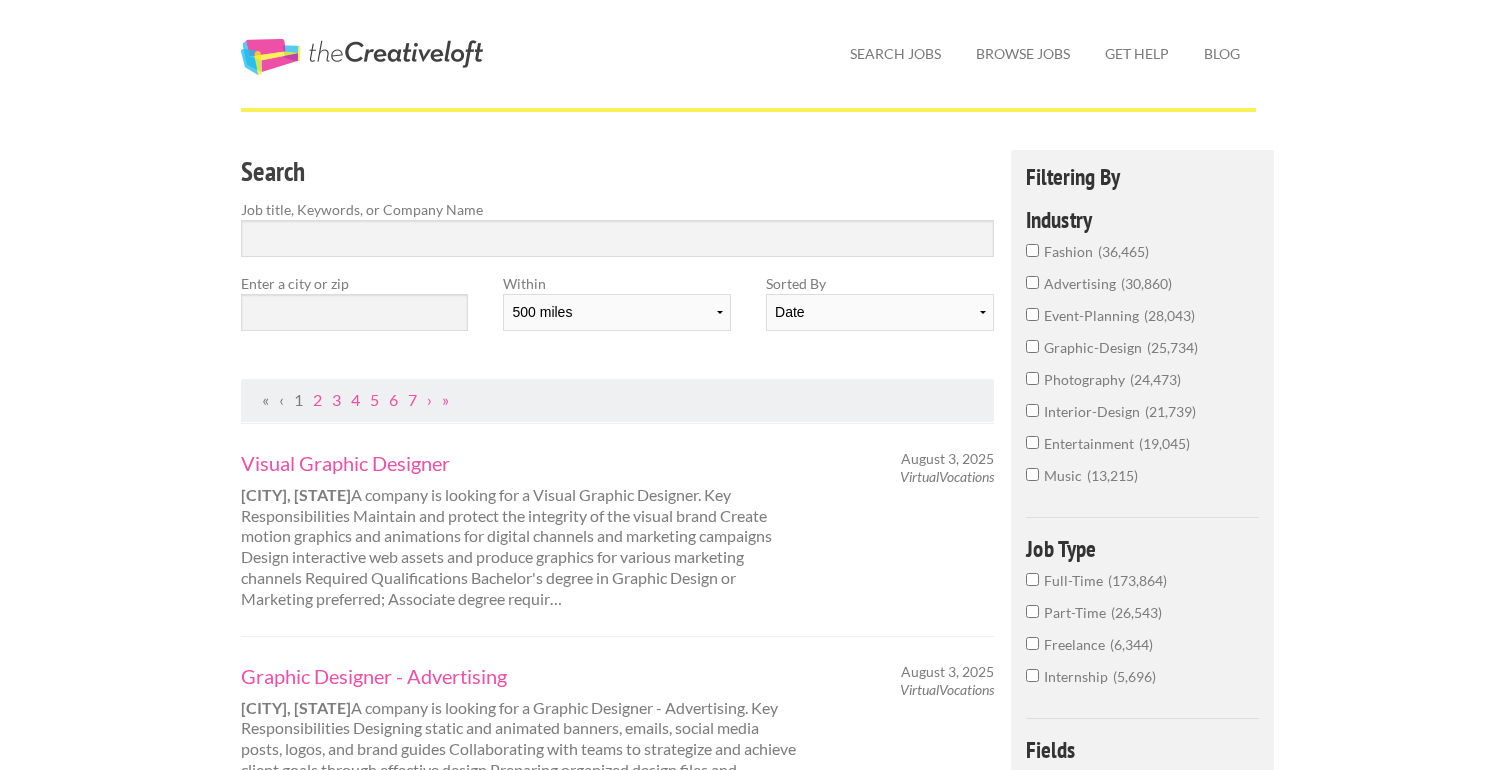 click on "Enter a city or zip" at bounding box center [354, 283] 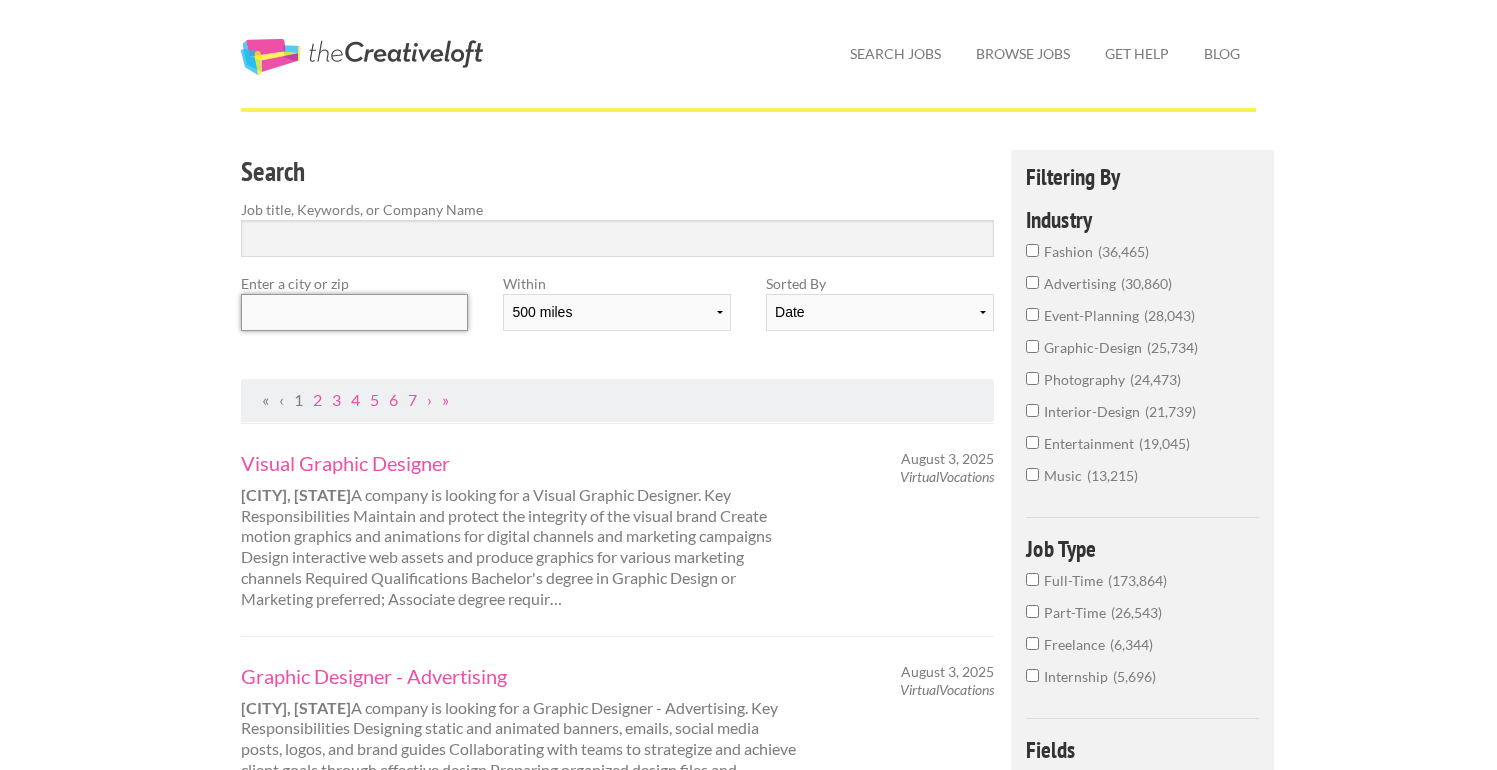 click at bounding box center [354, 312] 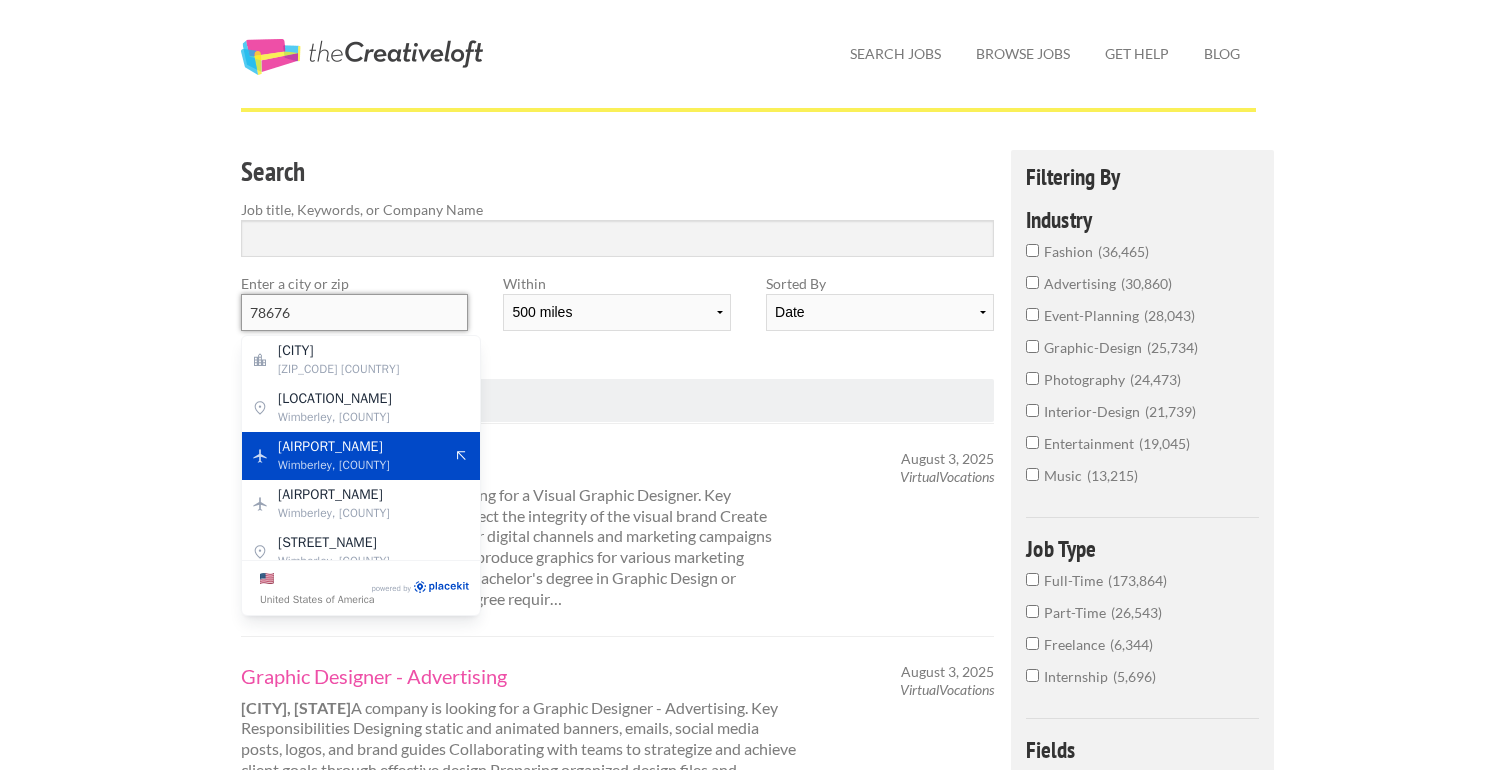 type on "78676" 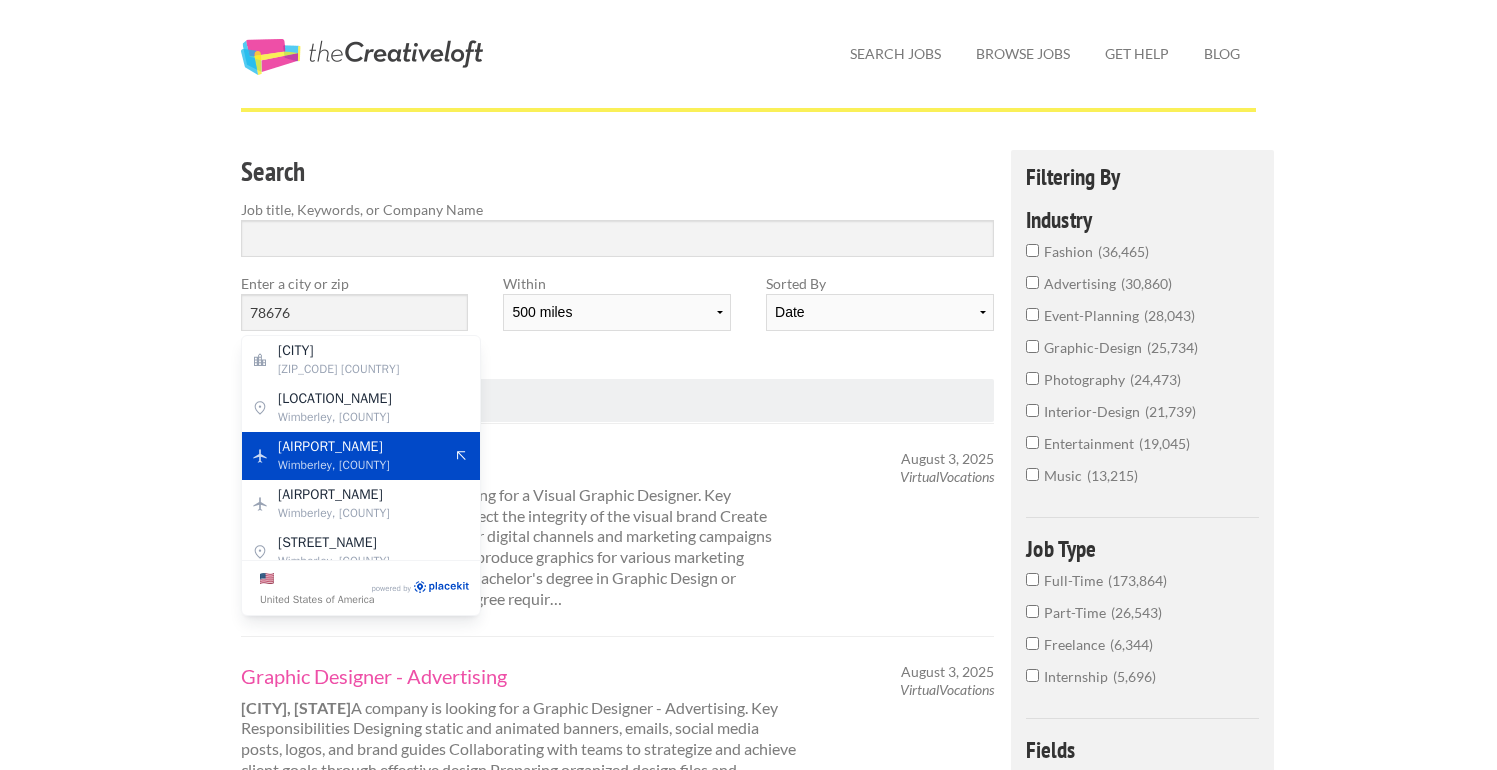 click on "Employers
My Account
Log Out
The Creative Loft
Search Jobs
Browse Jobs
Get Help
Blog
Search
Job title, Keywords, or Company Name
Enter a city or zip
«" at bounding box center (748, 1467) 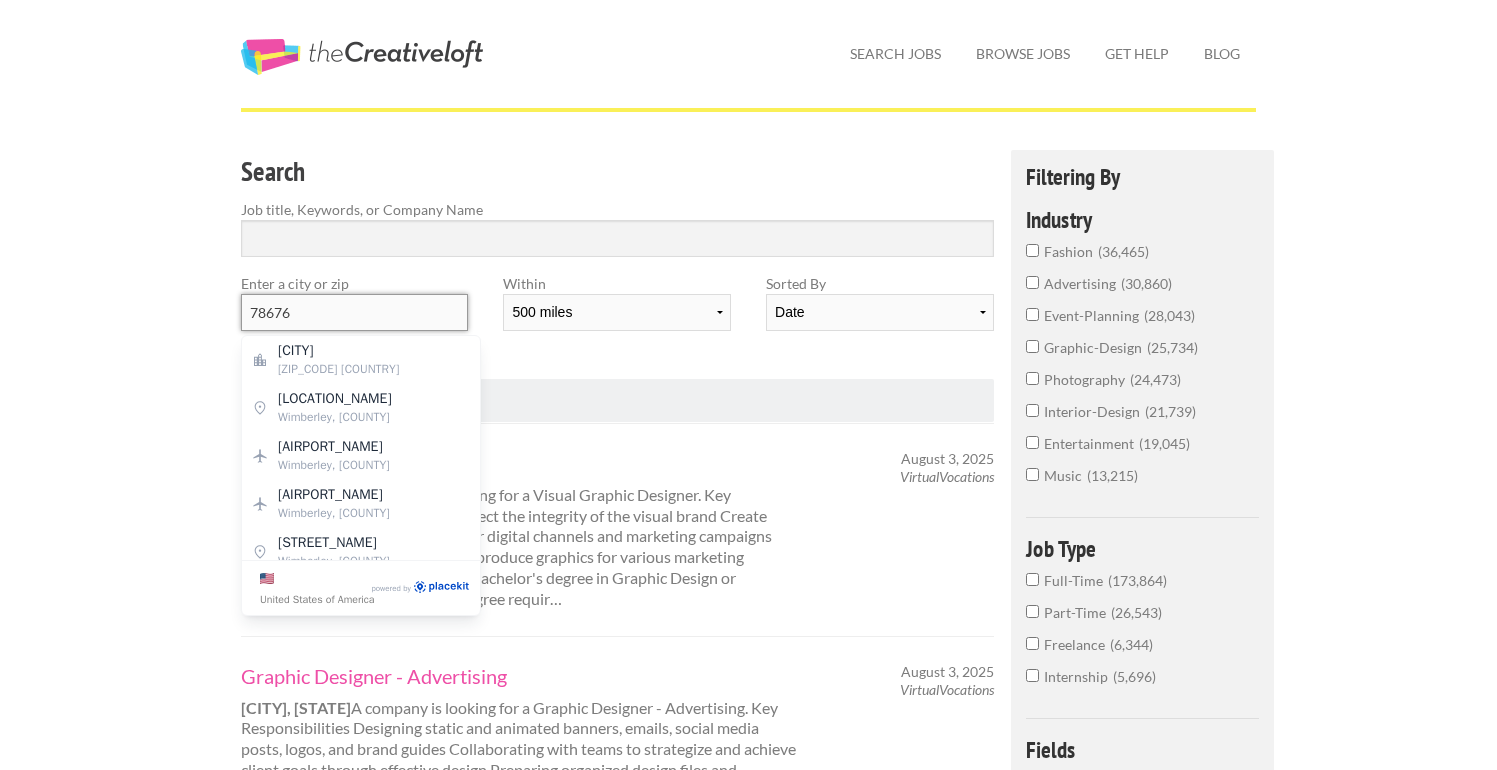 click on "78676" at bounding box center (354, 312) 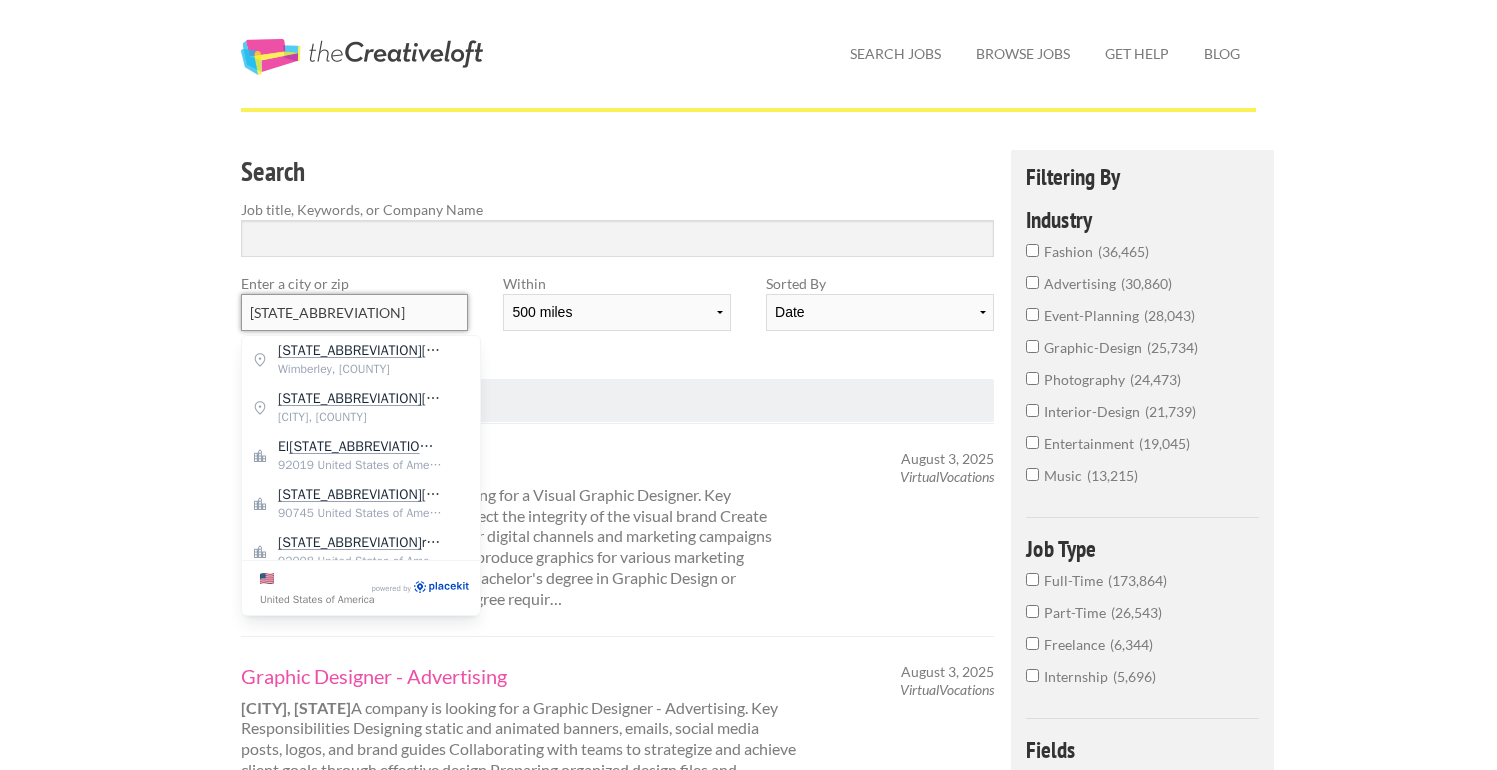 type on "c" 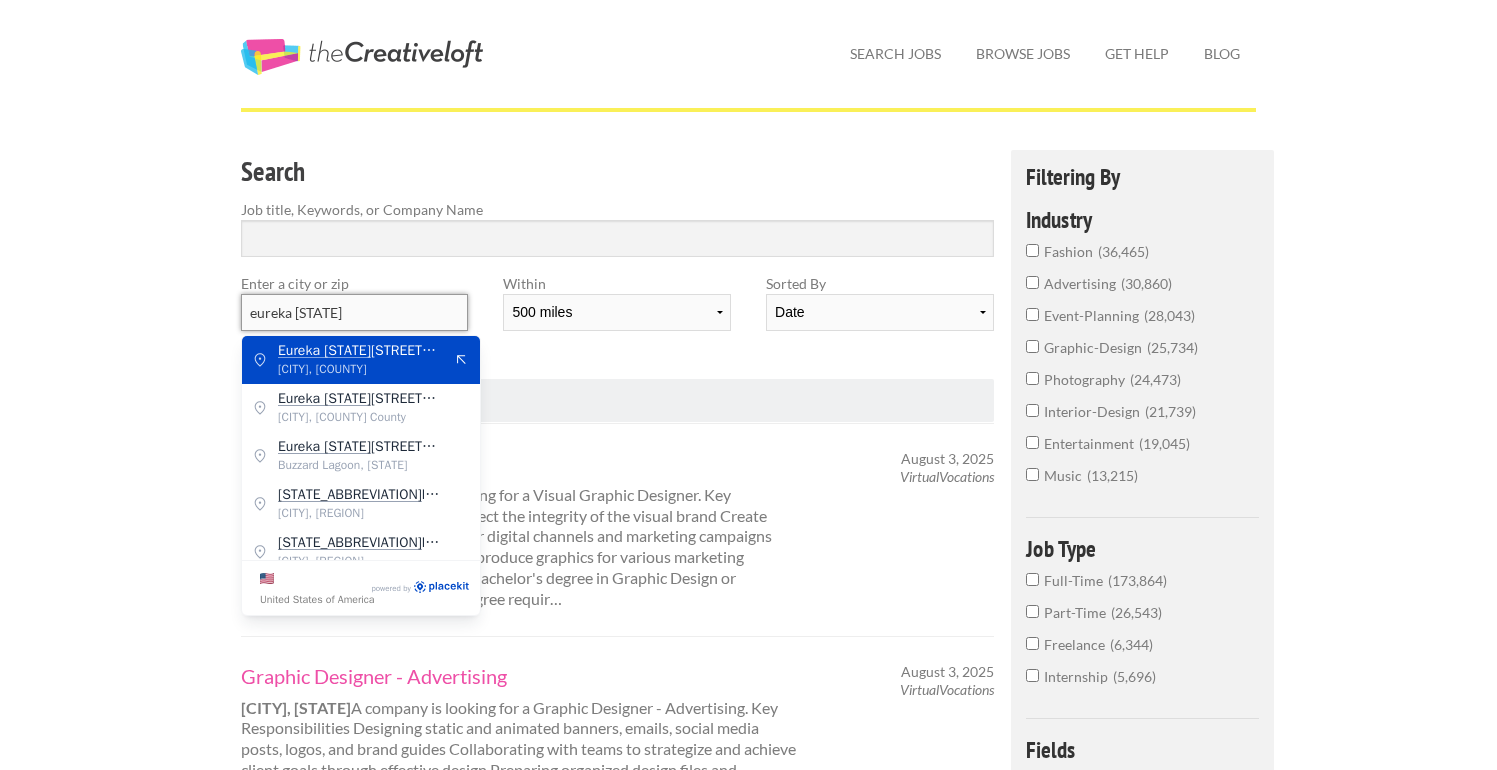 click on "eureka CA" at bounding box center (354, 312) 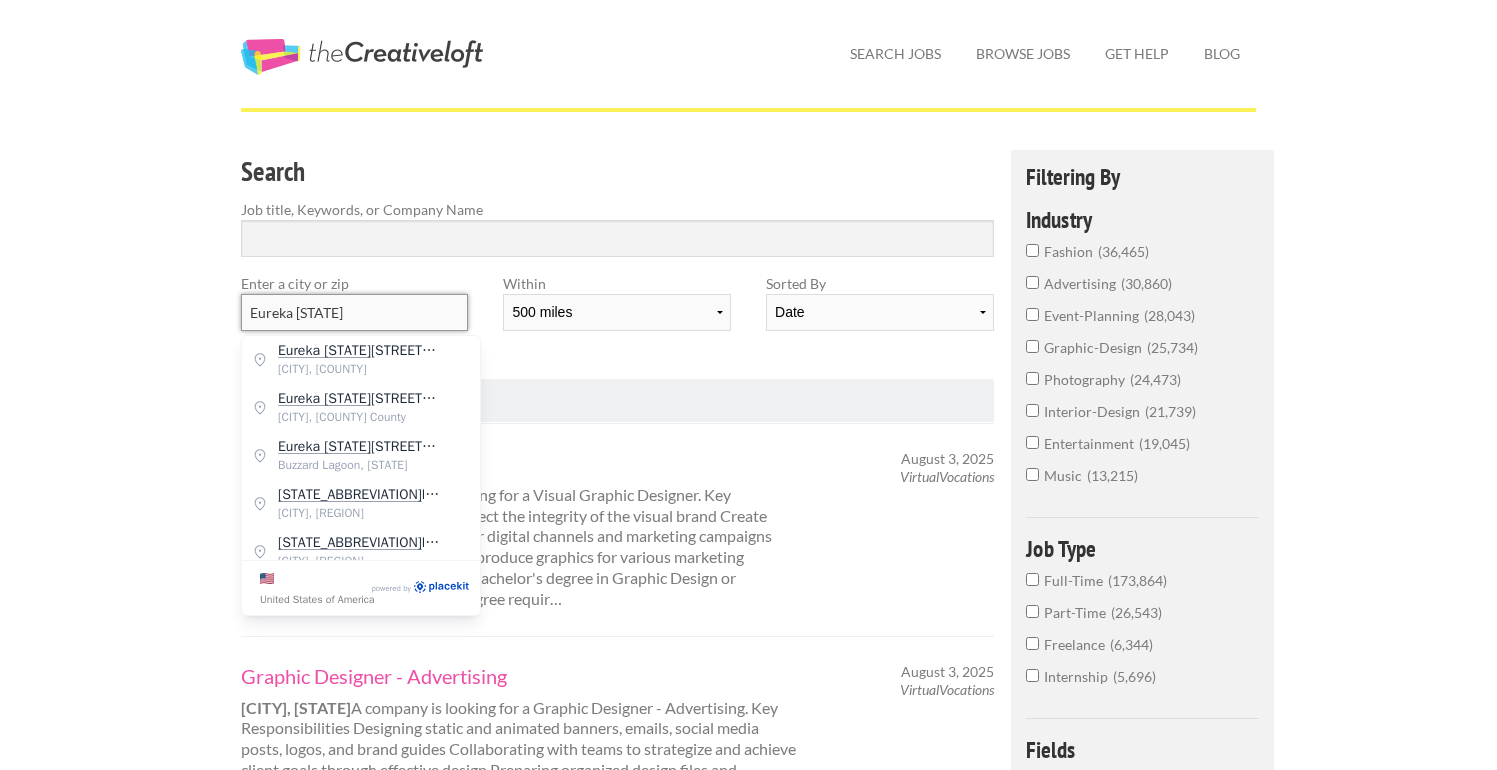 click on "Eureka CA" at bounding box center [354, 312] 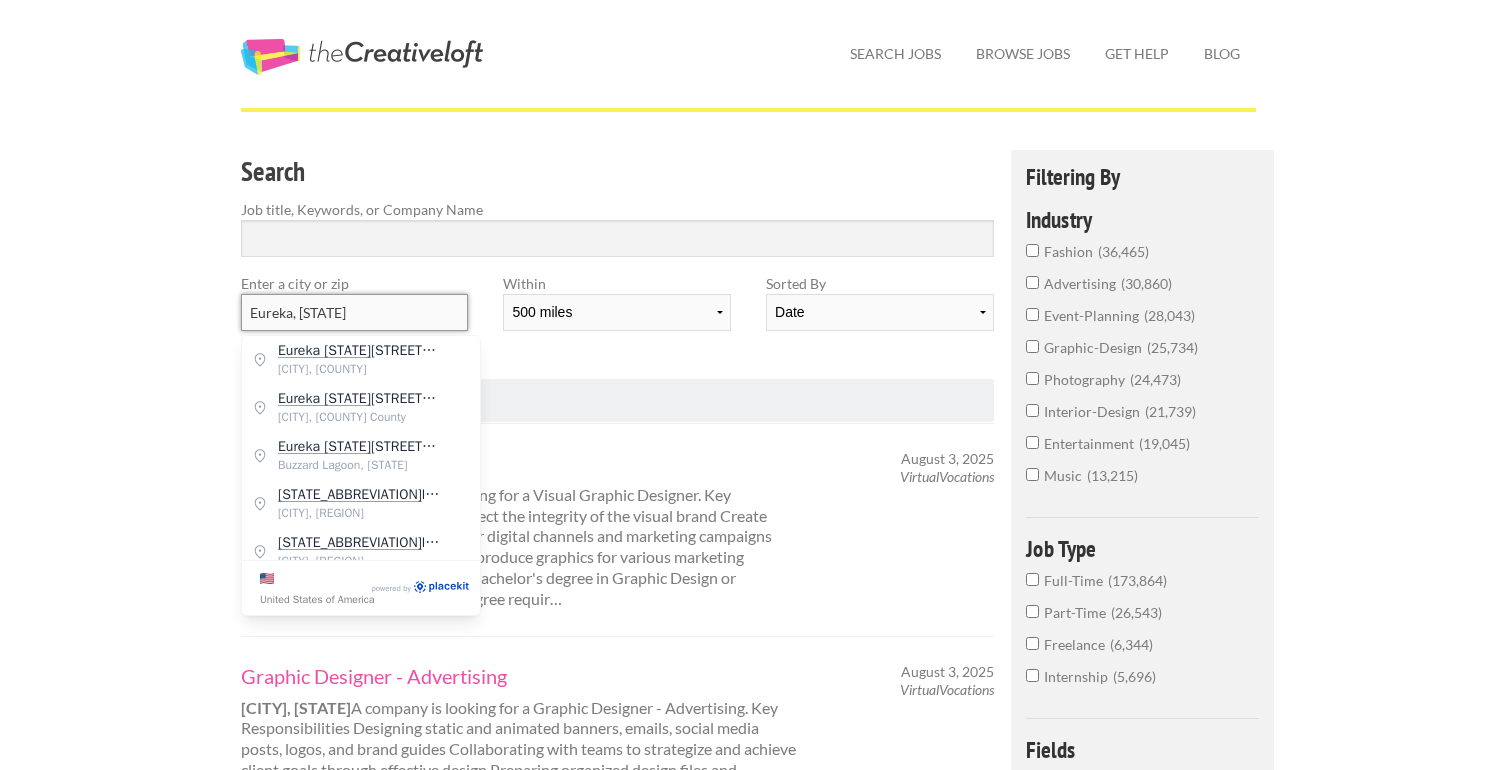 click on "Eureka, CA" at bounding box center (354, 312) 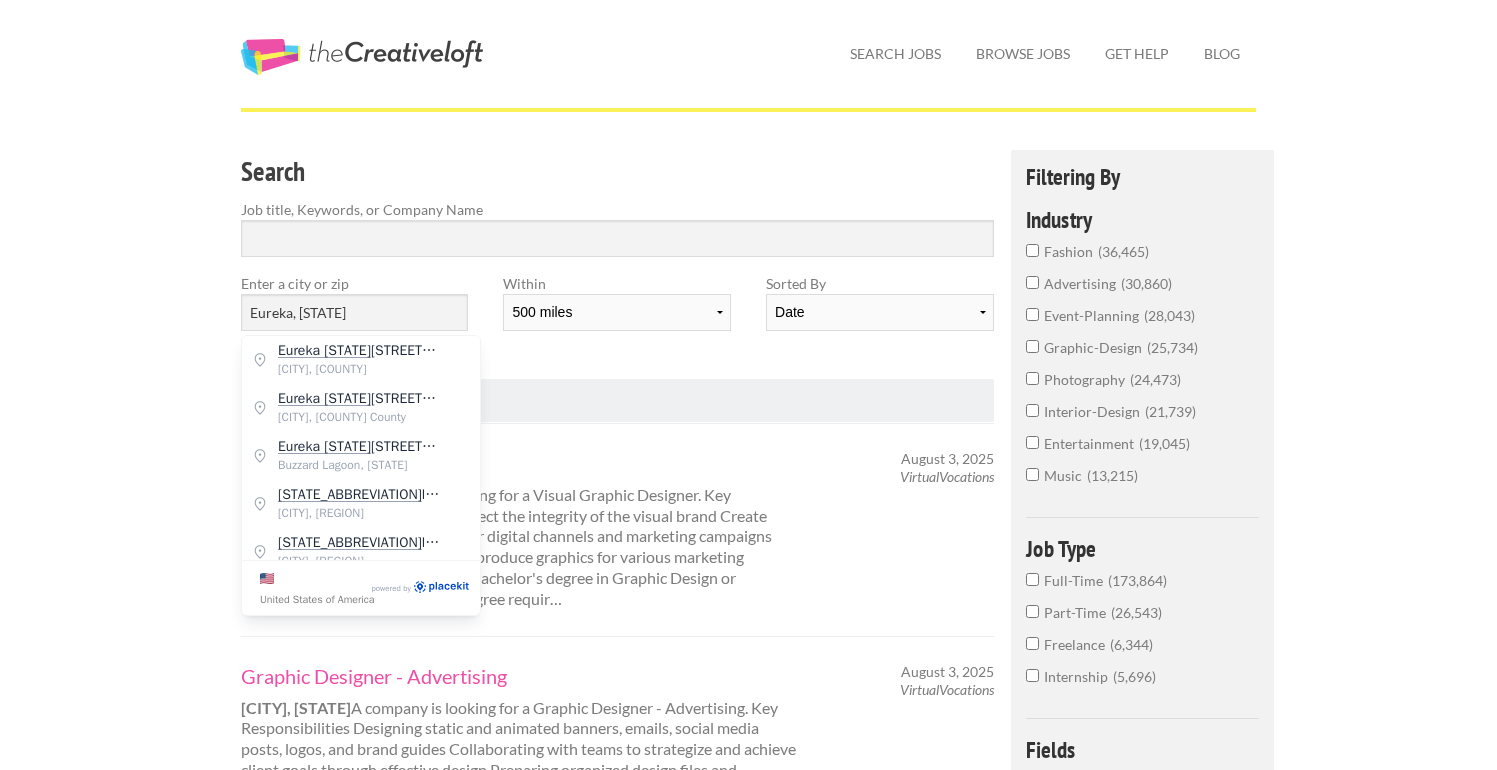 click on "Search
Job title, Keywords, or Company Name
Enter a city or zip
Eureka, CA
Within
10 miles
20 miles
50 miles
100 miles
200 miles
300 miles
400 miles
500 miles
Sorted By
Date Relevance" at bounding box center [618, 264] 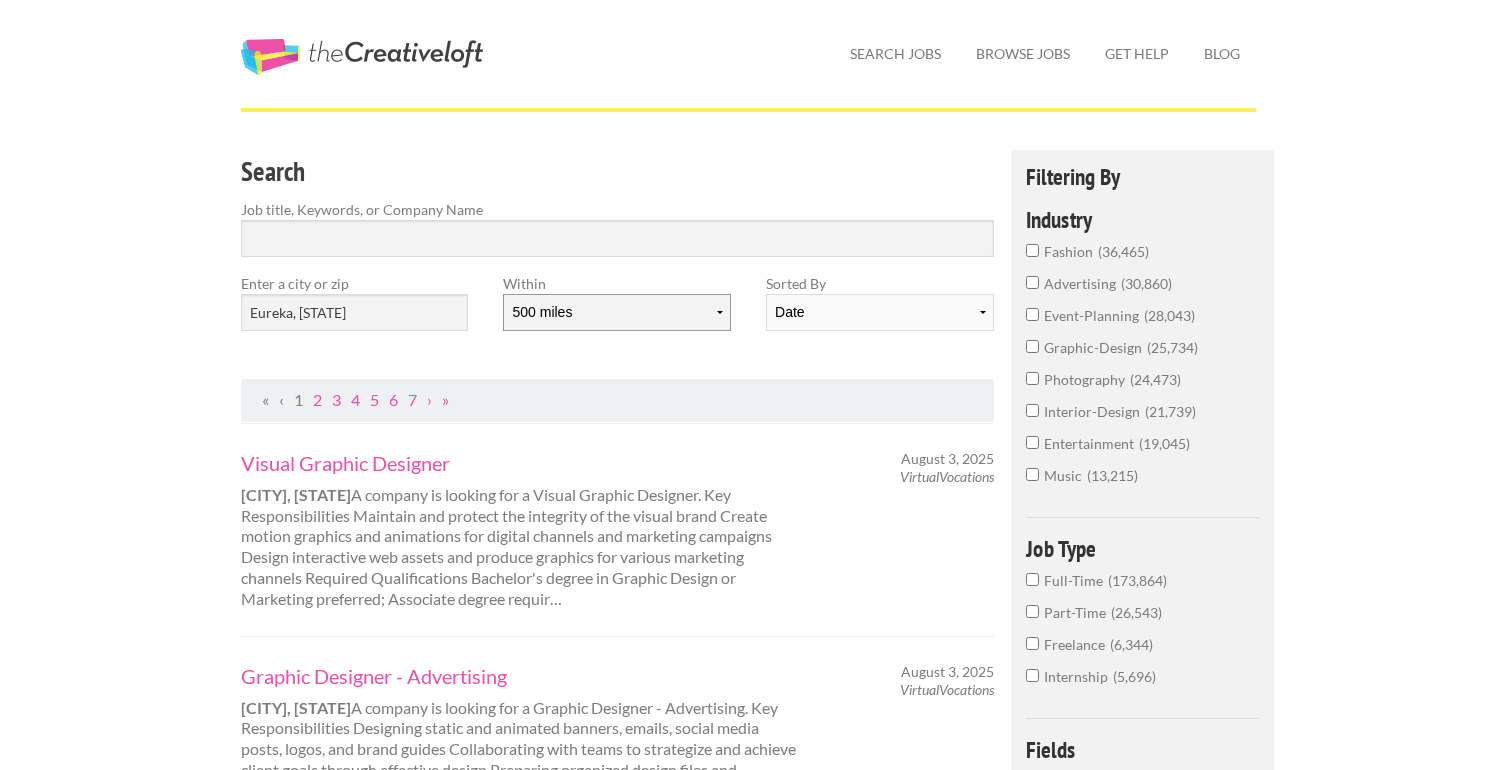click on "10 miles
20 miles
50 miles
100 miles
200 miles
300 miles
400 miles
500 miles" at bounding box center (616, 312) 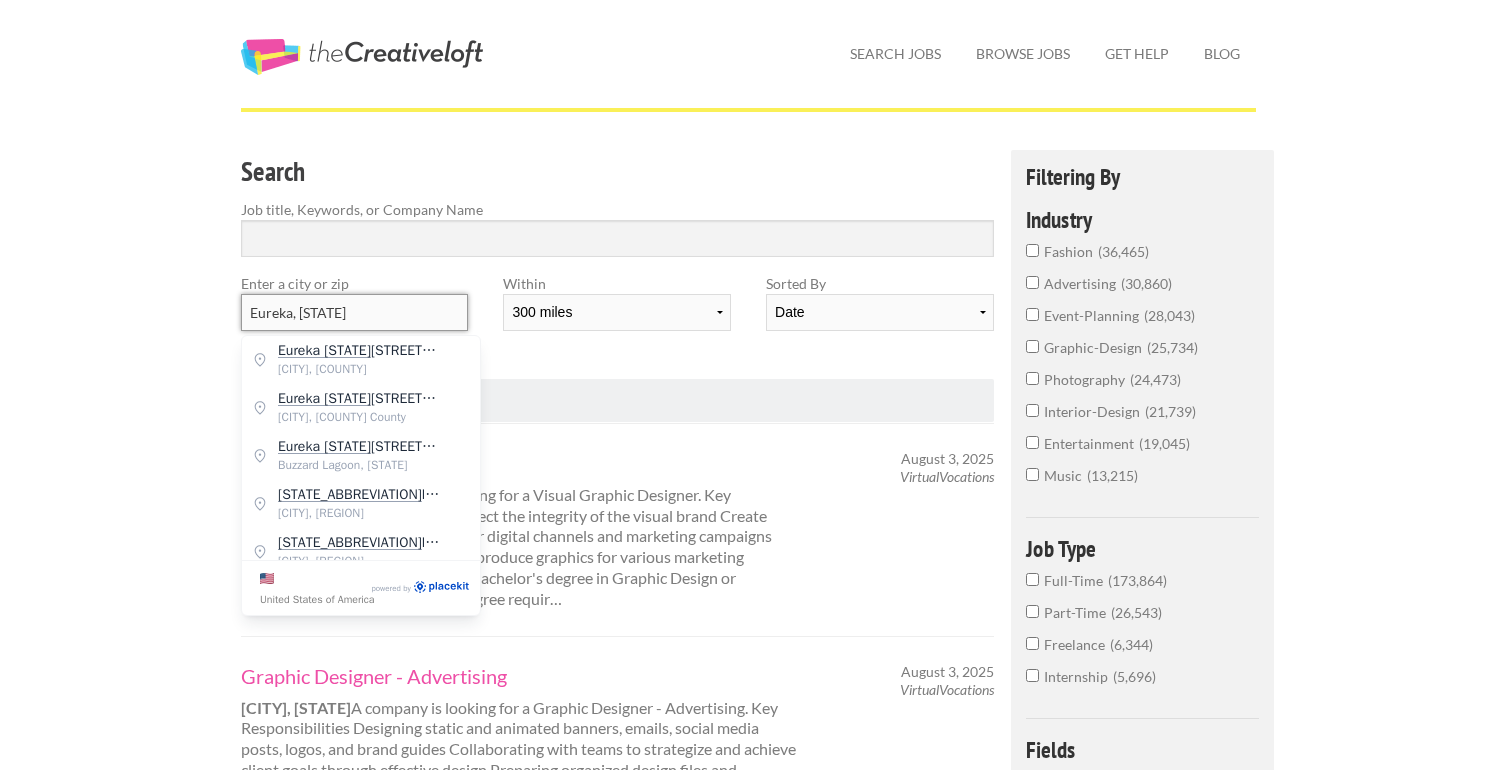 click on "Eureka, CA" at bounding box center (354, 312) 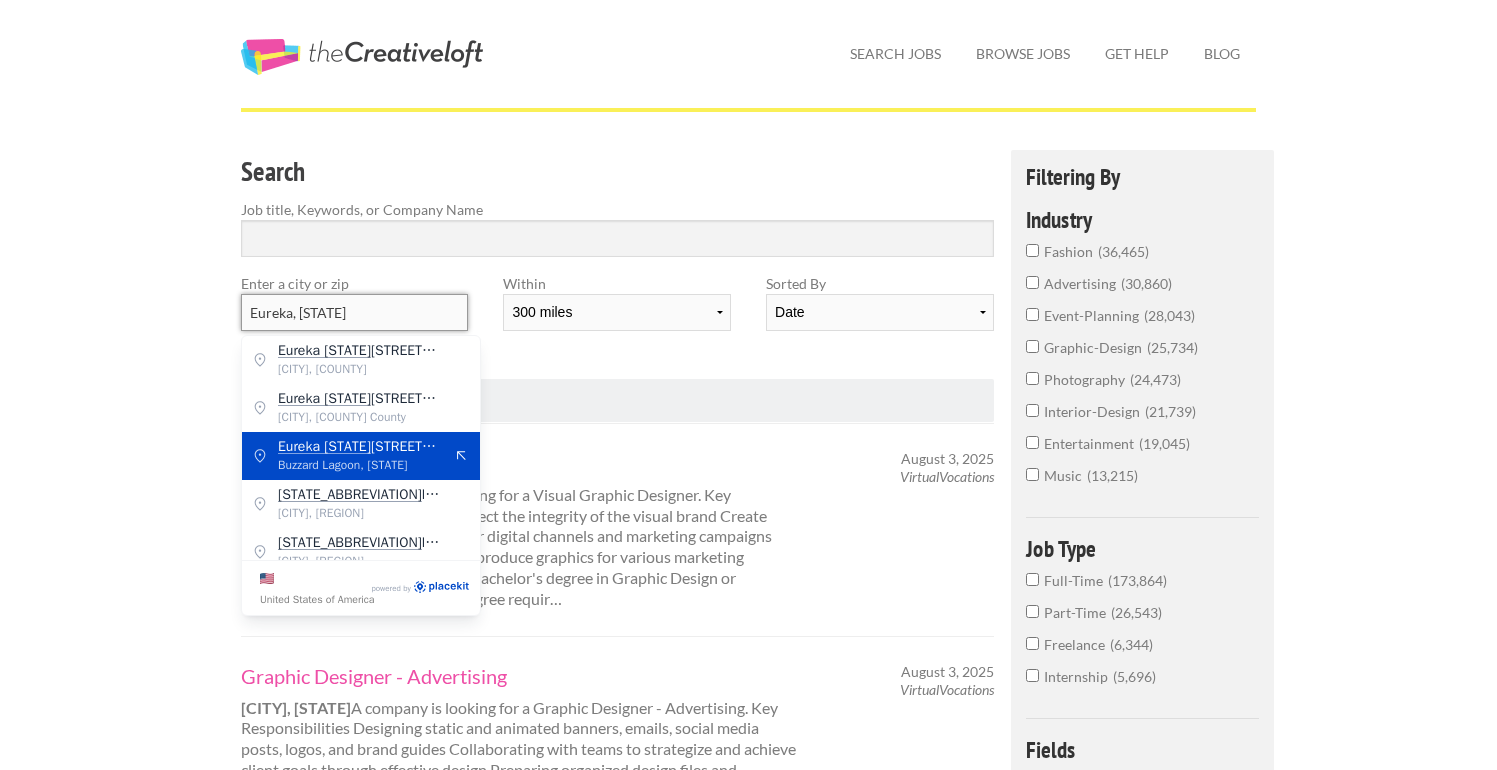 scroll, scrollTop: 16, scrollLeft: 0, axis: vertical 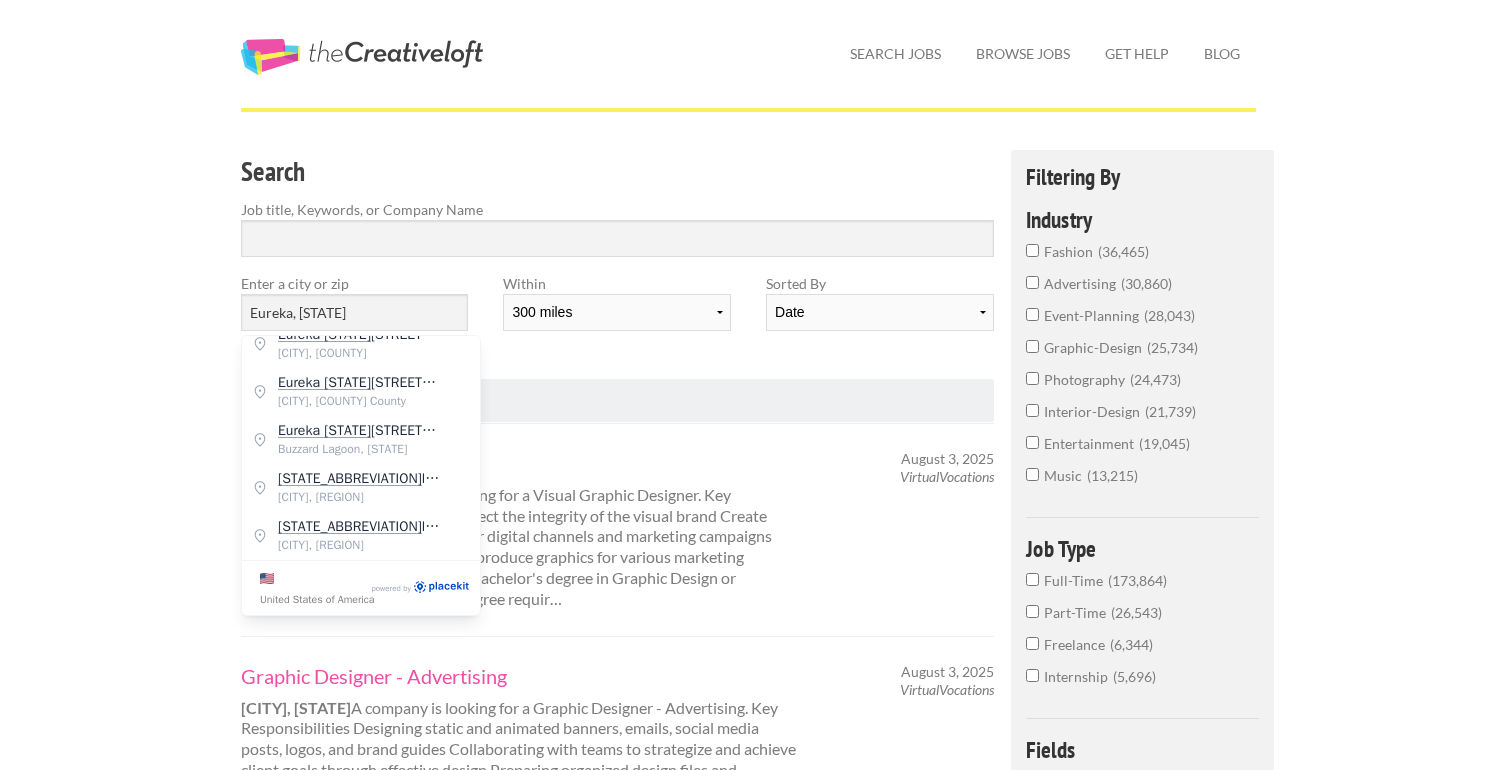click on "Employers
My Account
Log Out
The Creative Loft
Search Jobs
Browse Jobs
Get Help
Blog
Search
Job title, Keywords, or Company Name
Enter a city or zip
«" at bounding box center (748, 1467) 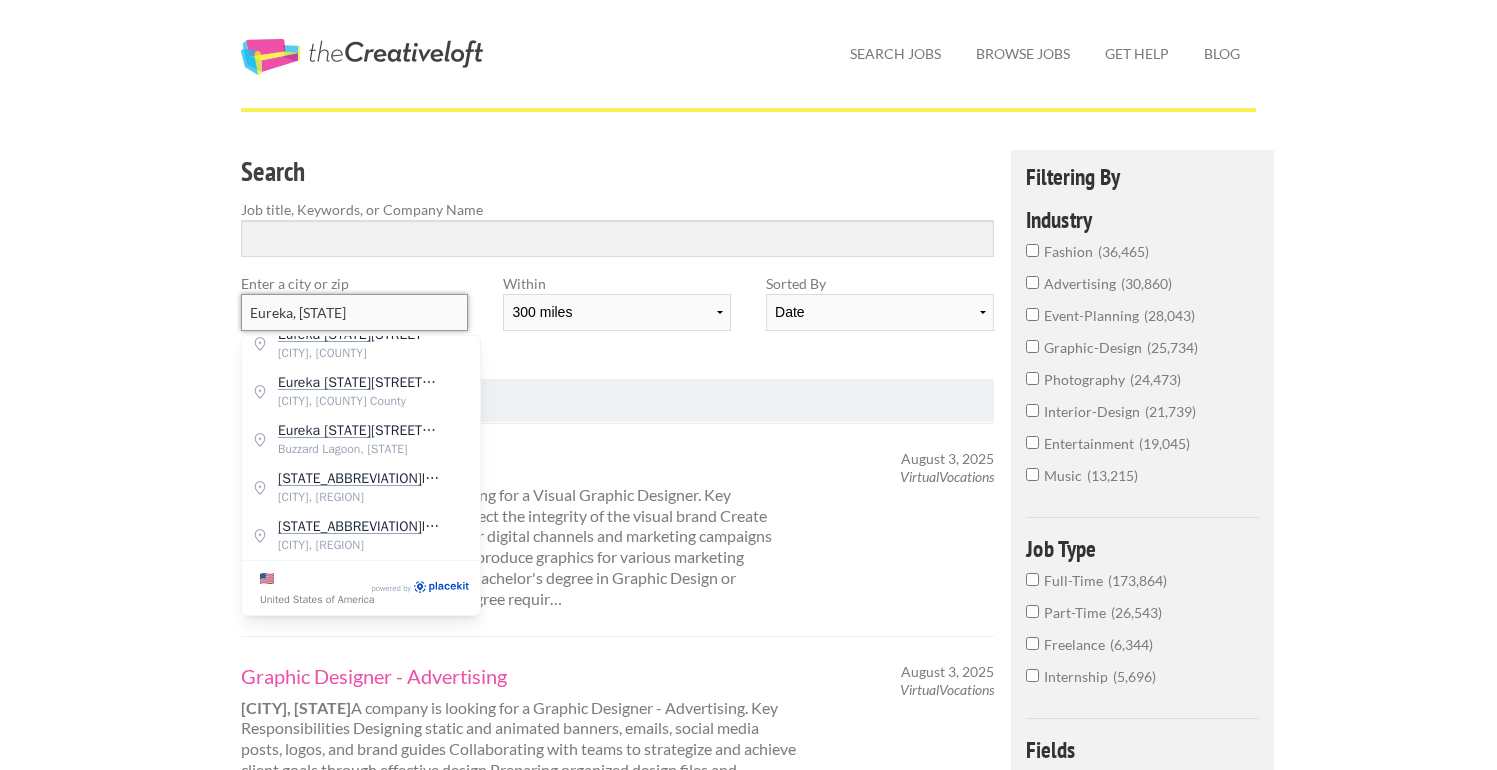 click on "Eureka, CA" at bounding box center [354, 312] 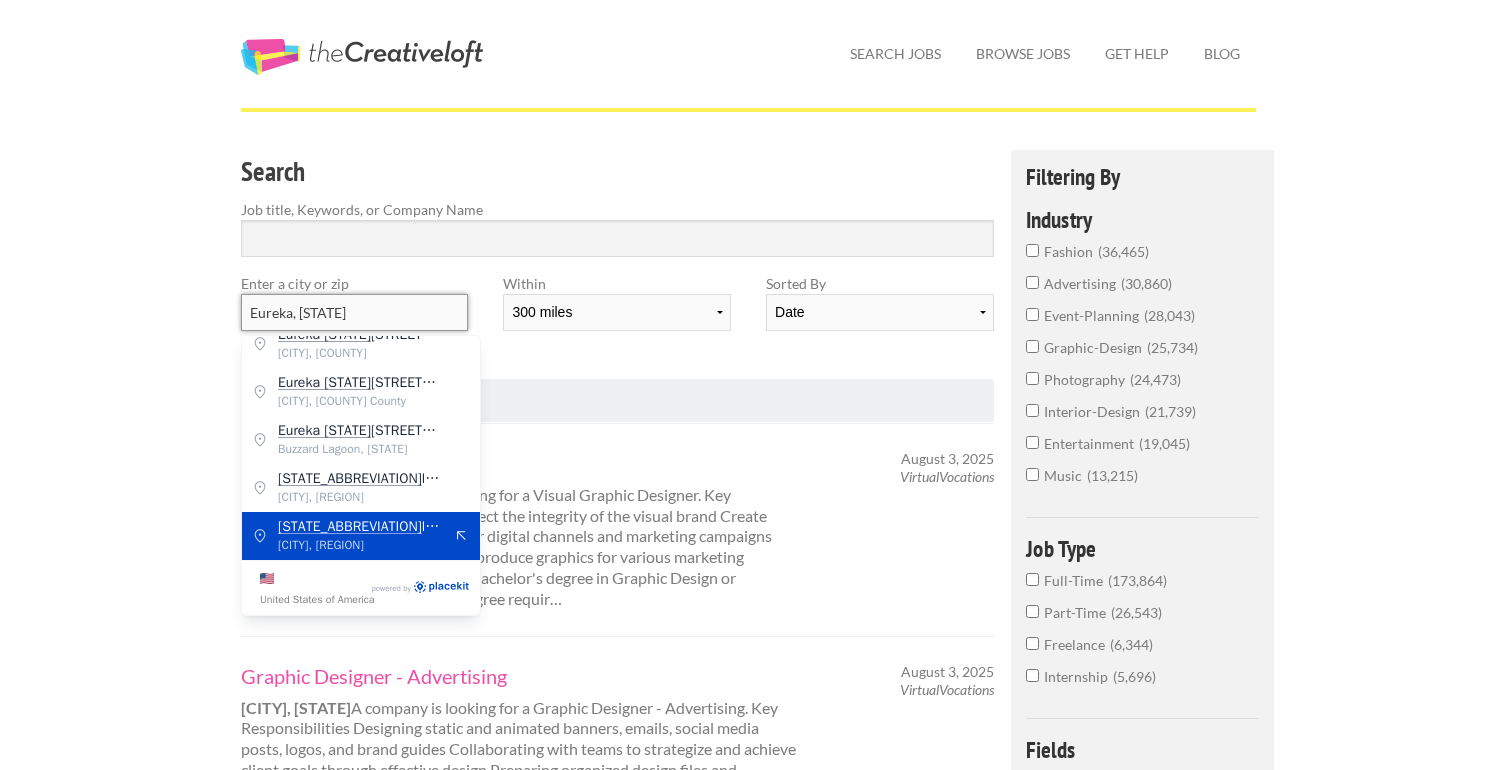 scroll, scrollTop: 0, scrollLeft: 0, axis: both 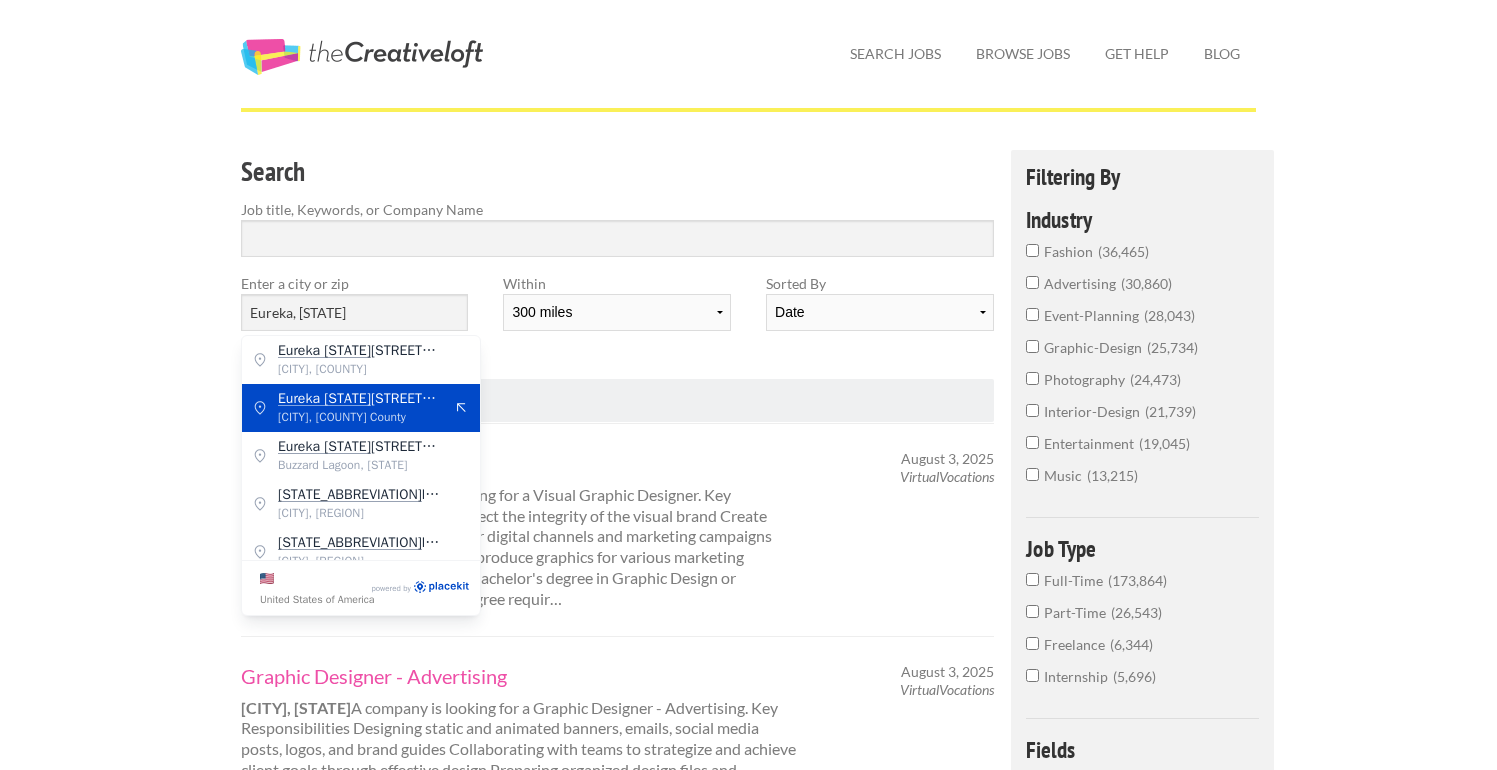 click on "Corralitos, Santa Cruz County" at bounding box center [360, 417] 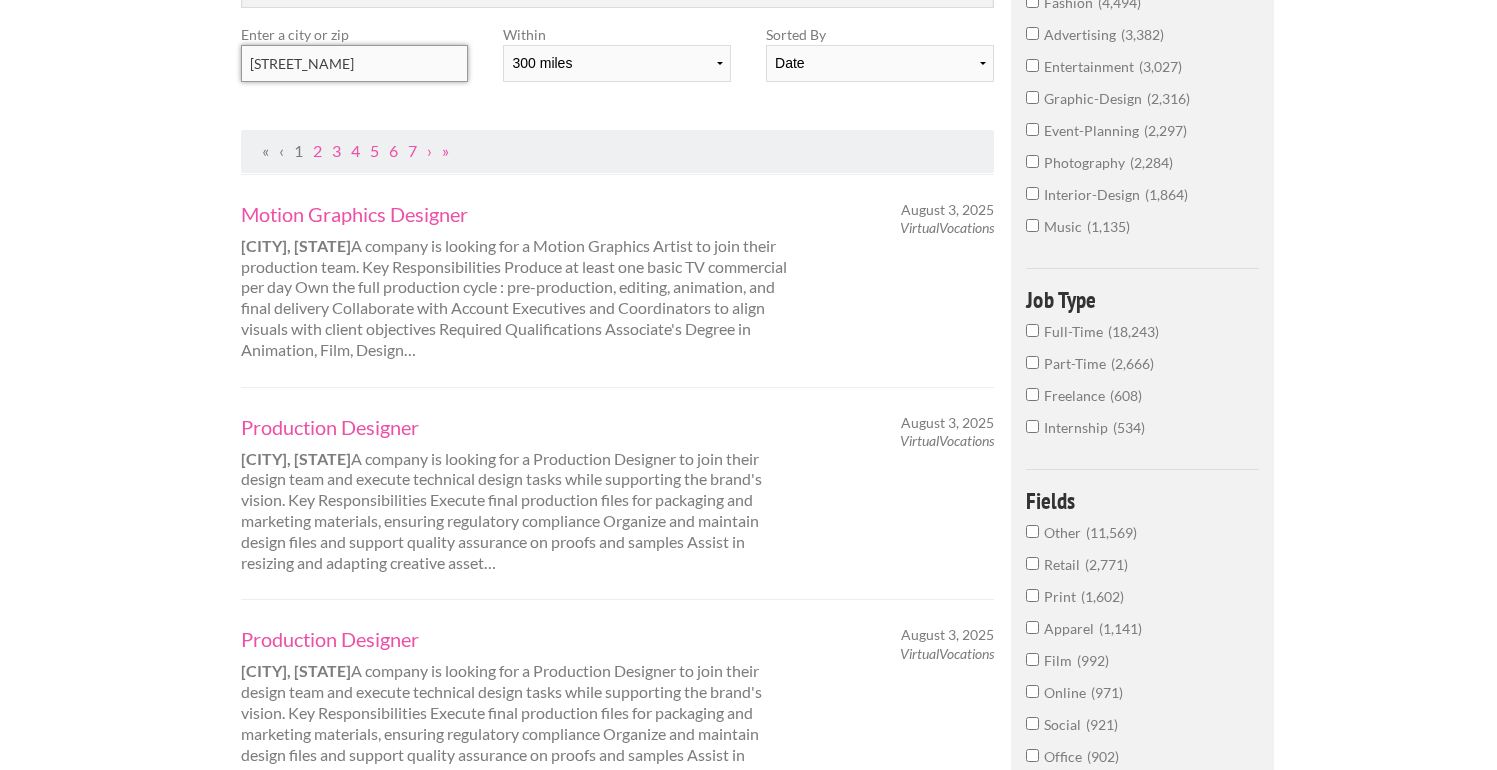 scroll, scrollTop: 295, scrollLeft: 0, axis: vertical 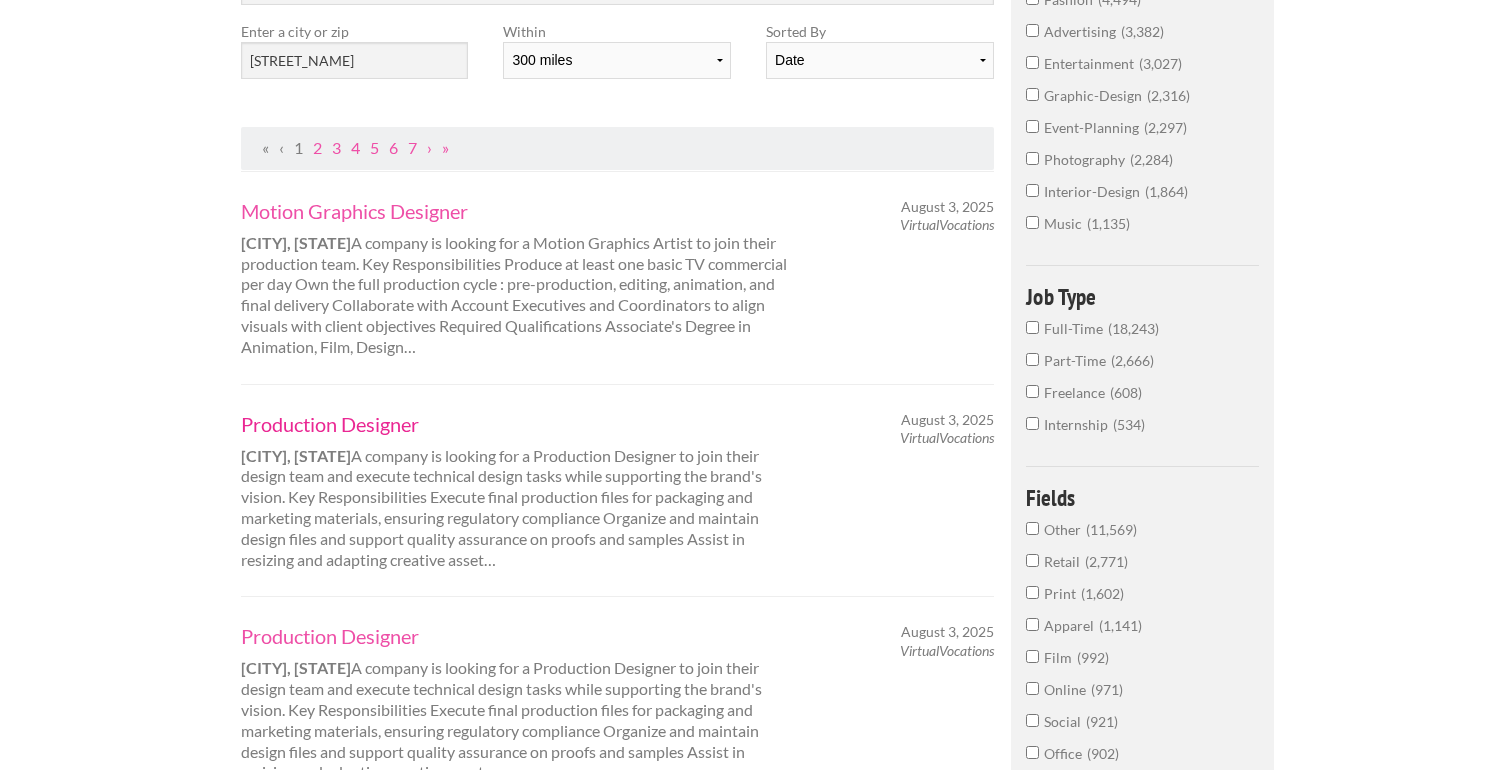 click on "Production Designer" at bounding box center [519, 424] 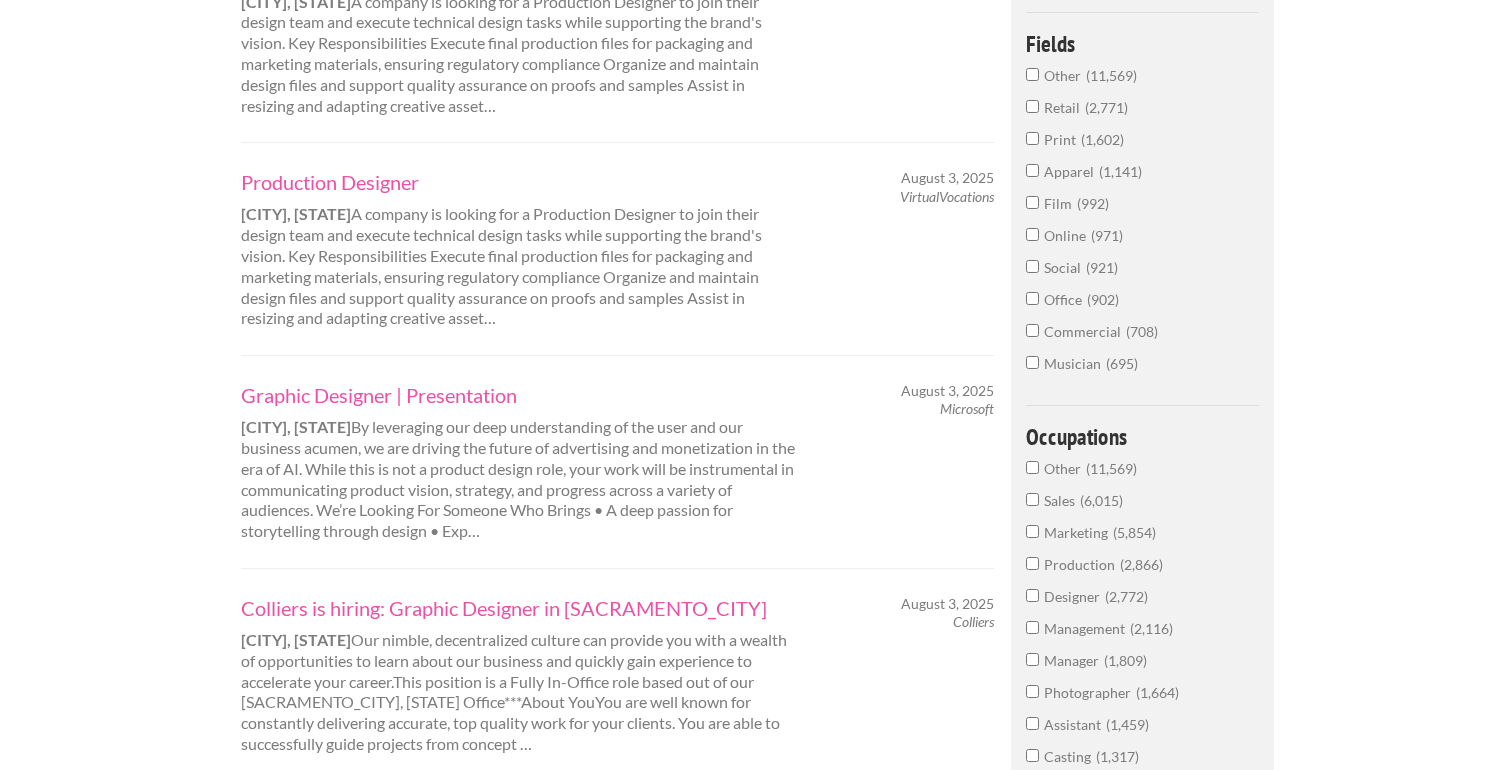 scroll, scrollTop: 751, scrollLeft: 0, axis: vertical 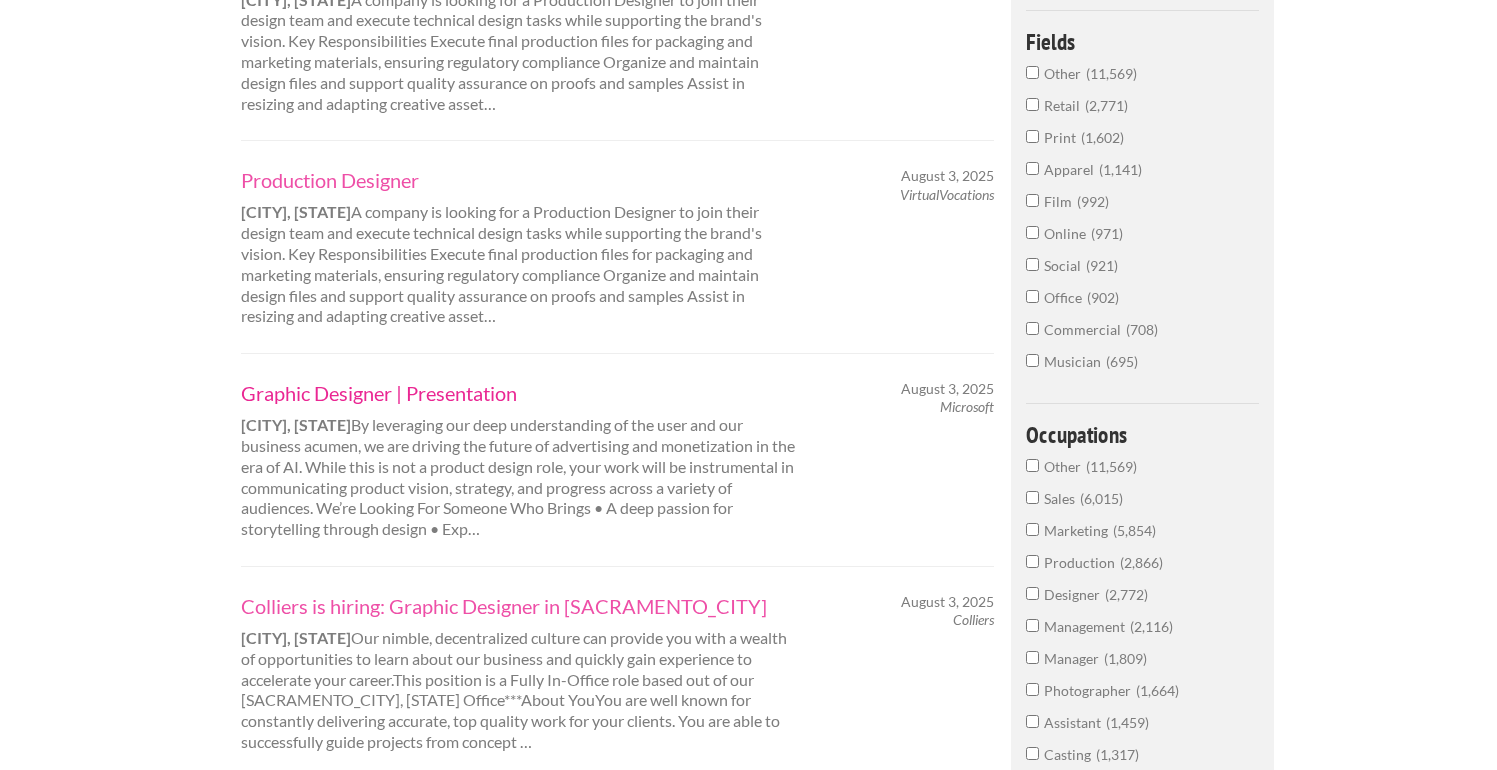 click on "Graphic Designer | Presentation" at bounding box center [519, 393] 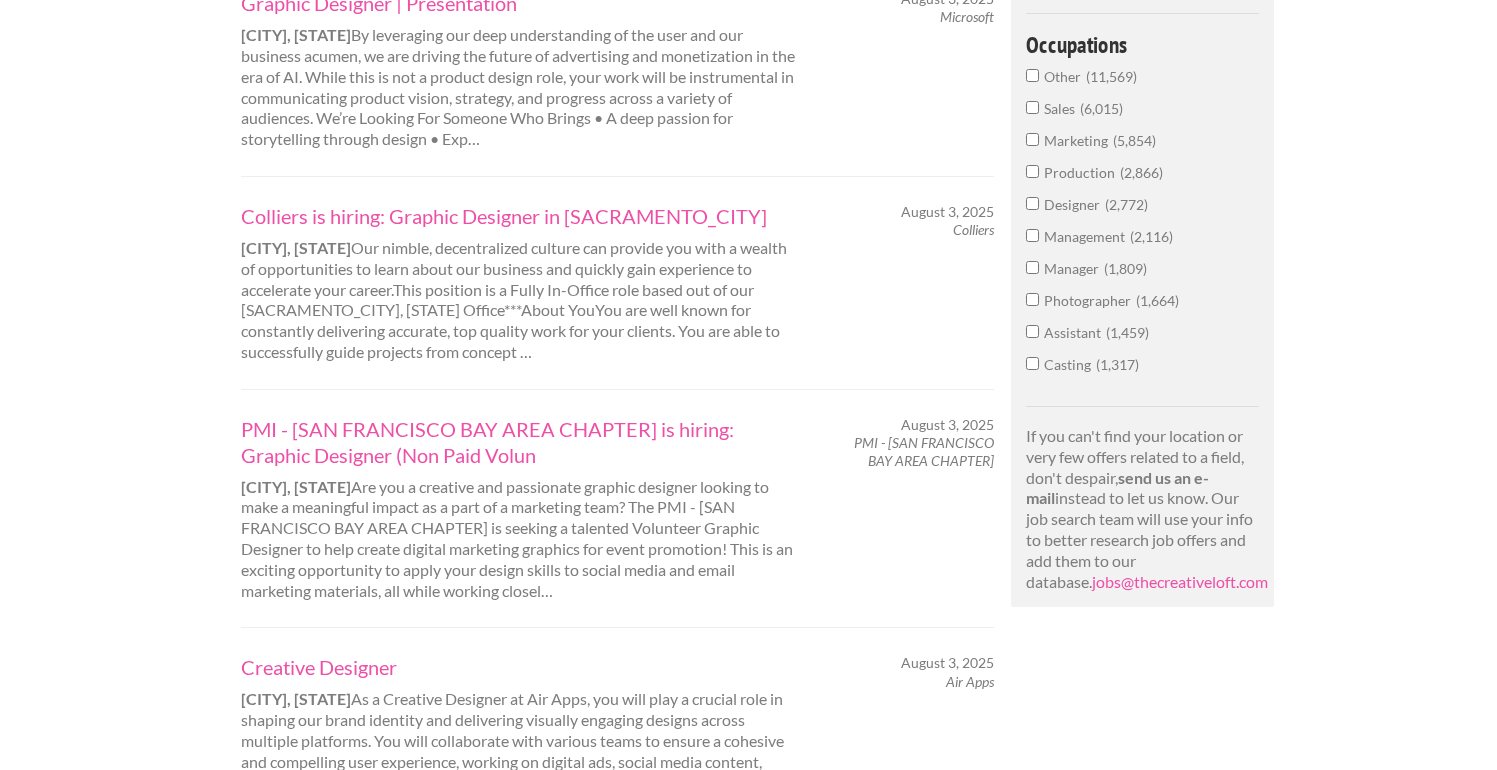 scroll, scrollTop: 1144, scrollLeft: 0, axis: vertical 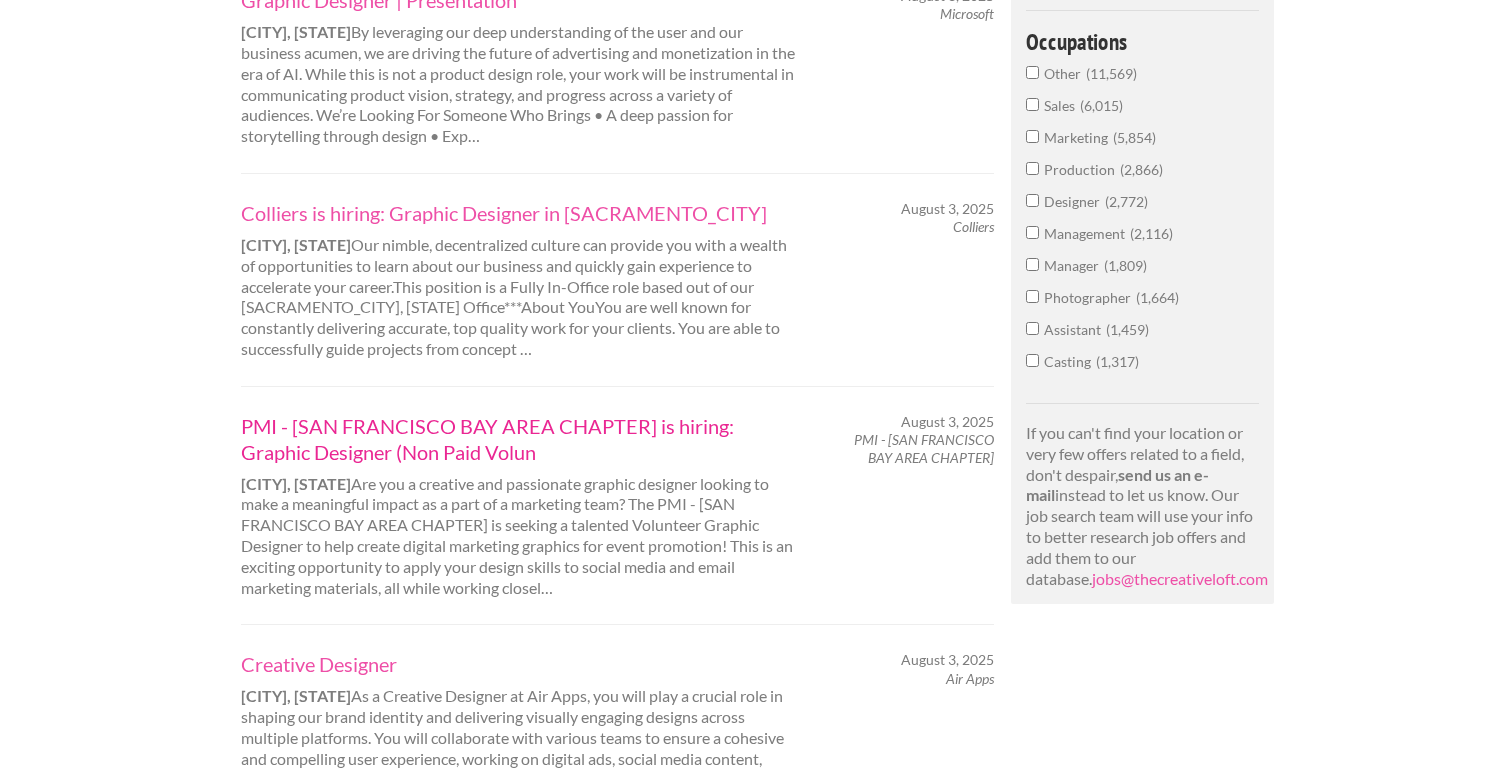 click on "PMI - San Francisco Bay Area Chapter is hiring: Graphic Designer (Non Paid Volun" at bounding box center [519, 439] 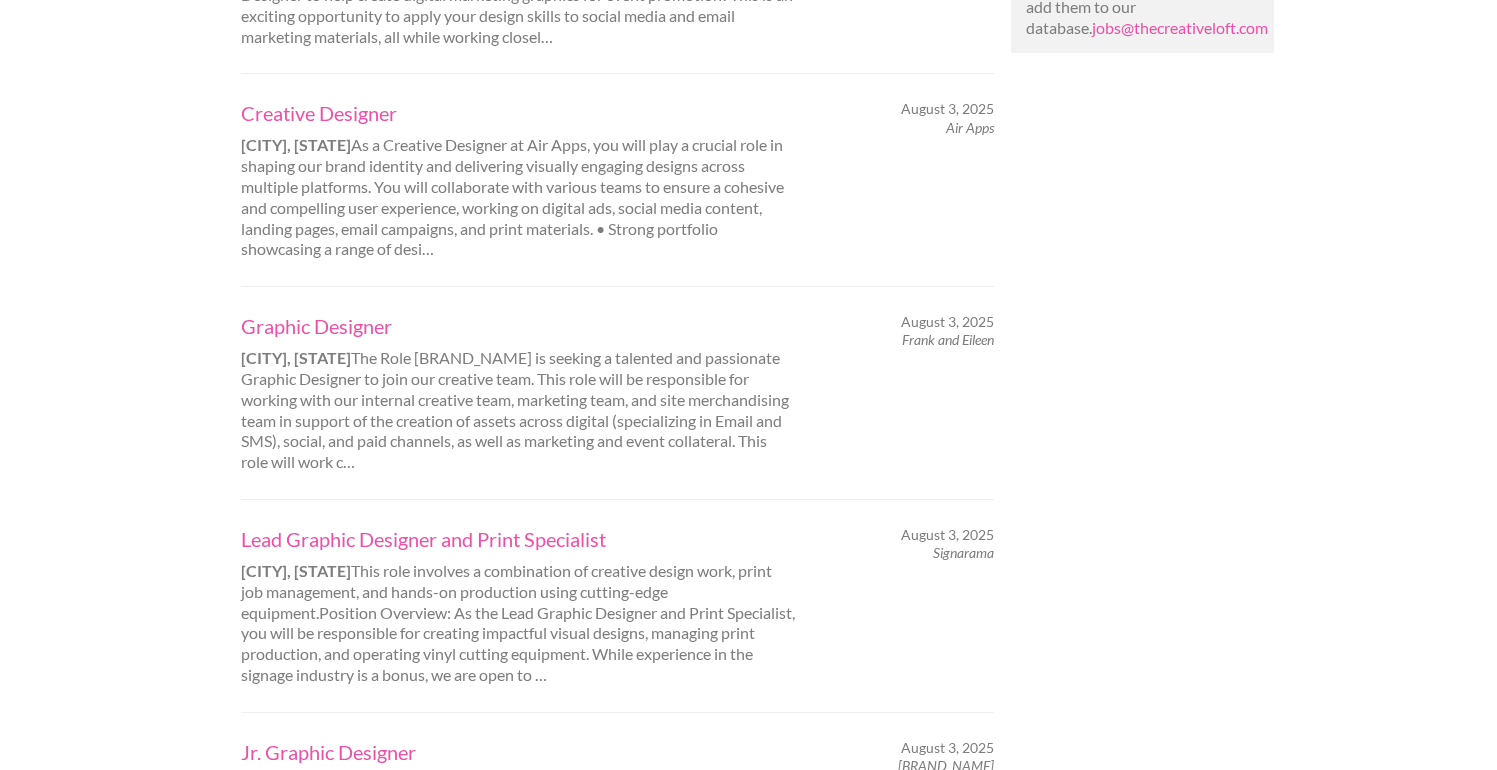 scroll, scrollTop: 1719, scrollLeft: 0, axis: vertical 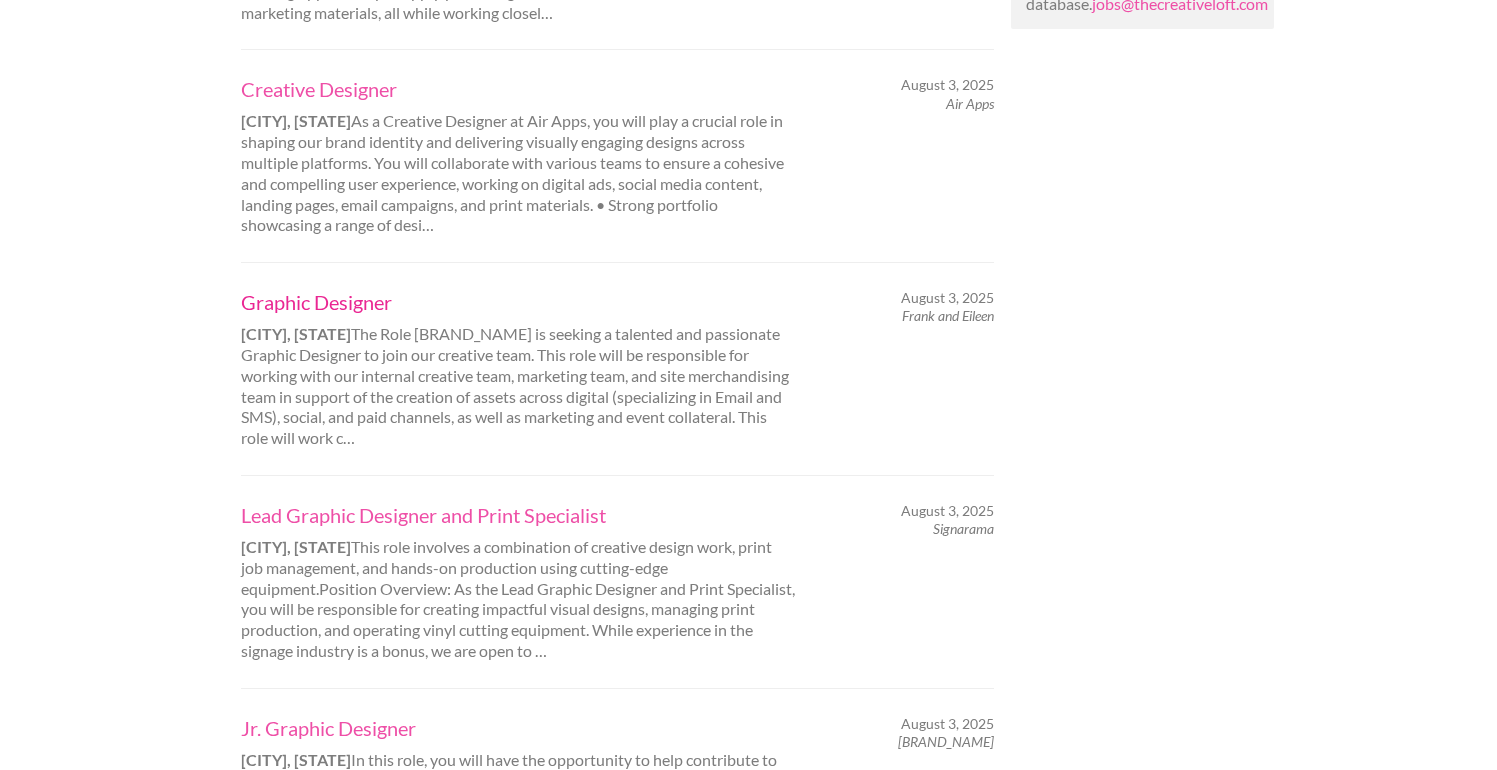 click on "Graphic Designer" at bounding box center (519, 302) 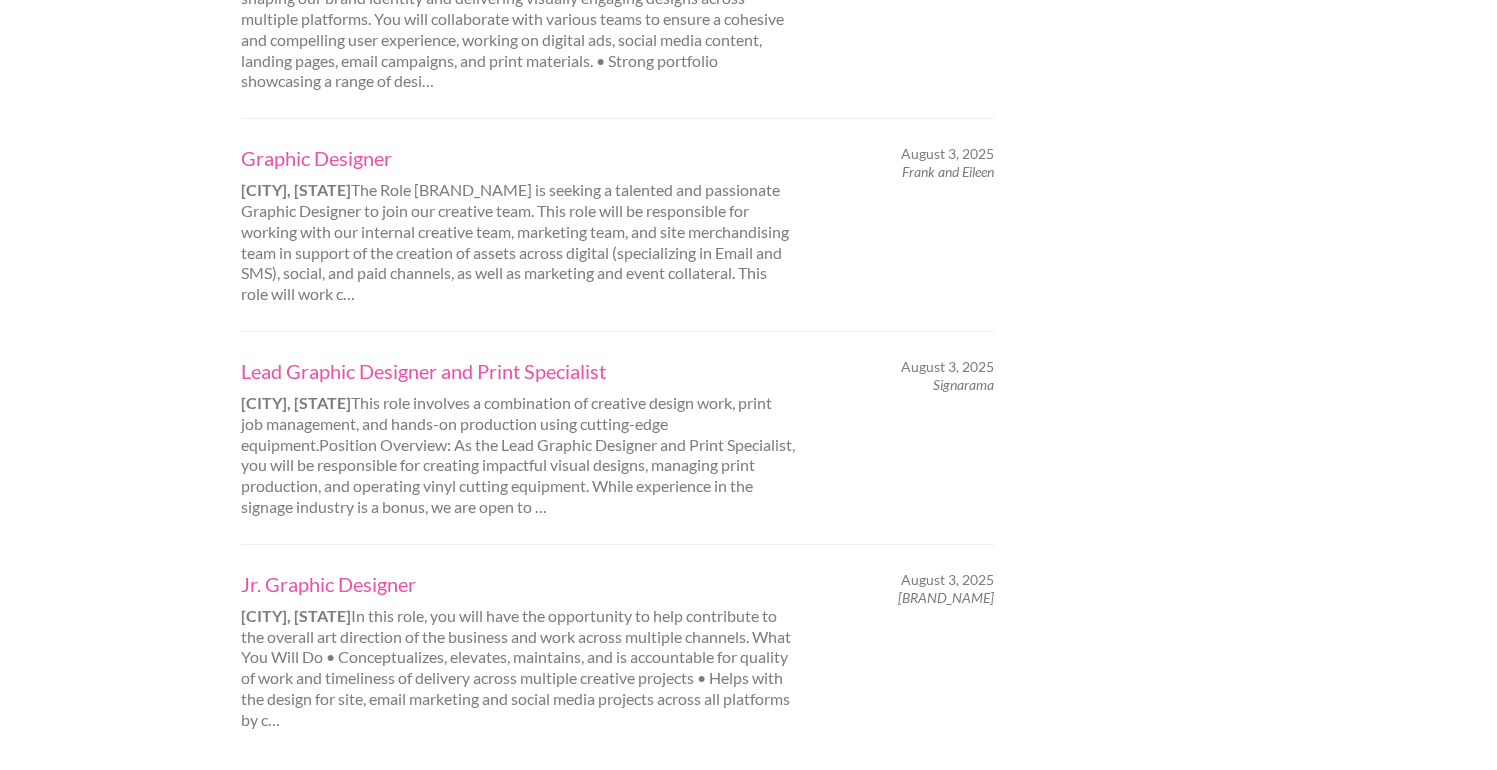 scroll, scrollTop: 1865, scrollLeft: 0, axis: vertical 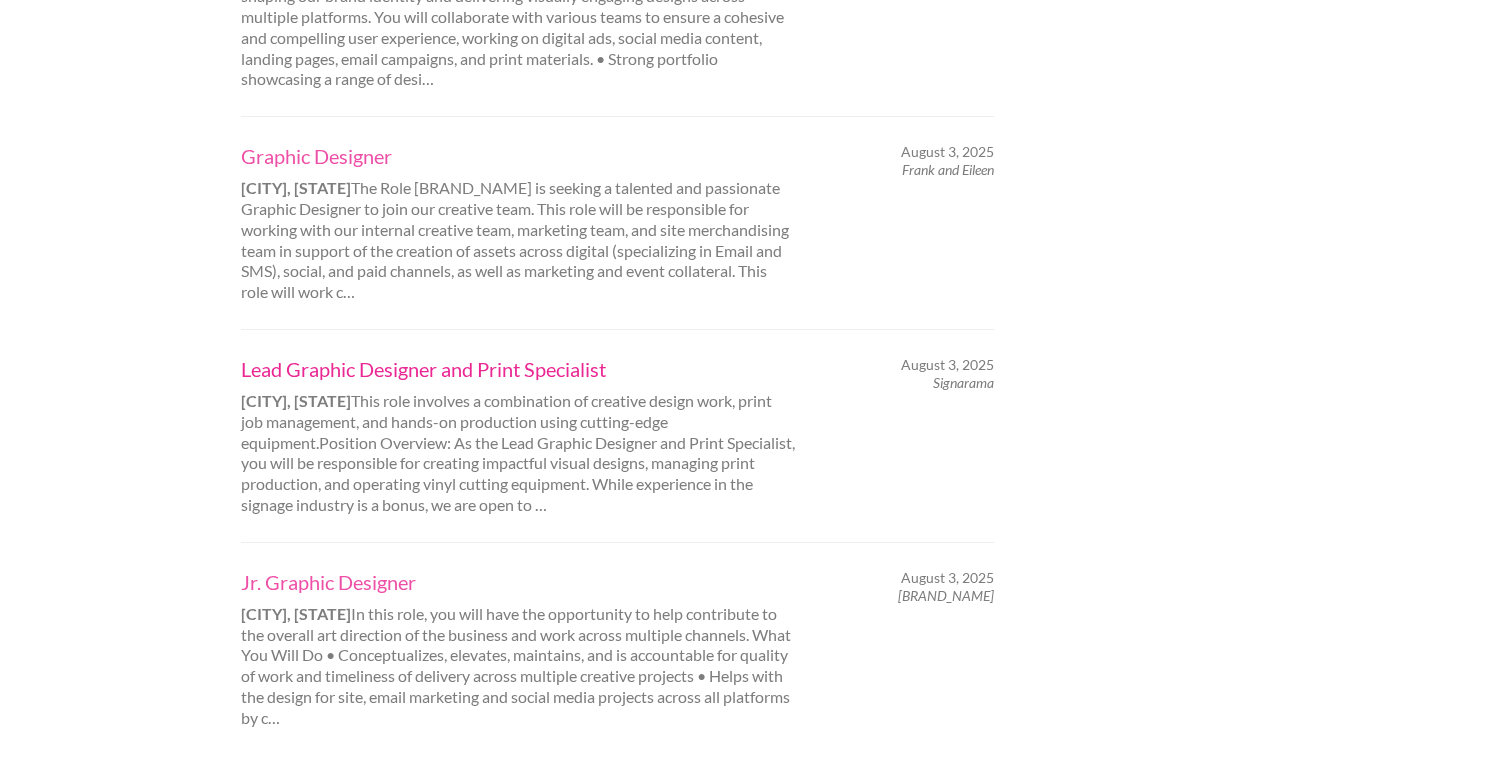 click on "Lead Graphic Designer and Print Specialist" at bounding box center [519, 369] 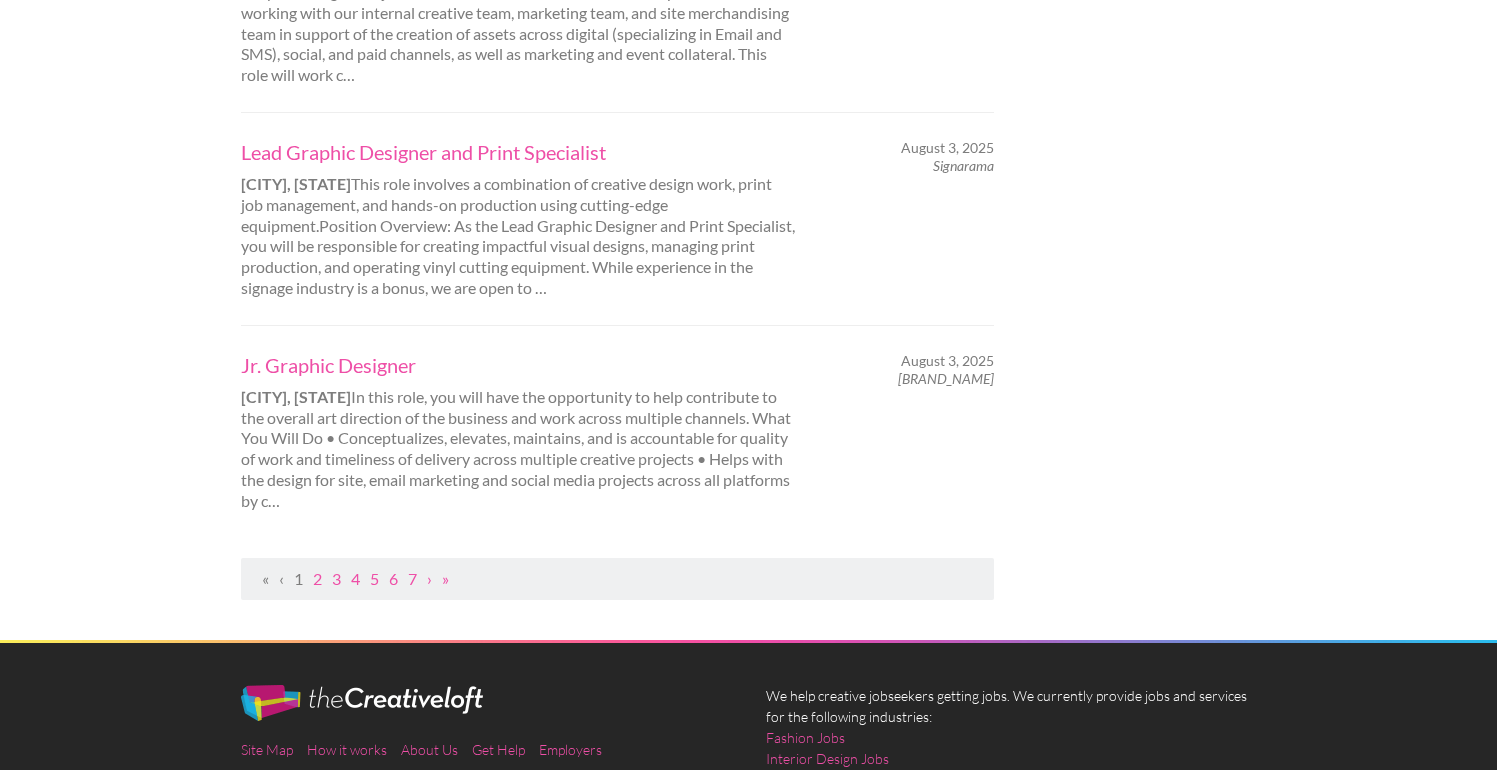 scroll, scrollTop: 2089, scrollLeft: 0, axis: vertical 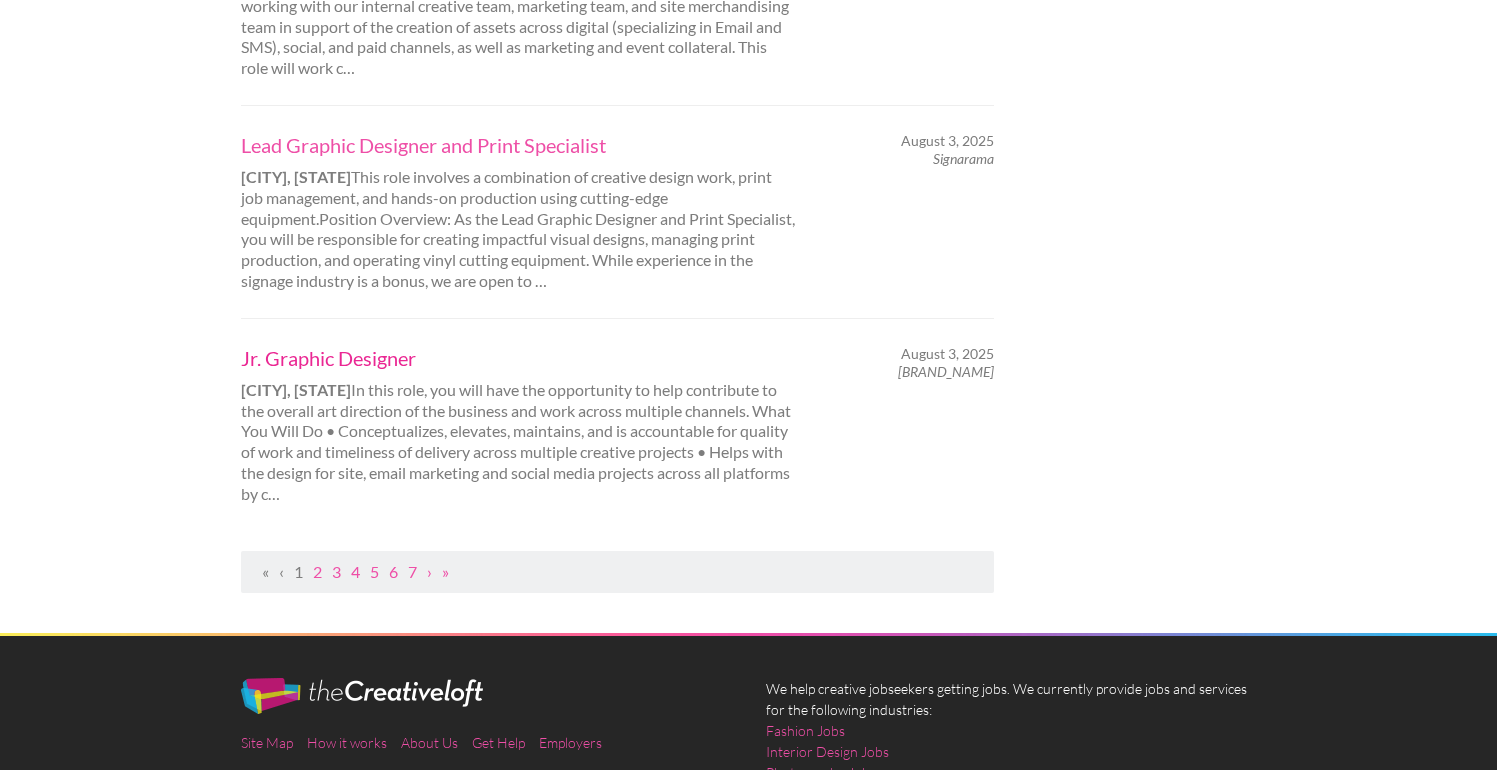 click on "Jr. Graphic Designer" at bounding box center (519, 358) 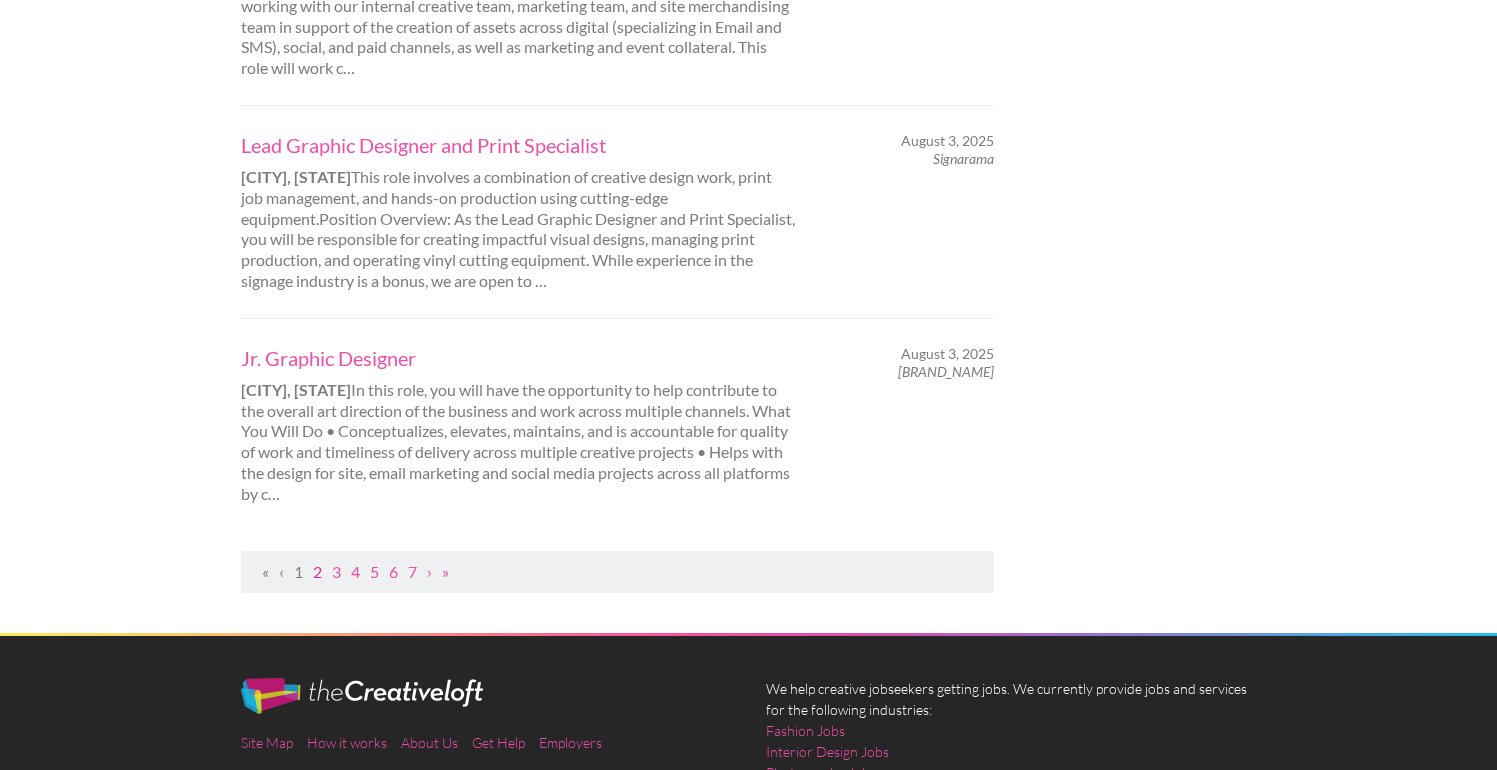 click on "2" at bounding box center [317, 571] 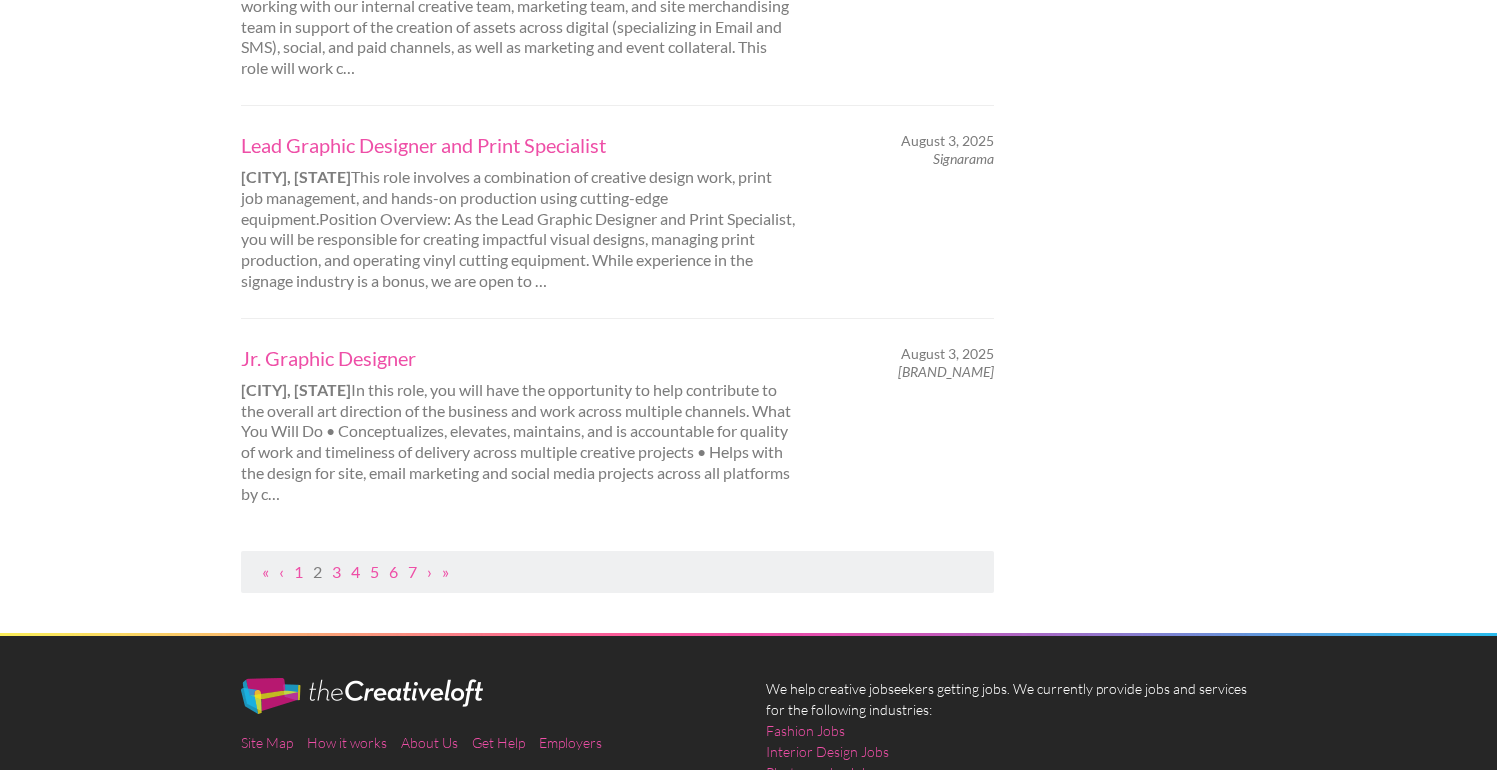 scroll, scrollTop: 0, scrollLeft: 0, axis: both 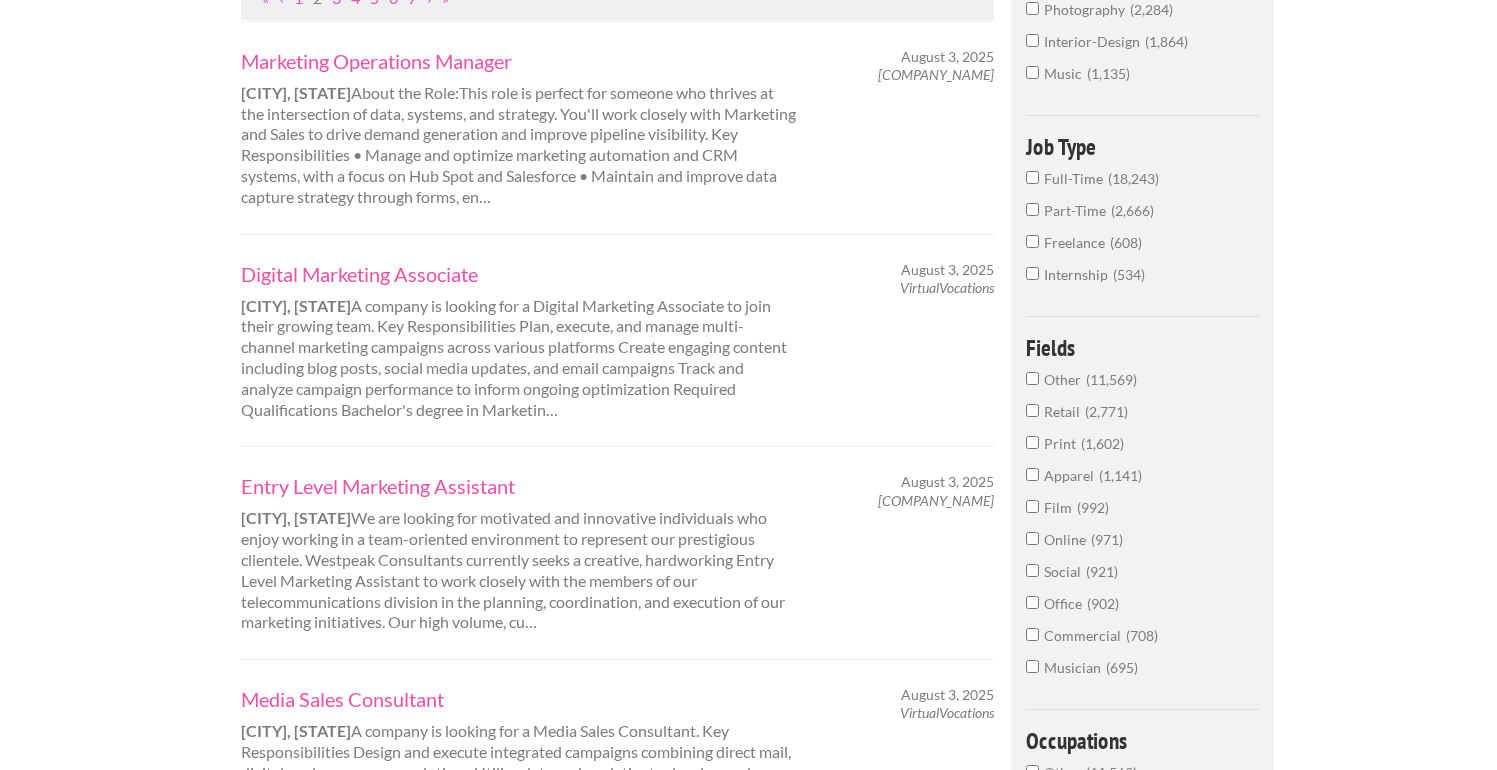 click on "Musician 695" at bounding box center (1032, 666) 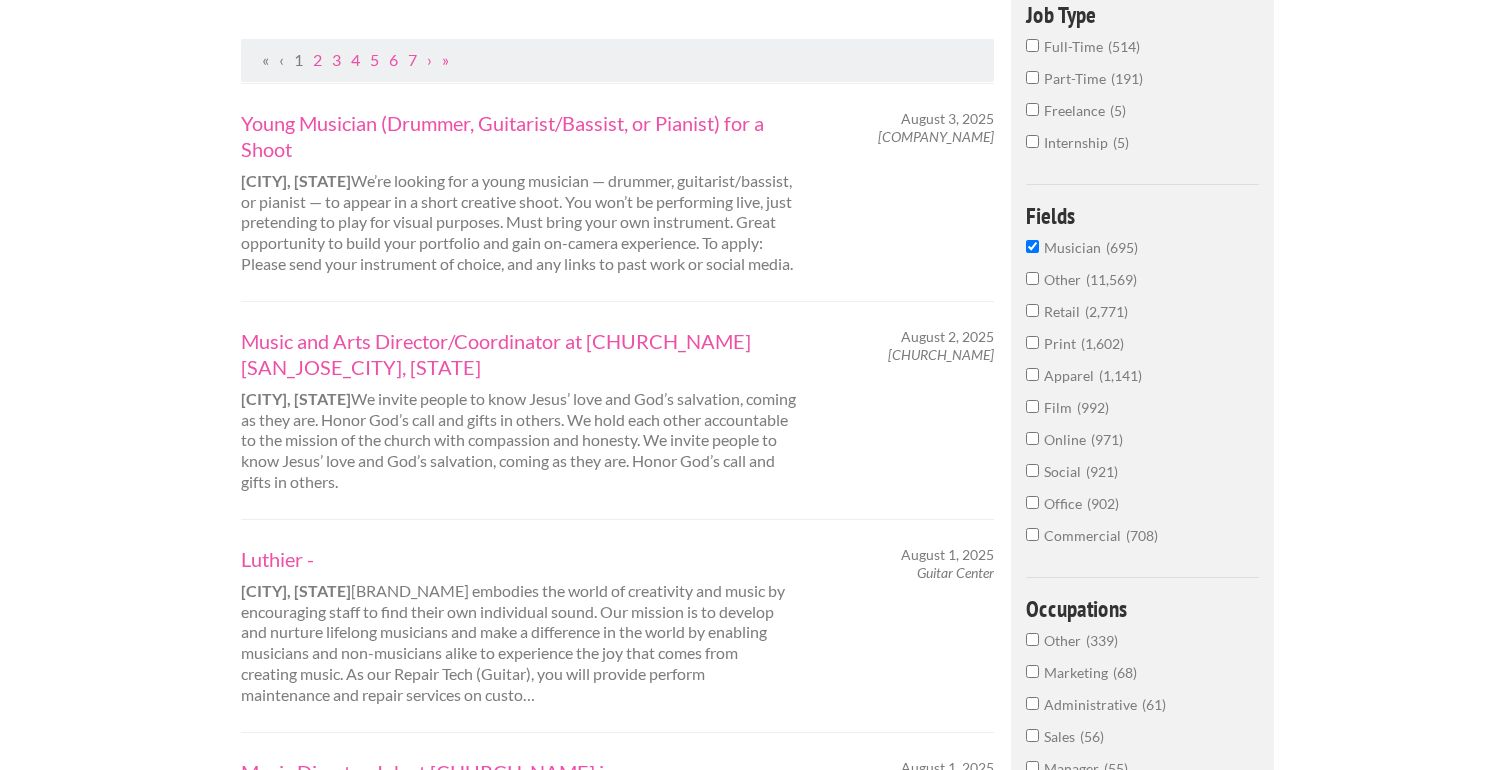 scroll, scrollTop: 380, scrollLeft: 0, axis: vertical 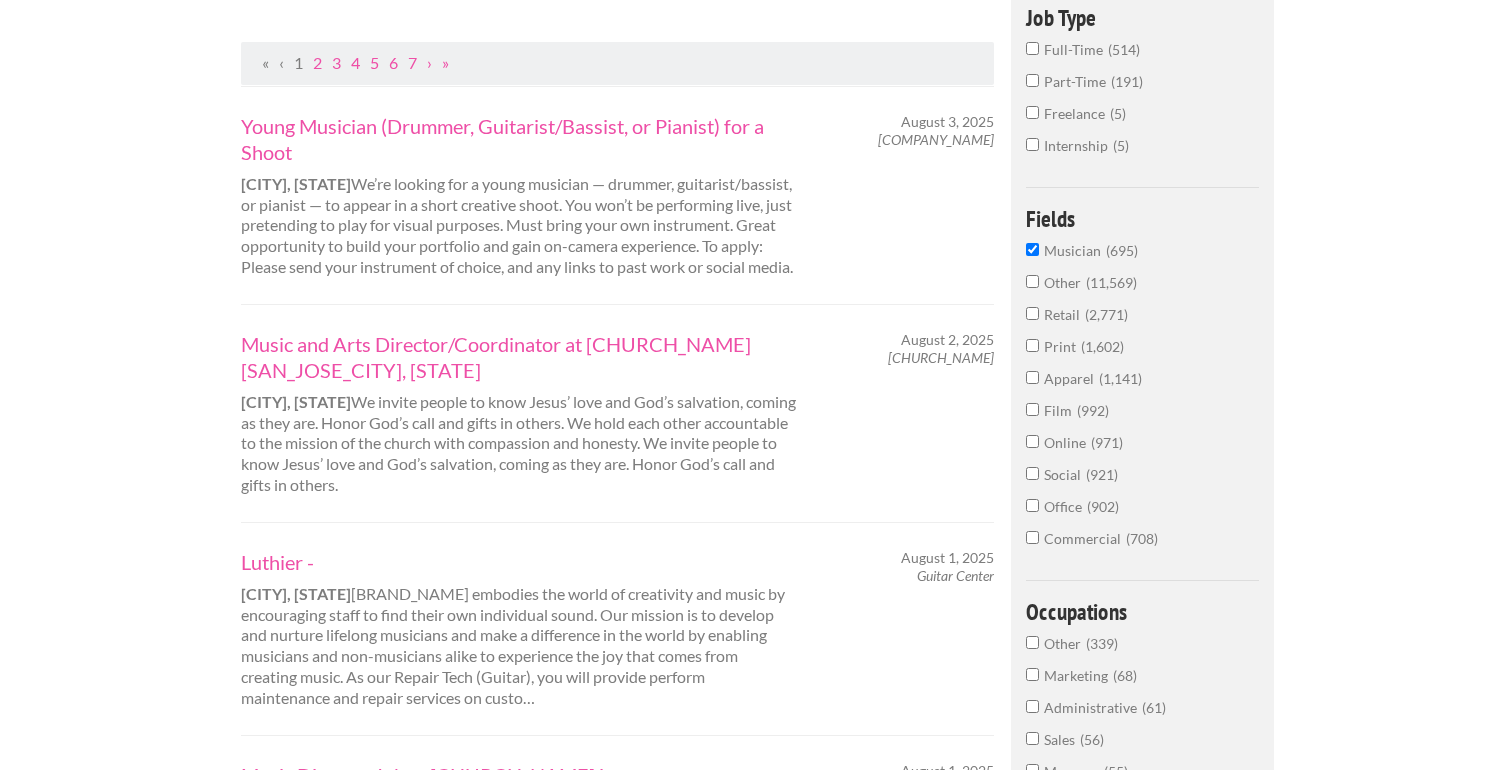 click on "Musician 695" at bounding box center [1032, 249] 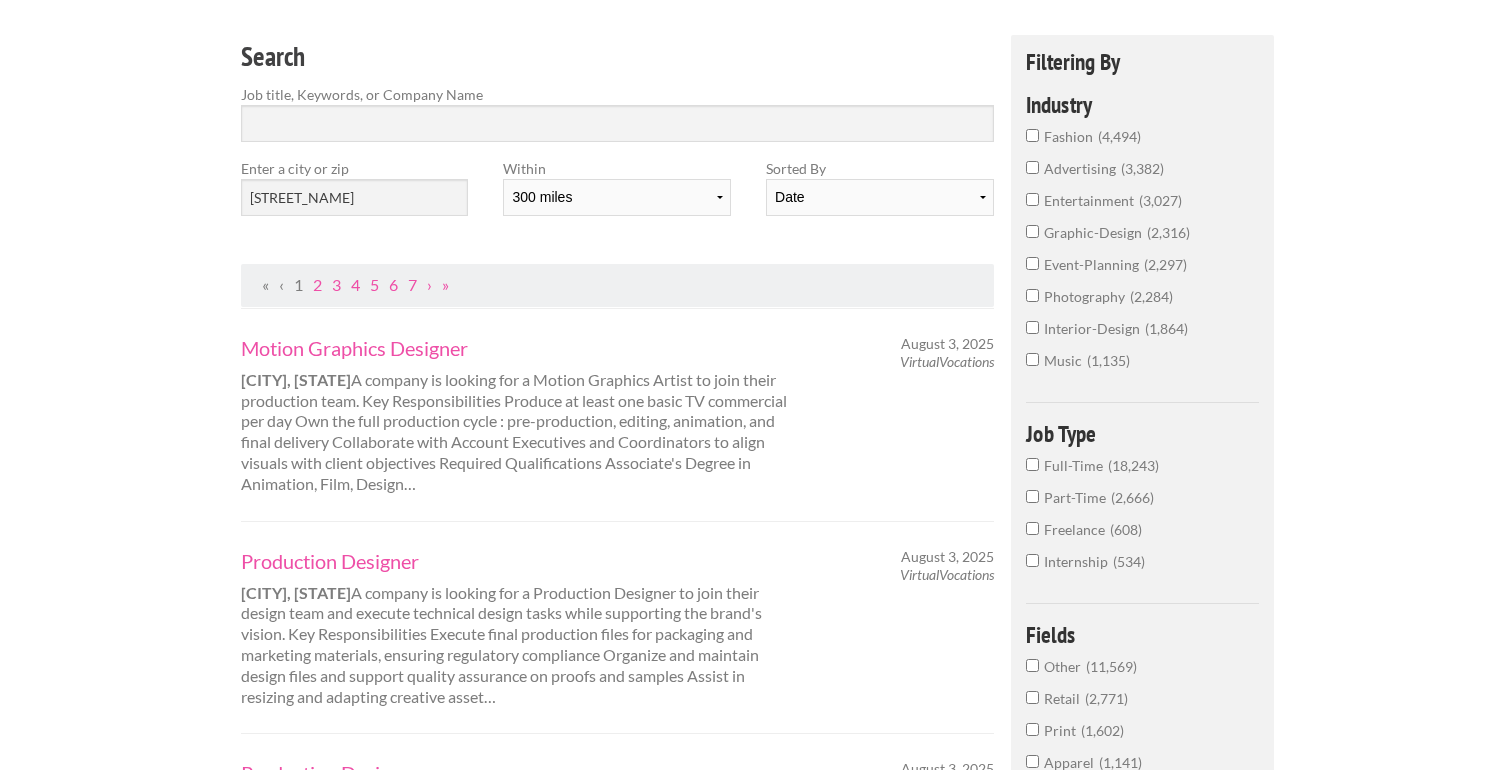 scroll, scrollTop: 151, scrollLeft: 0, axis: vertical 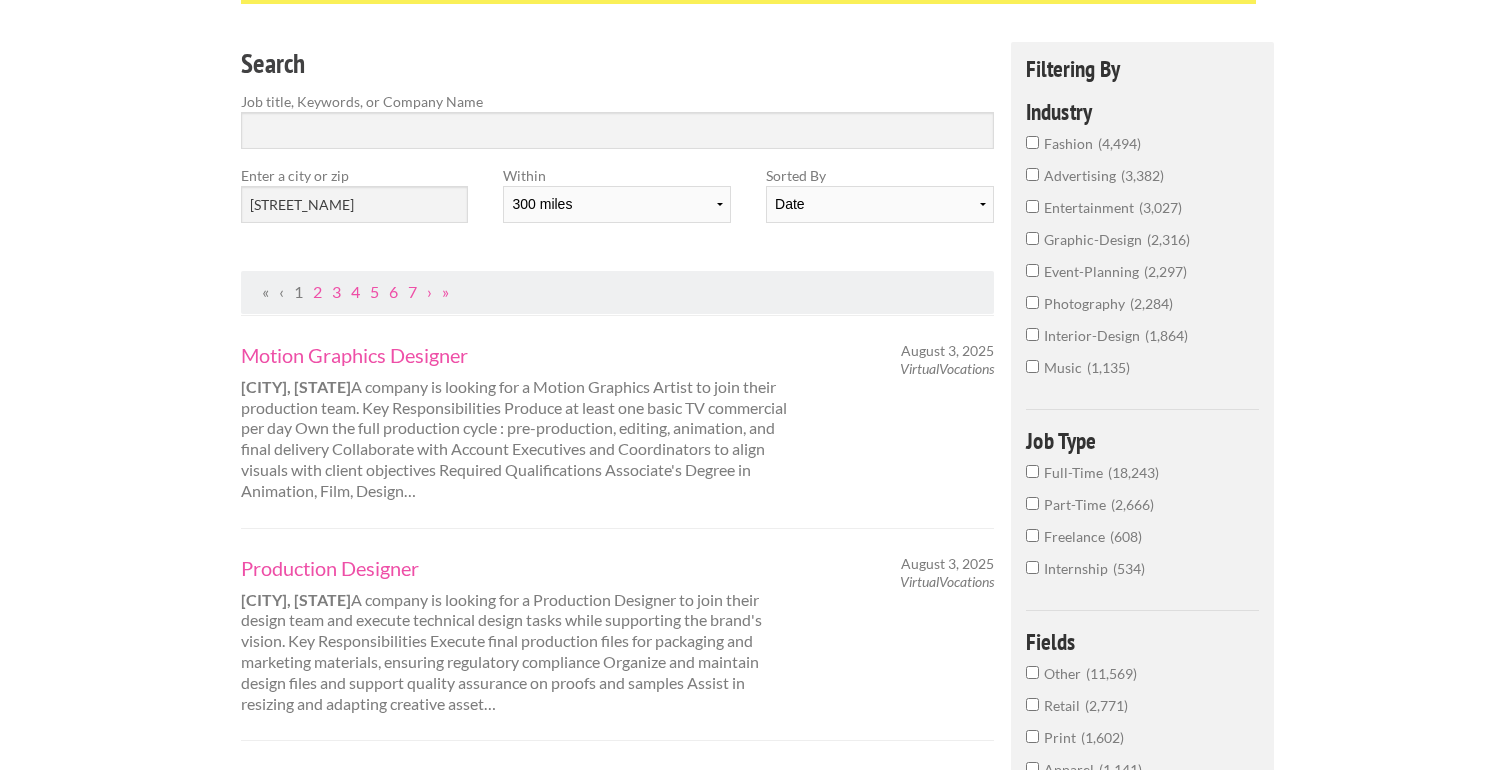 click on "graphic-design 2,316" at bounding box center (1032, 238) 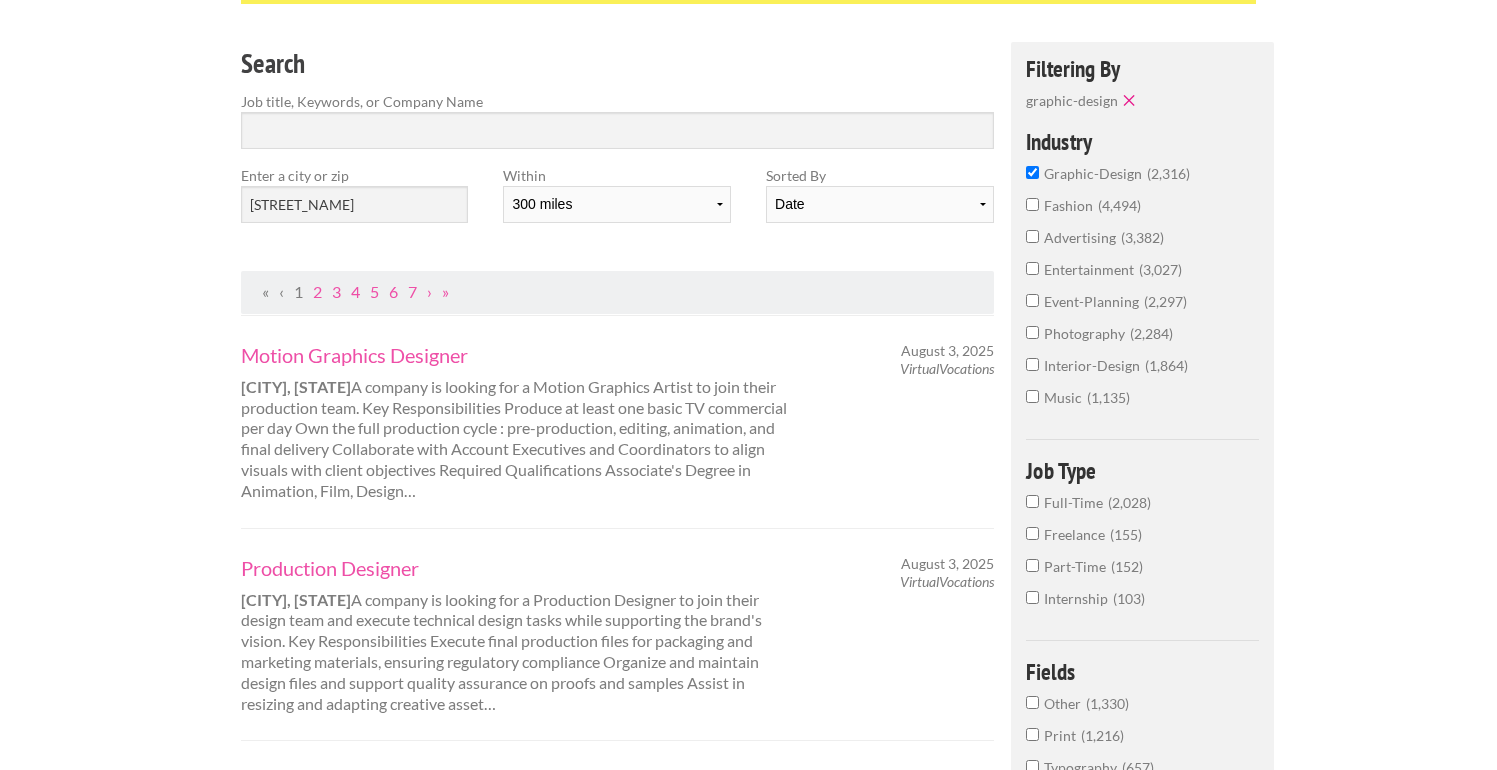 click on "graphic-design 2,316" at bounding box center [1032, 172] 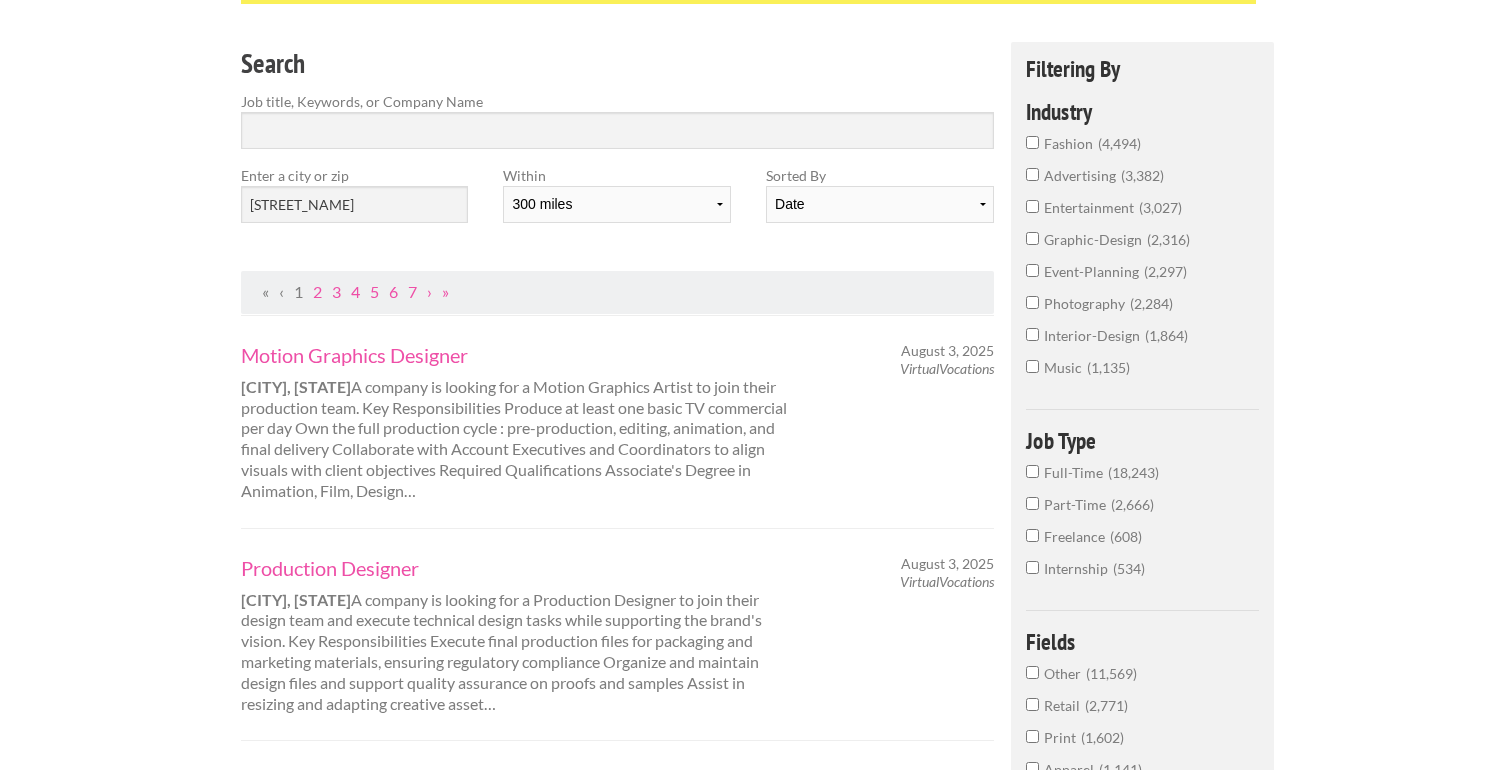 click on "music 1,135" at bounding box center [1032, 366] 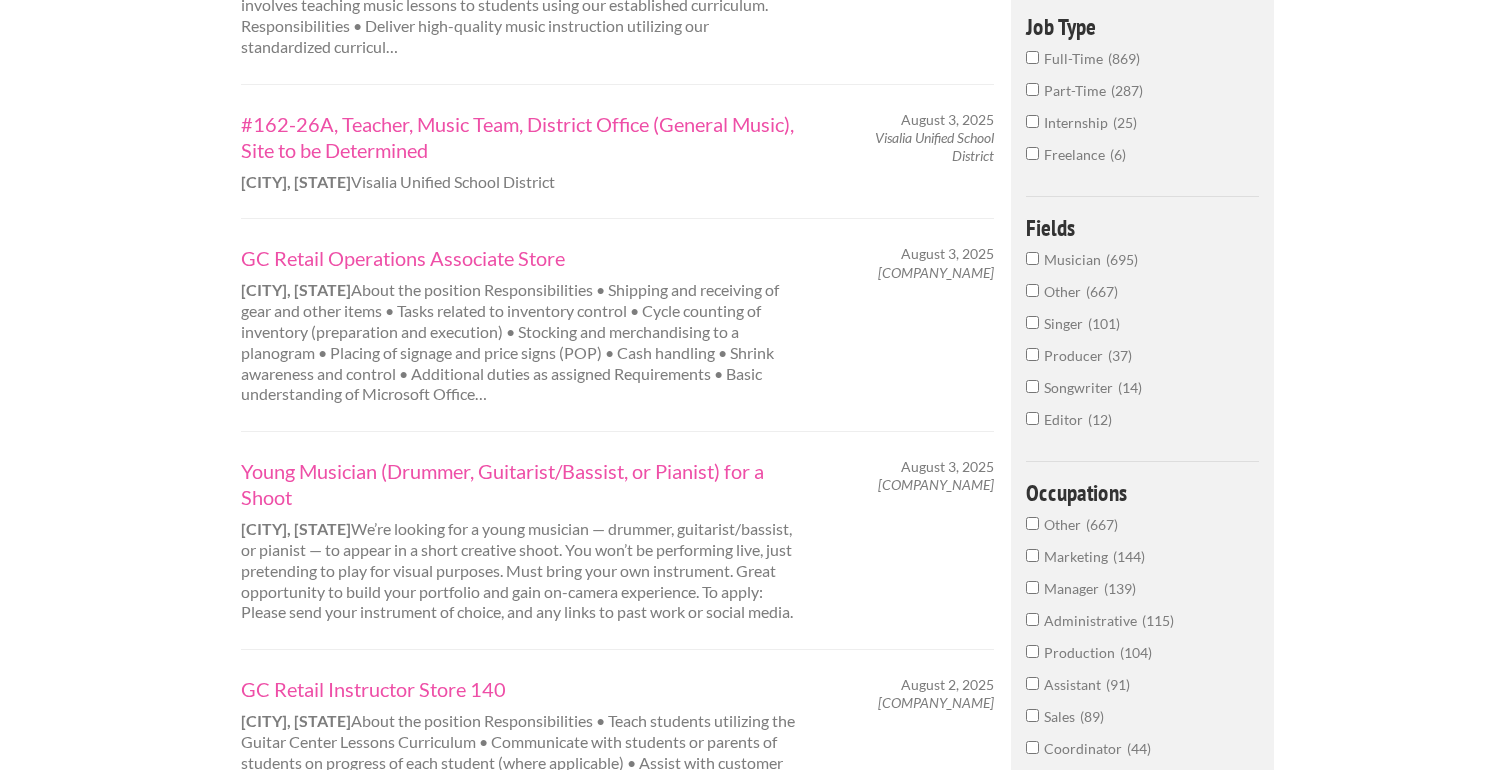 scroll, scrollTop: 600, scrollLeft: 0, axis: vertical 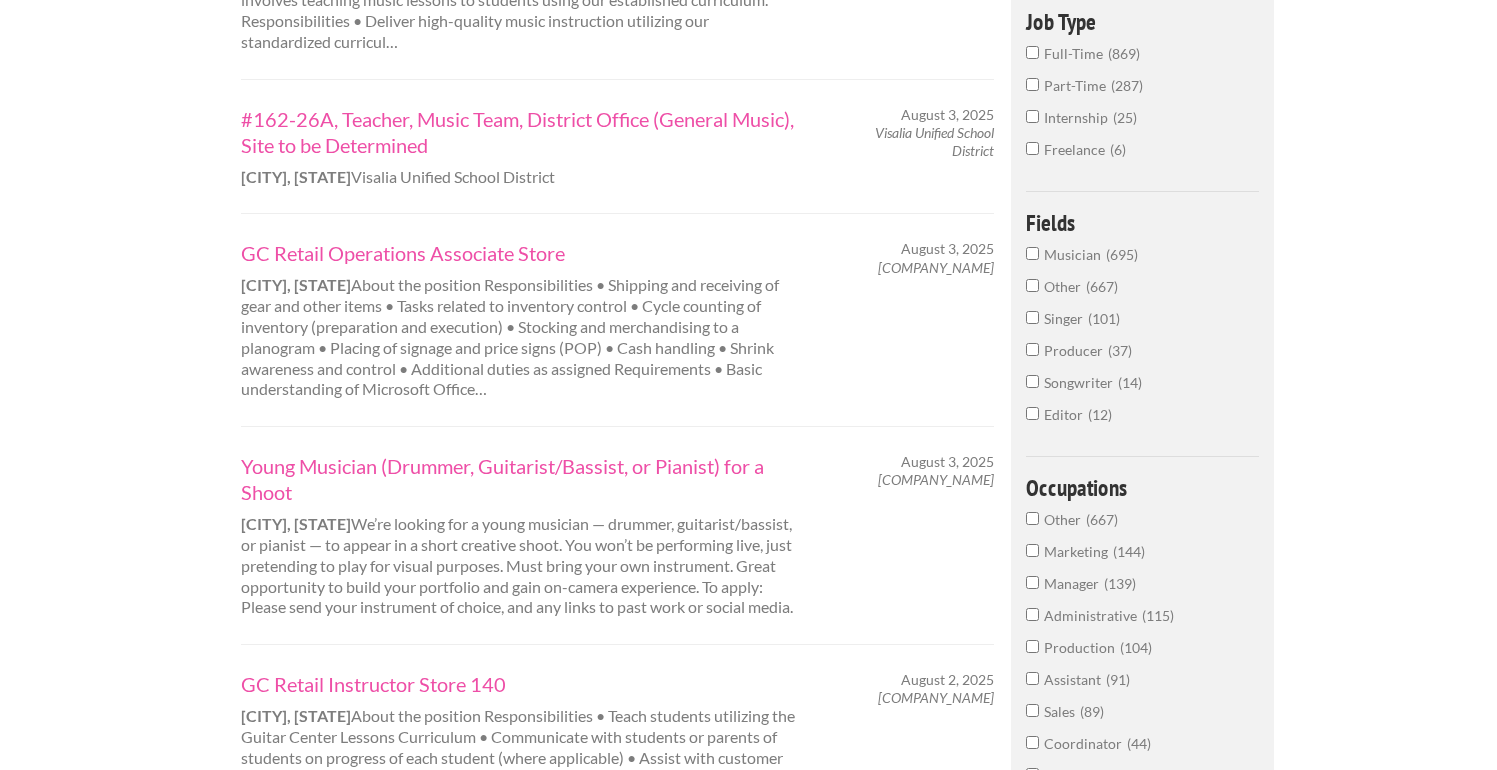 click on "Other 667" at bounding box center [1032, 285] 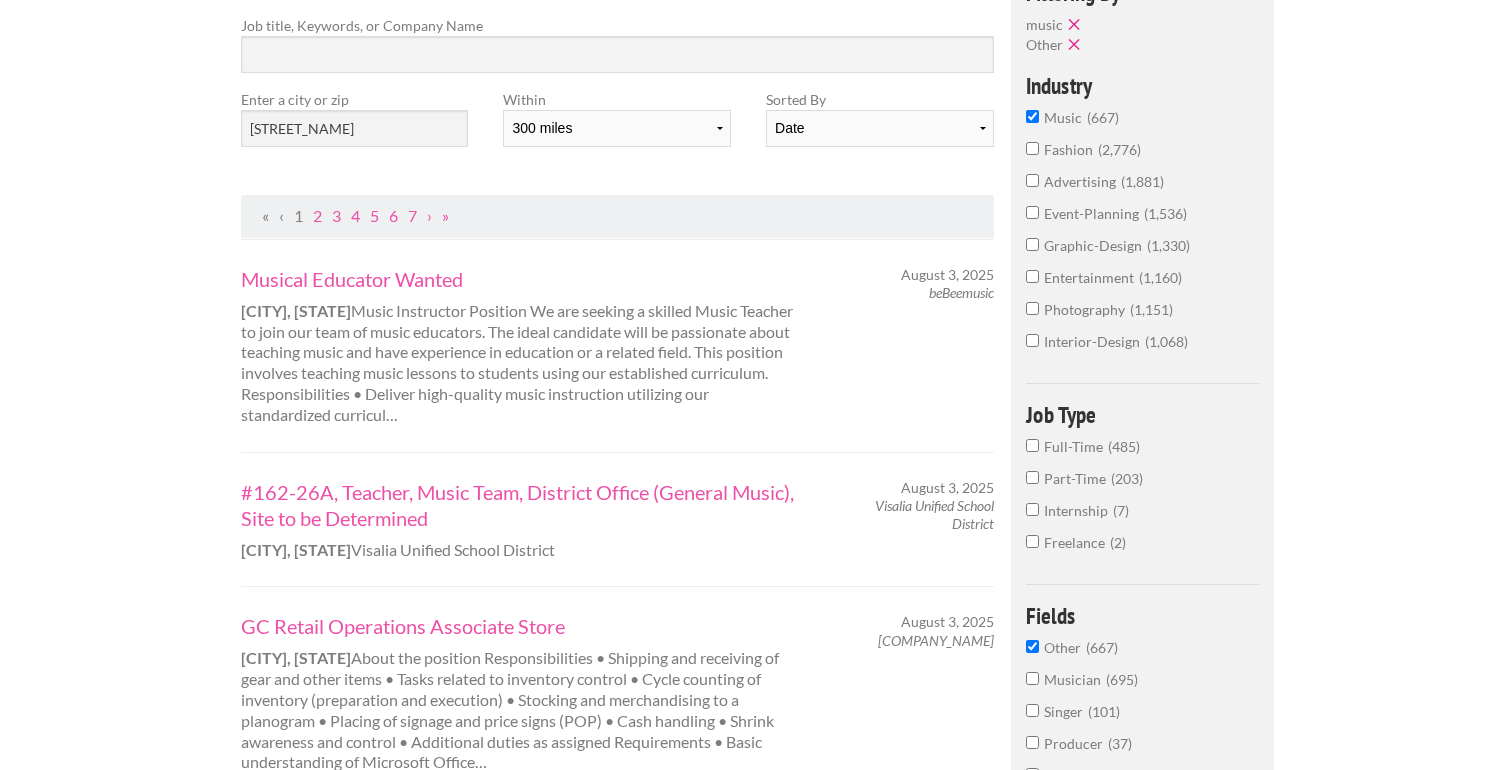 scroll, scrollTop: 265, scrollLeft: 0, axis: vertical 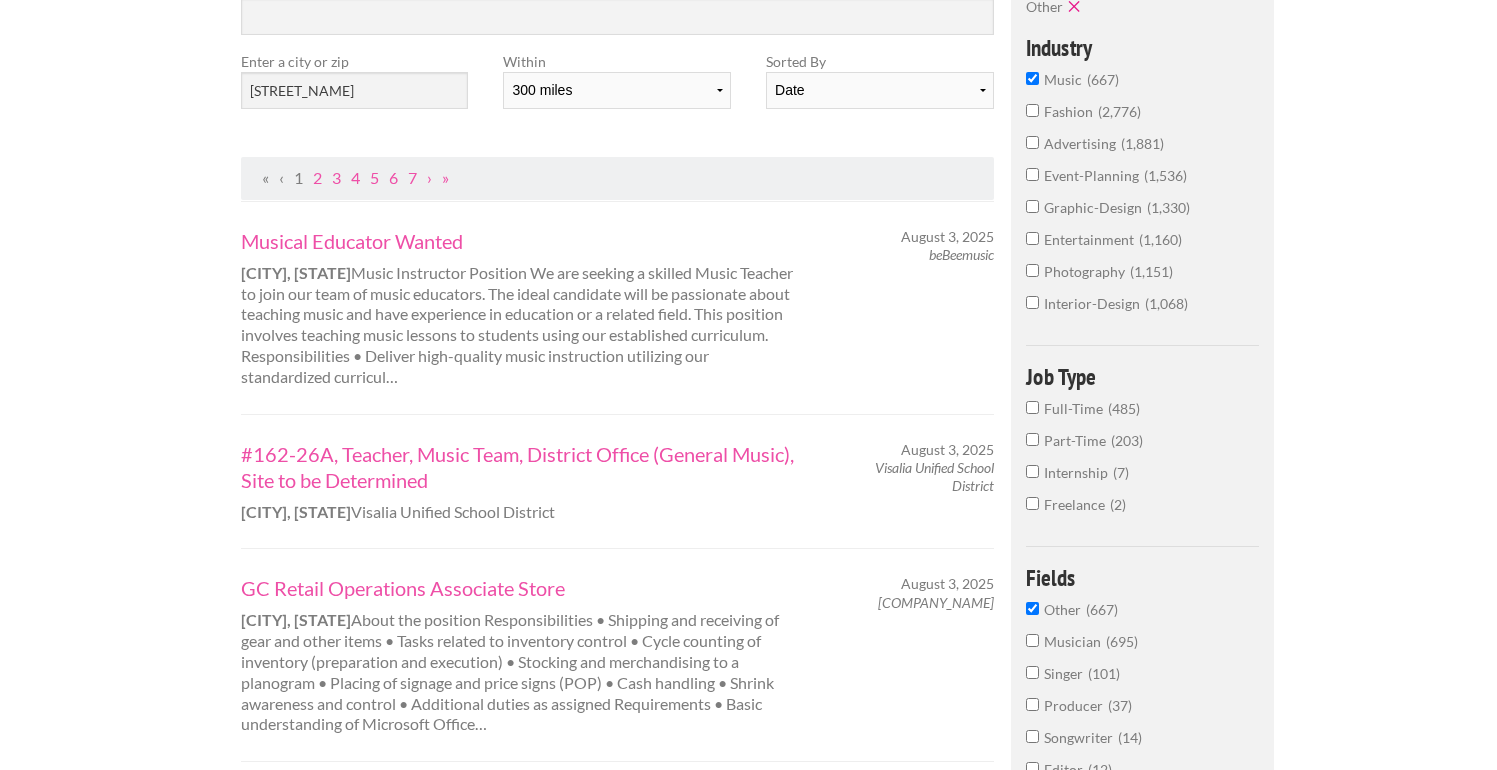 click on "Other 667" at bounding box center (1032, 608) 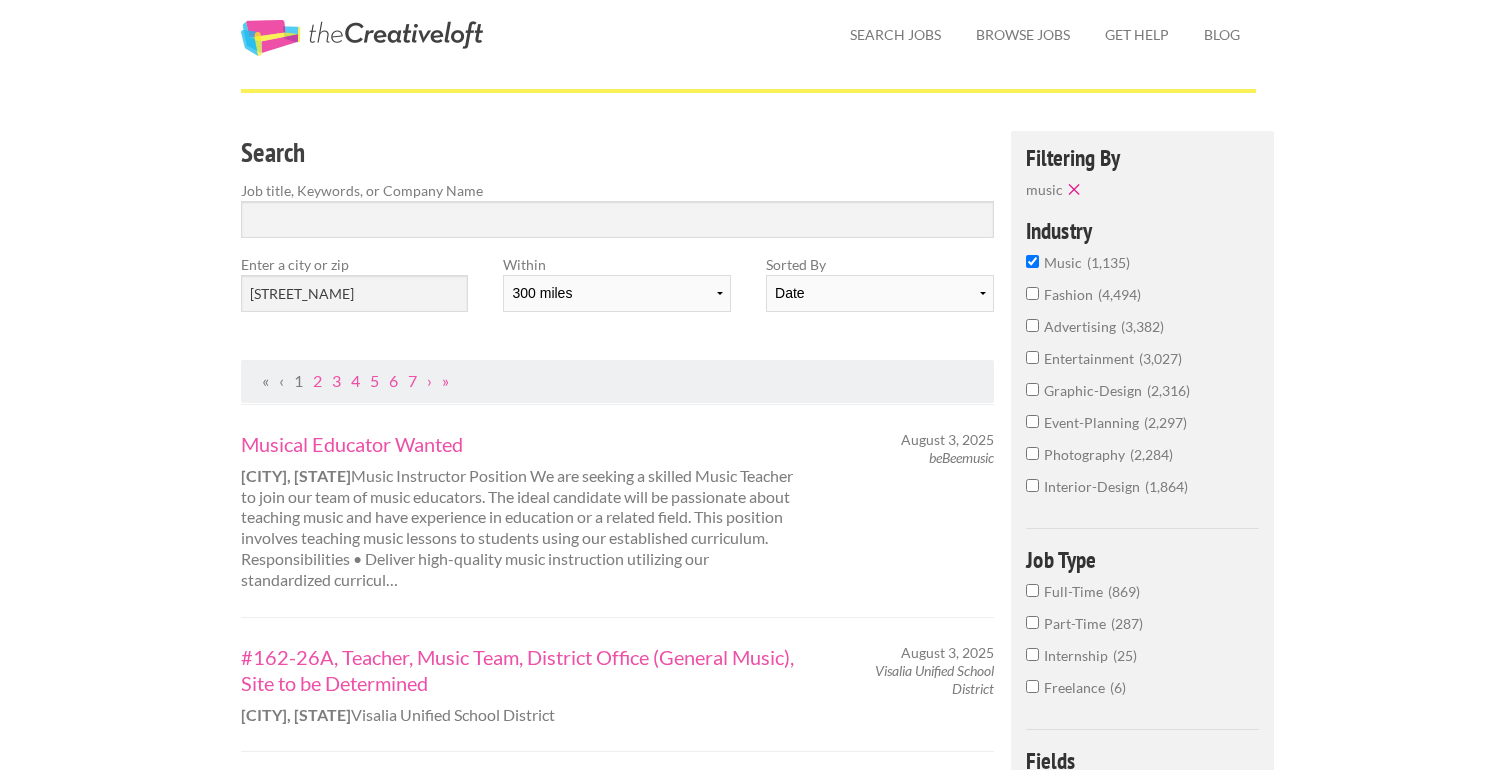 scroll, scrollTop: 60, scrollLeft: 0, axis: vertical 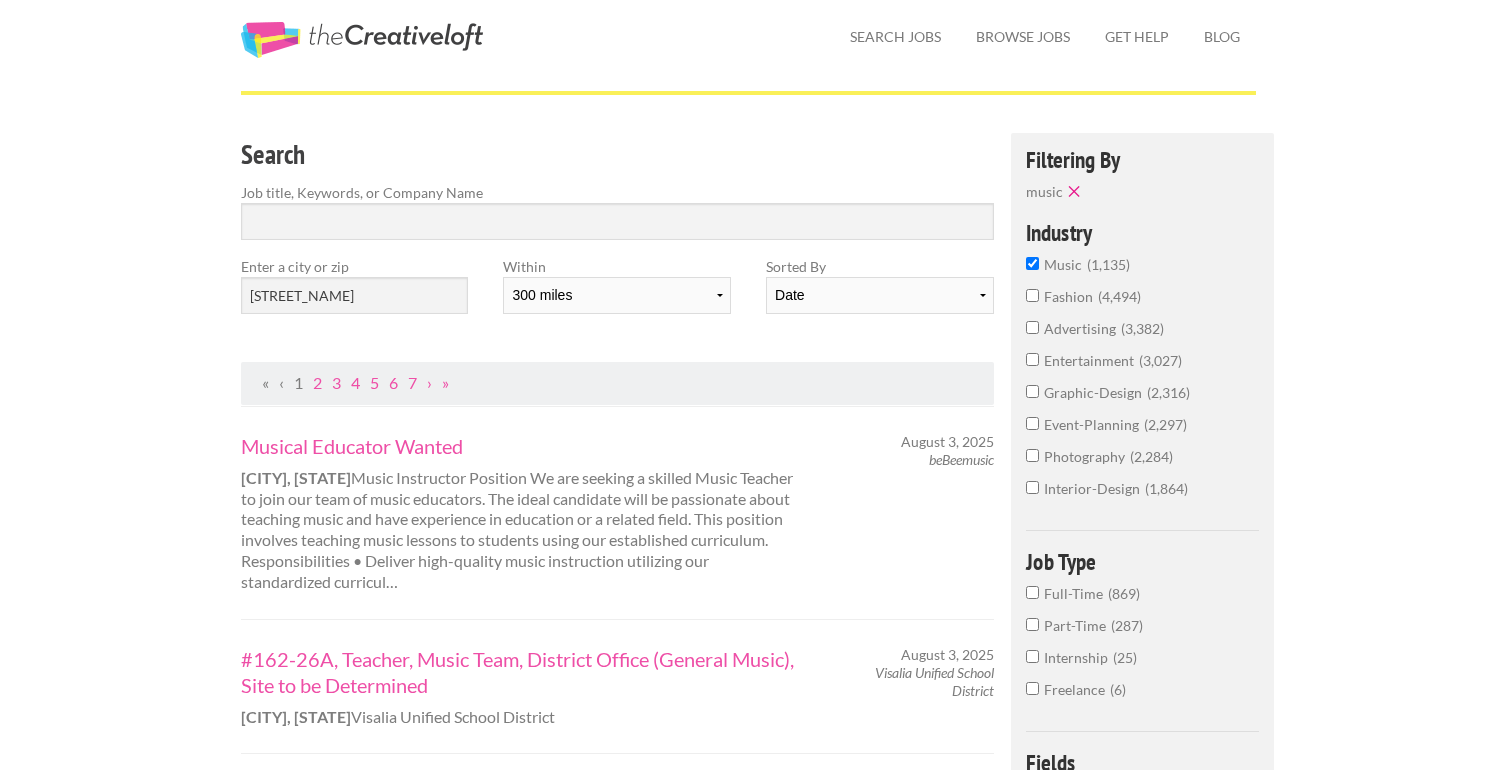 click on "music 1,135" at bounding box center (1032, 263) 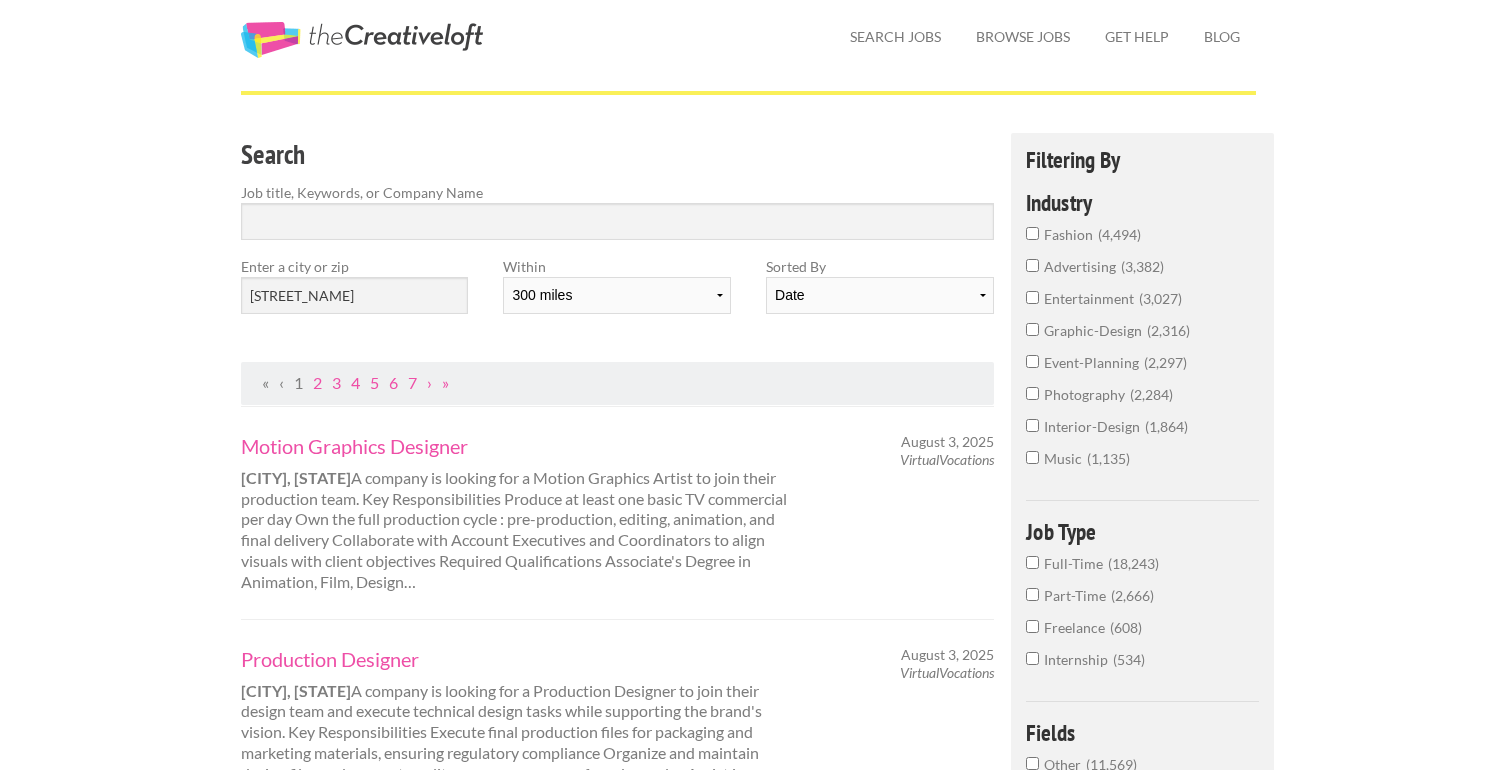click on "entertainment 3,027" at bounding box center [1032, 297] 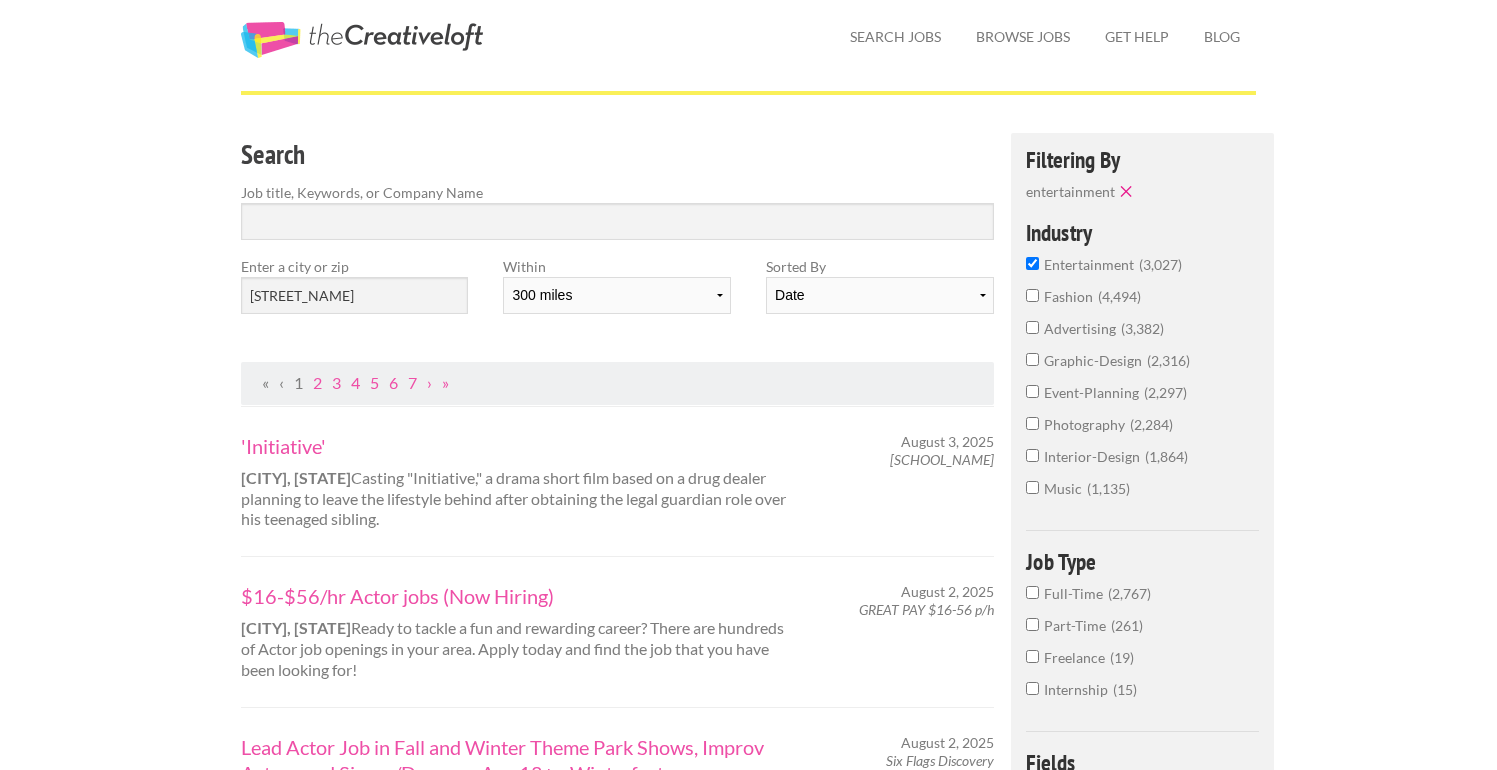 click on "entertainment 3,027" at bounding box center [1032, 263] 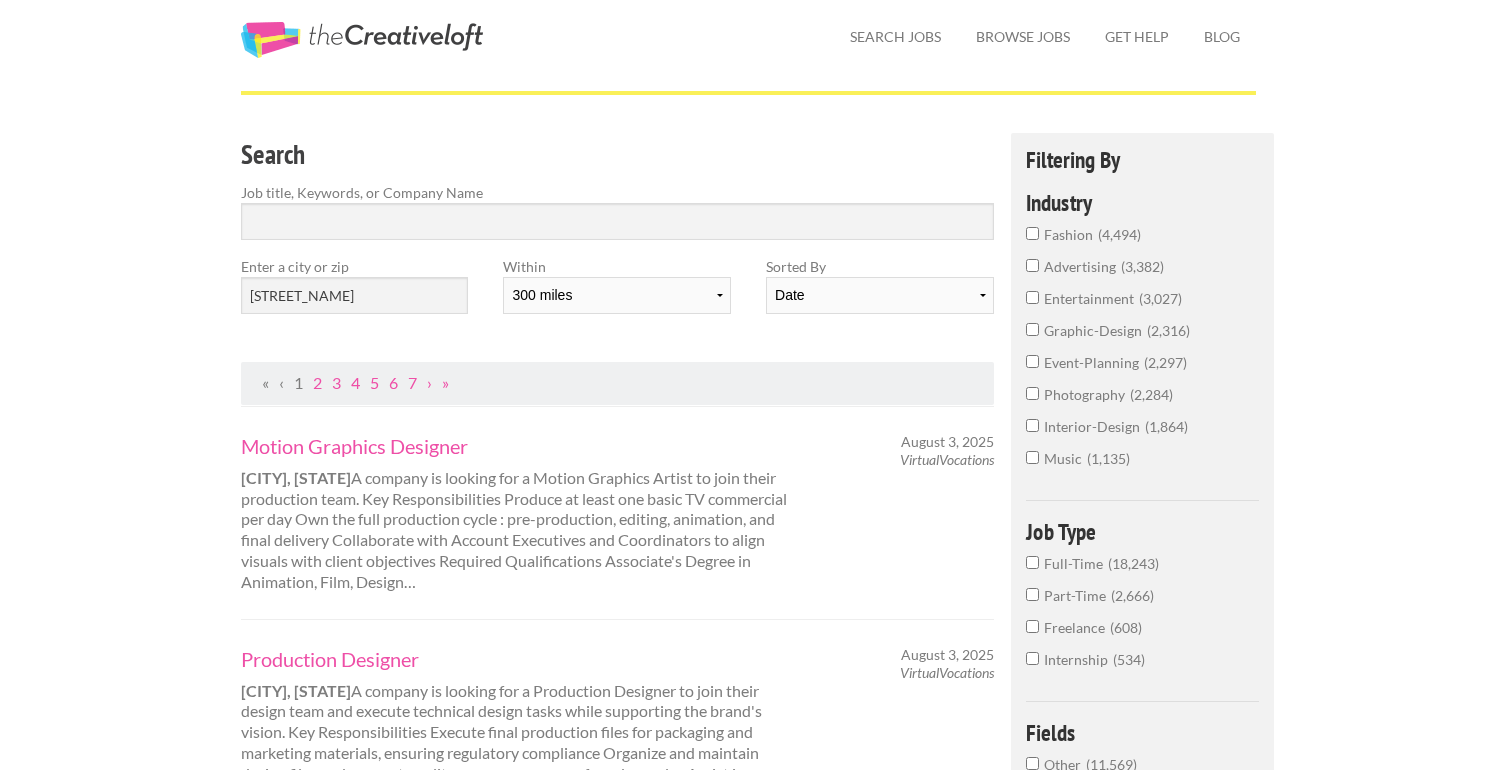 click on "graphic-design 2,316" at bounding box center (1142, 336) 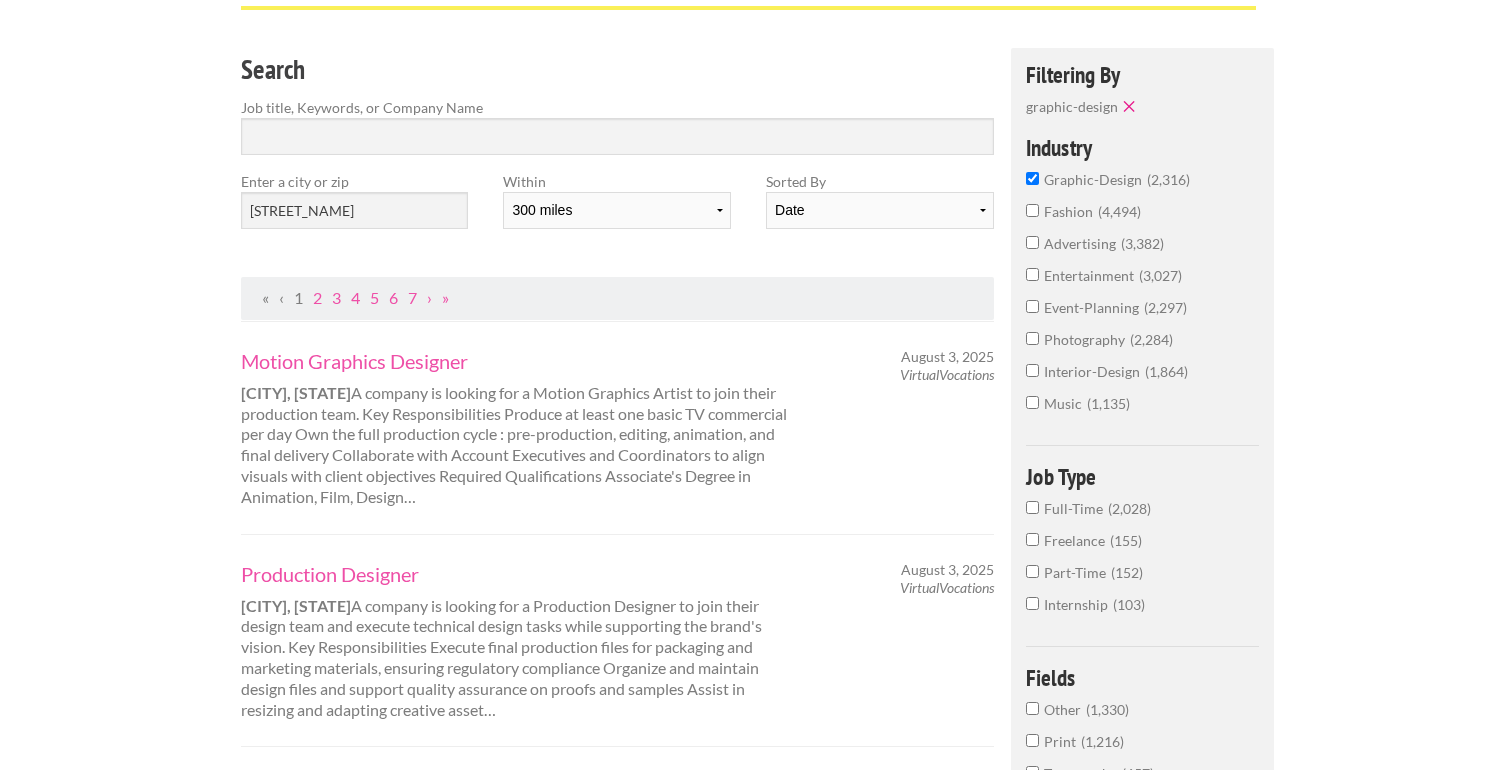 scroll, scrollTop: 150, scrollLeft: 0, axis: vertical 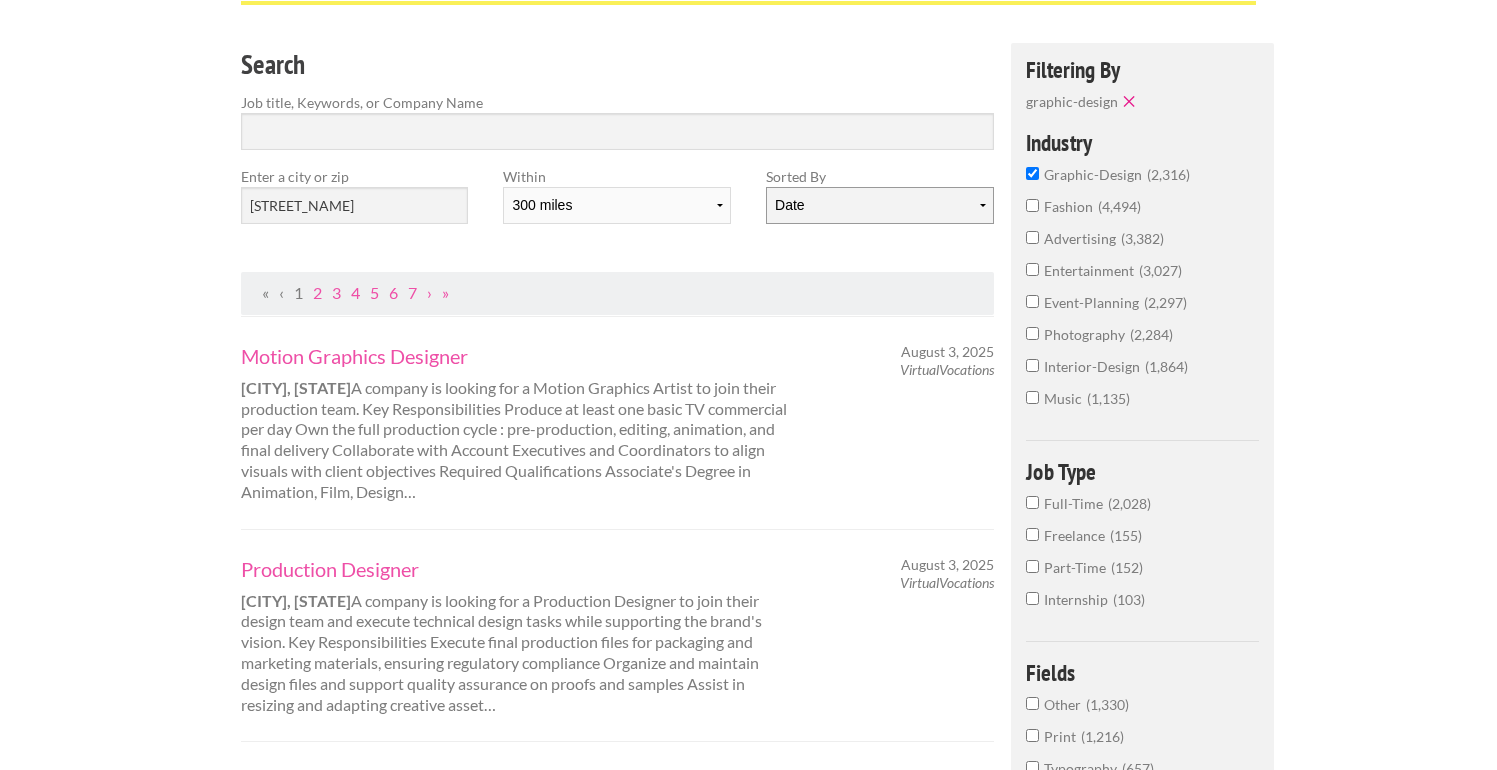 click on "Date Relevance" at bounding box center [879, 205] 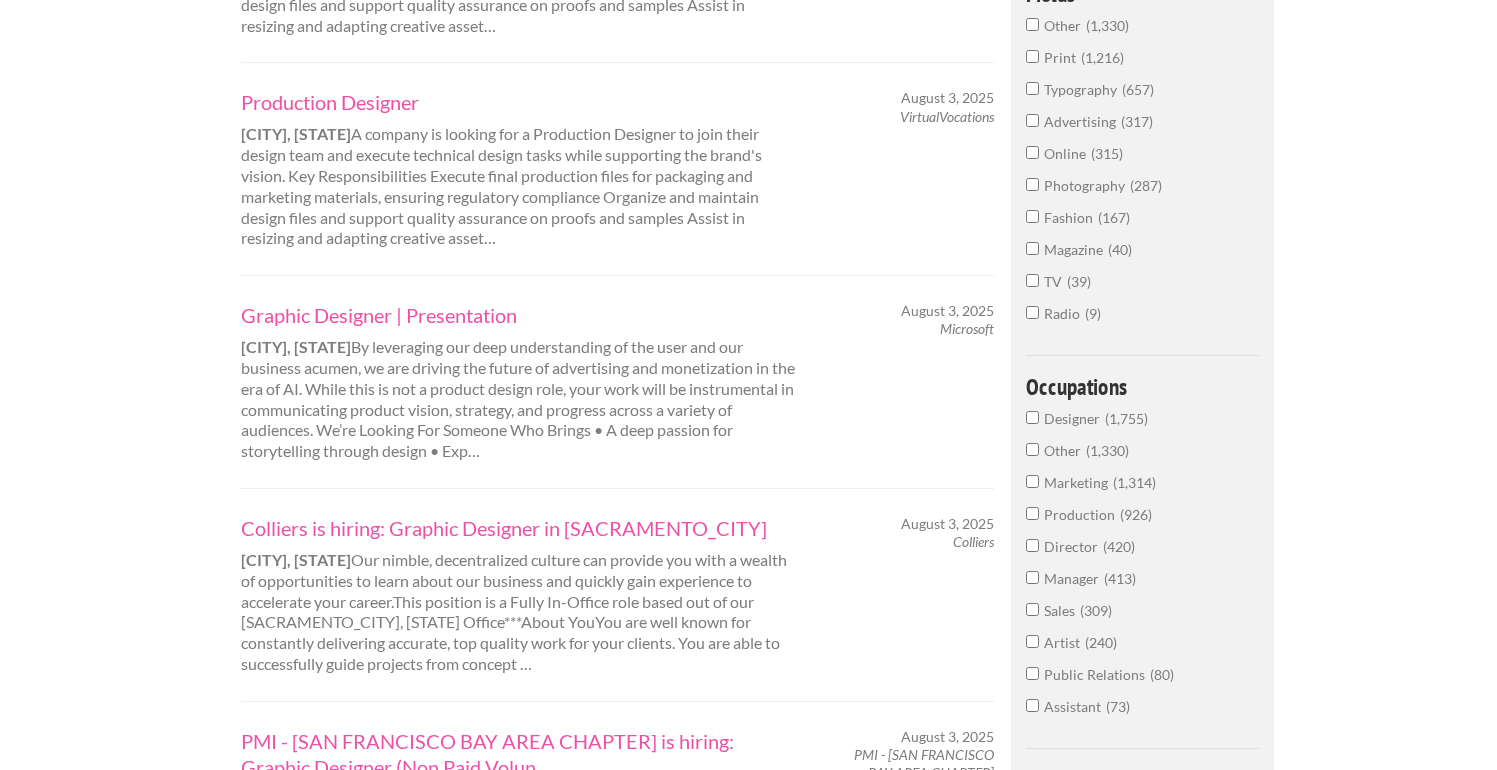 scroll, scrollTop: 839, scrollLeft: 0, axis: vertical 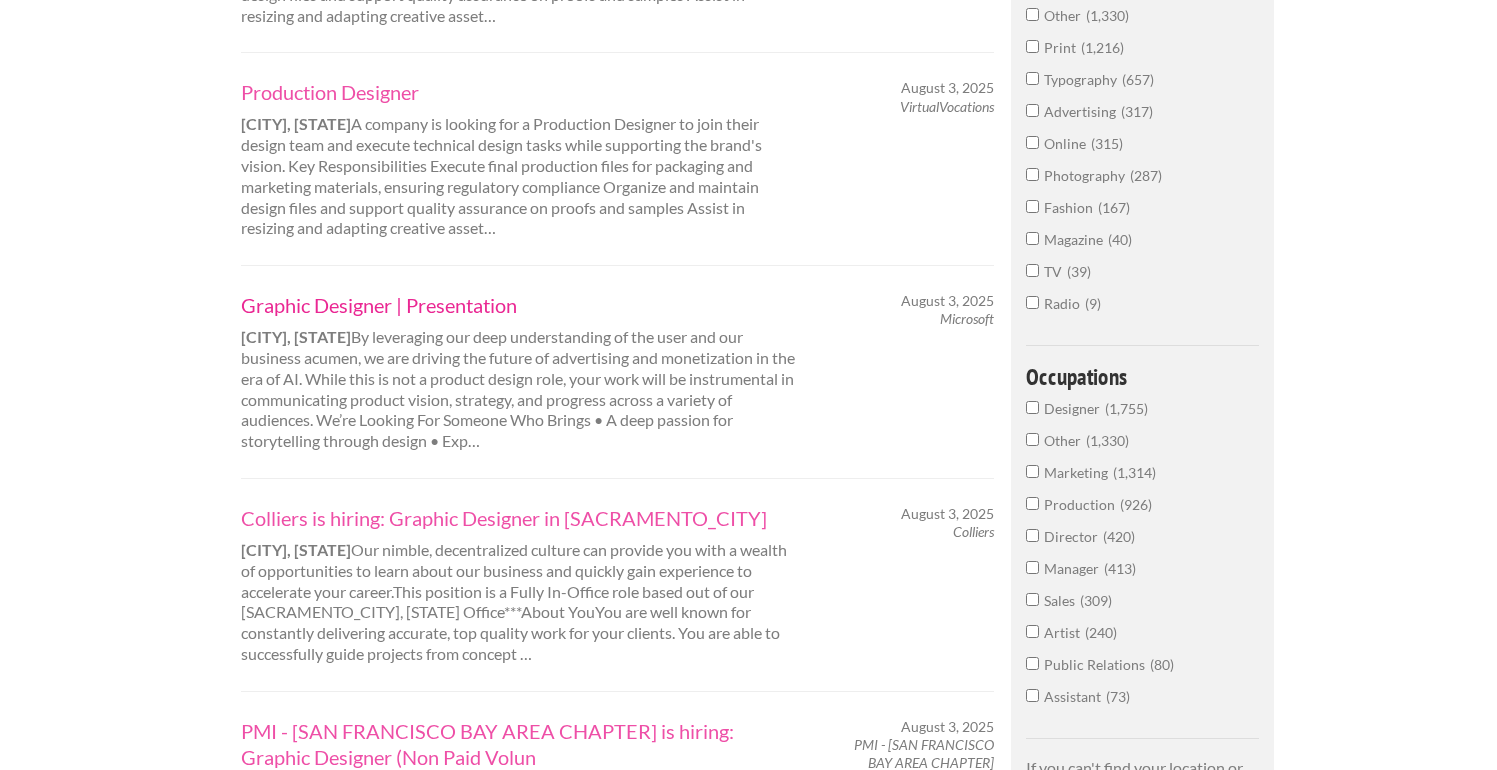 click on "Graphic Designer | Presentation" at bounding box center [519, 305] 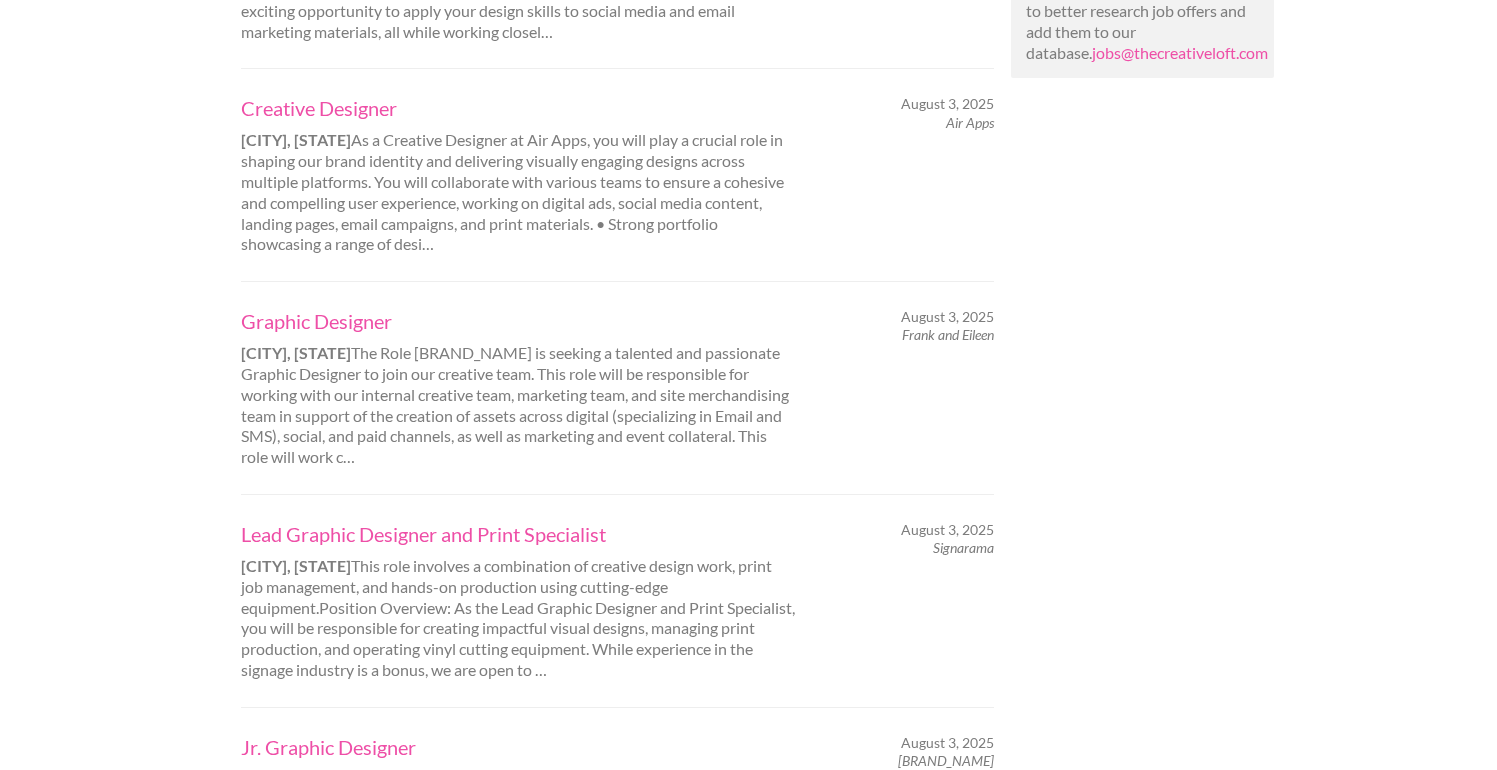 scroll, scrollTop: 1696, scrollLeft: 0, axis: vertical 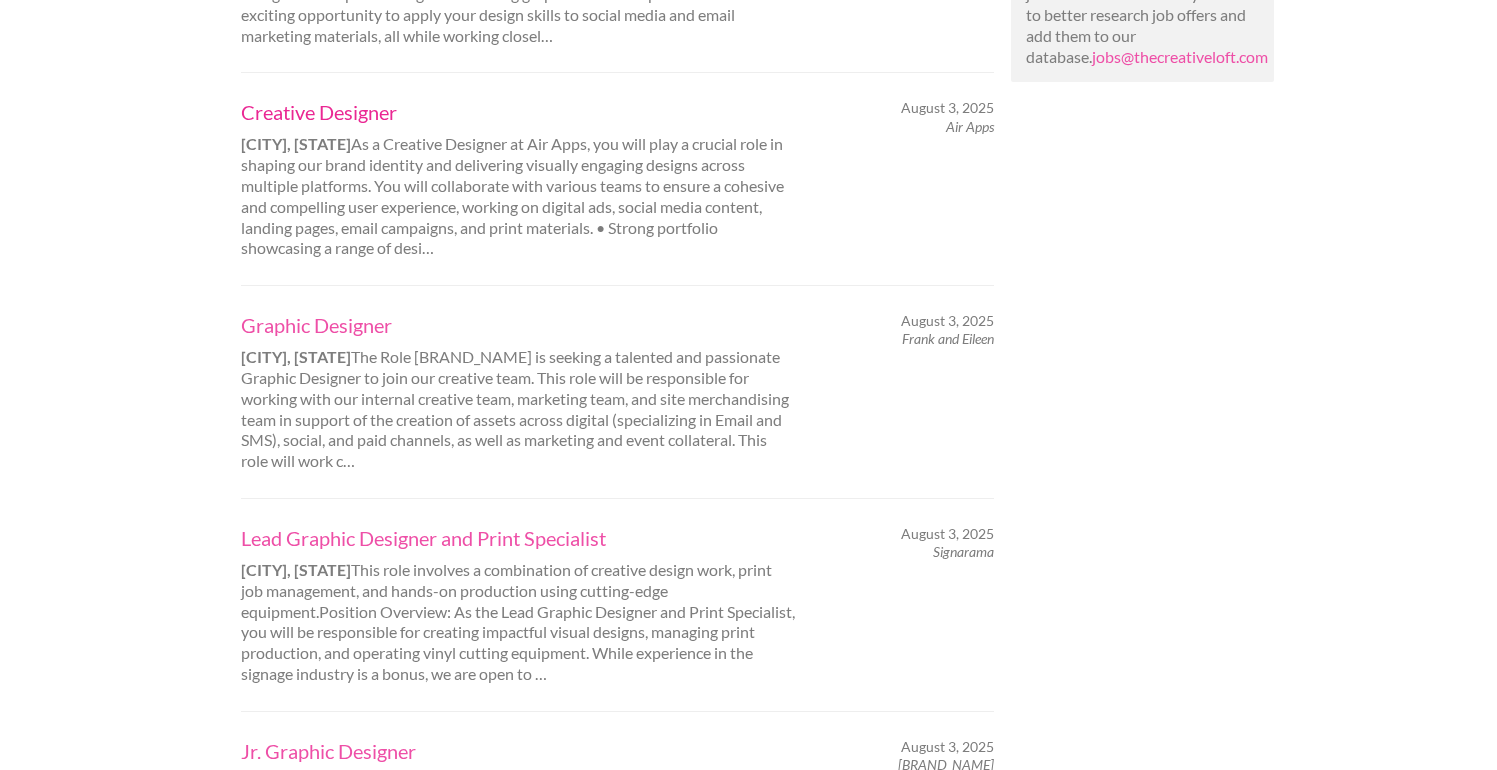 click on "Creative Designer" at bounding box center [519, 112] 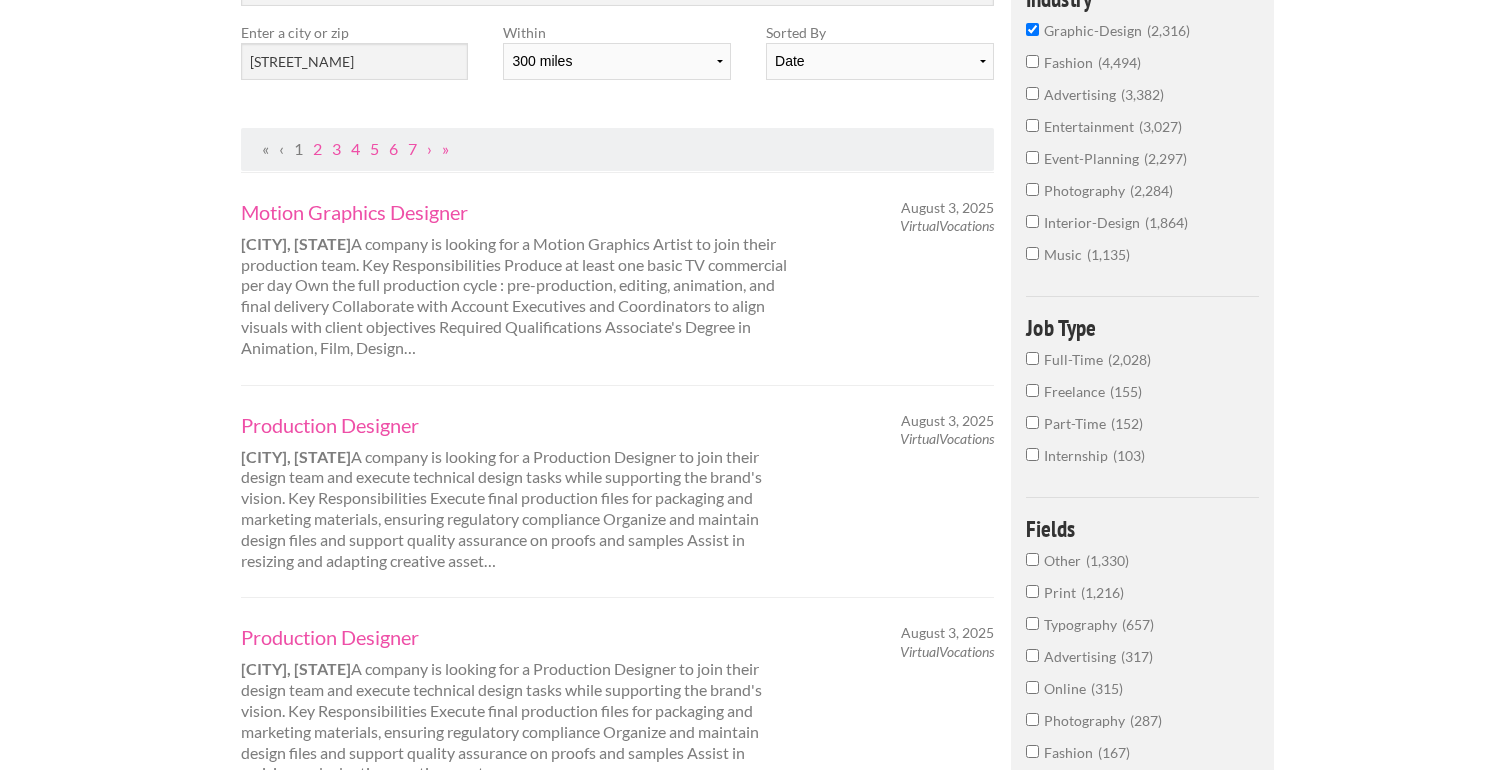 scroll, scrollTop: 0, scrollLeft: 0, axis: both 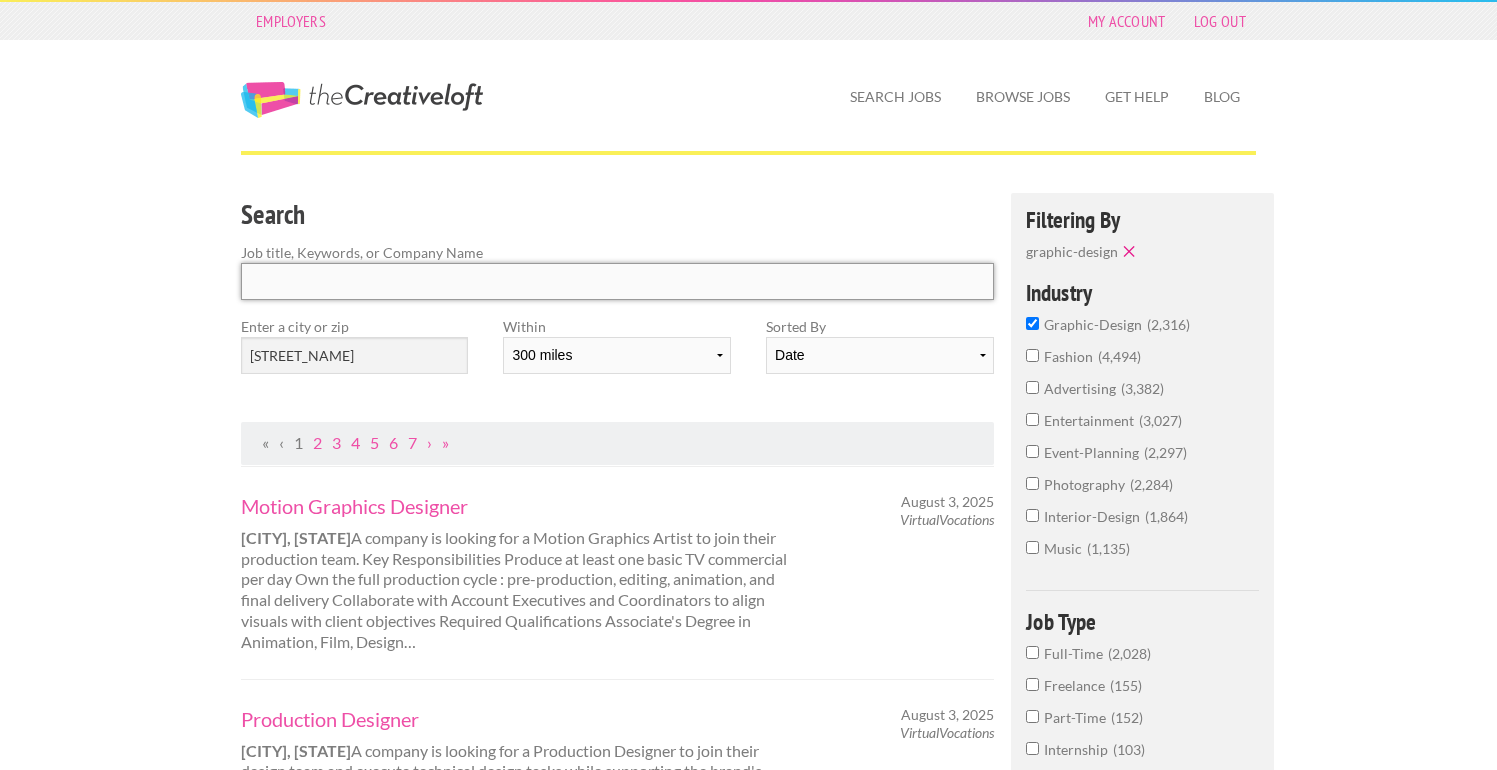 click at bounding box center [617, 281] 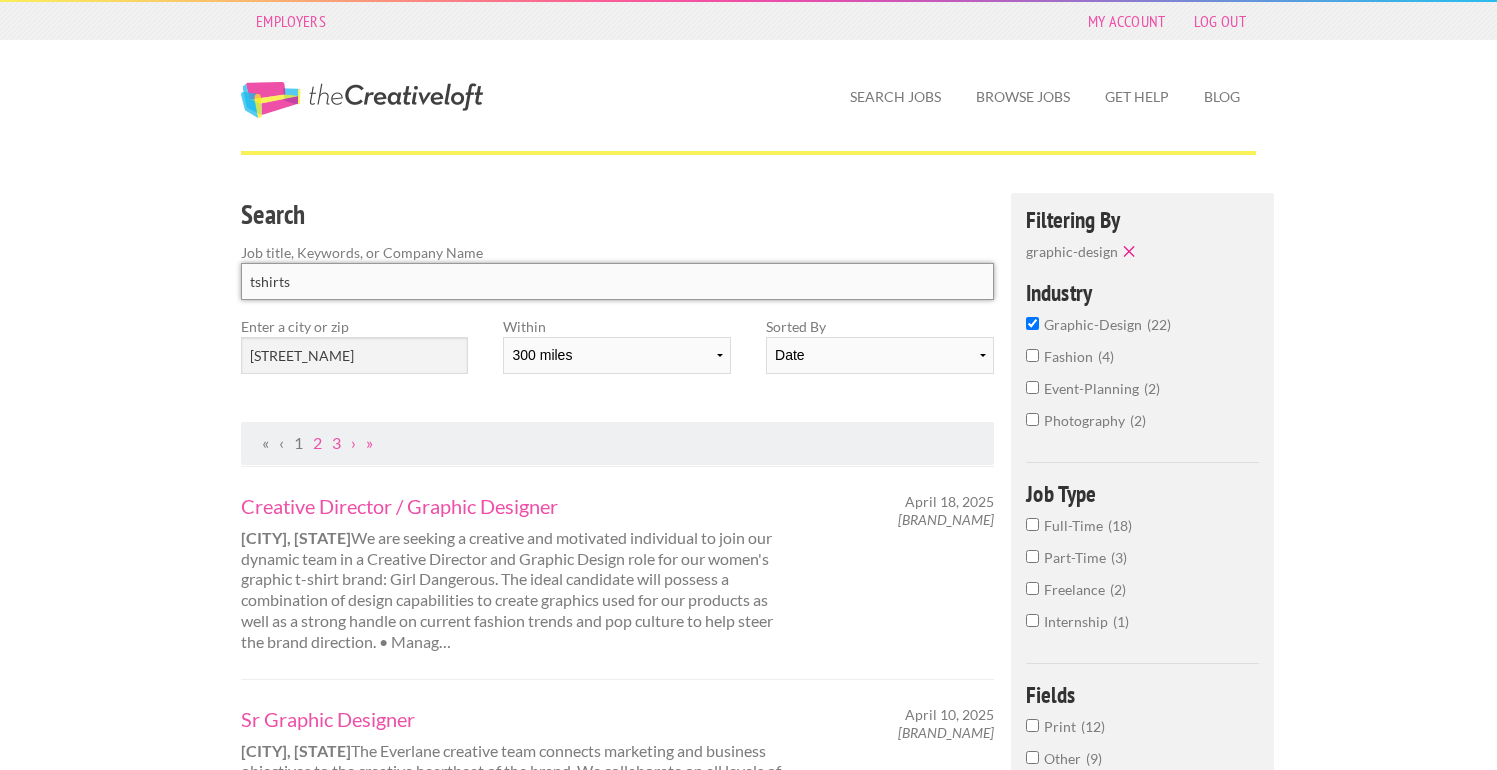 type on "tshirts" 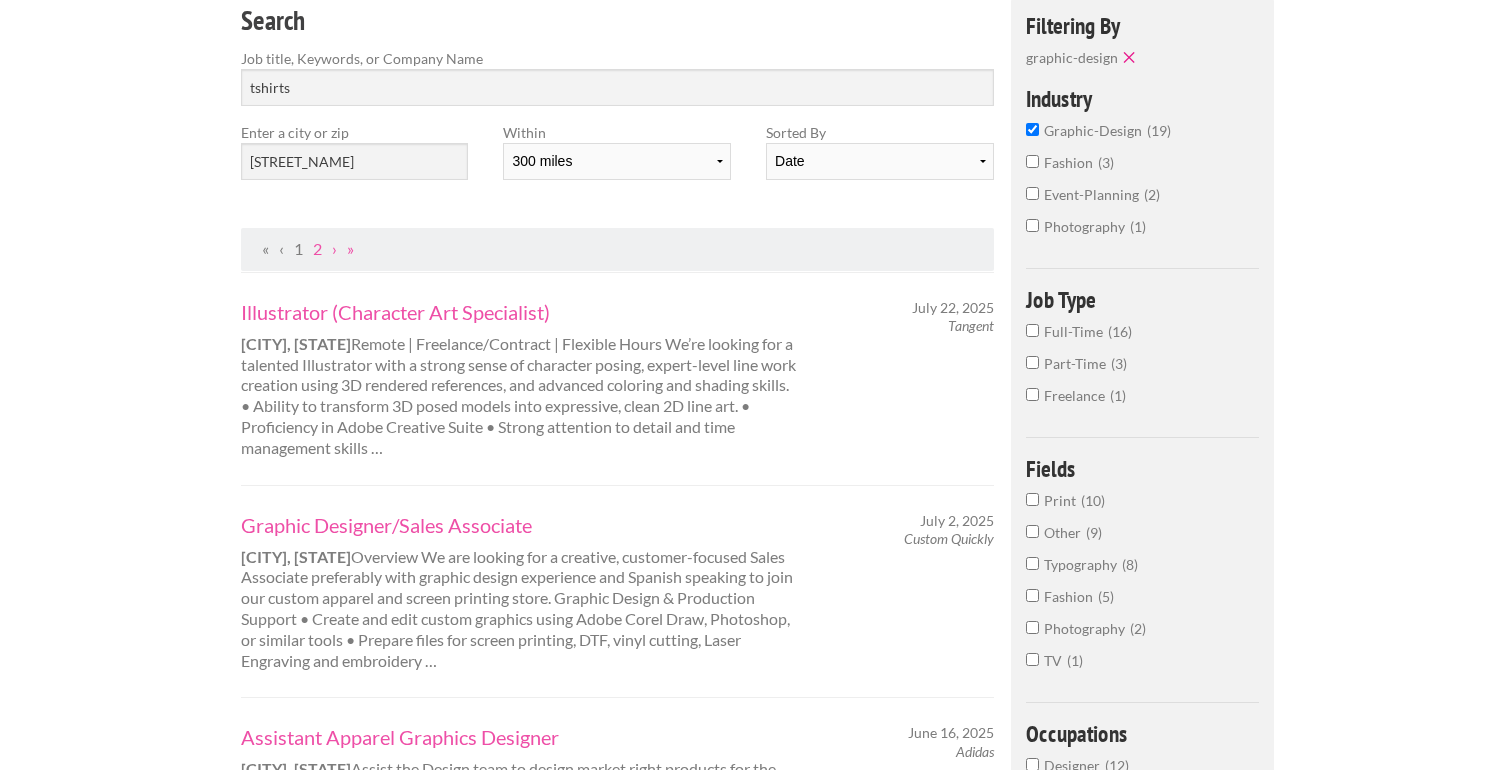 scroll, scrollTop: 227, scrollLeft: 0, axis: vertical 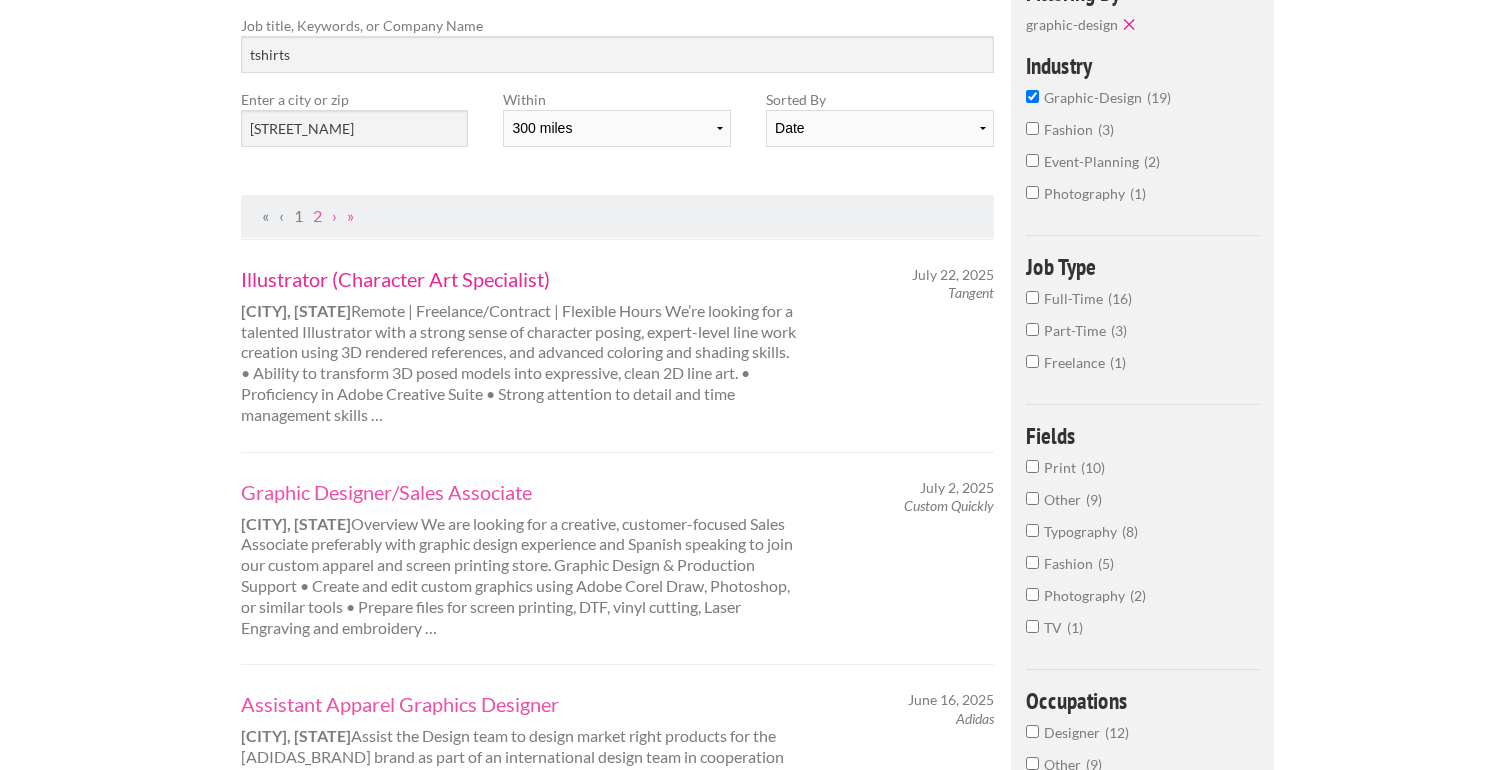 click on "Illustrator (Character Art Specialist)" at bounding box center (519, 279) 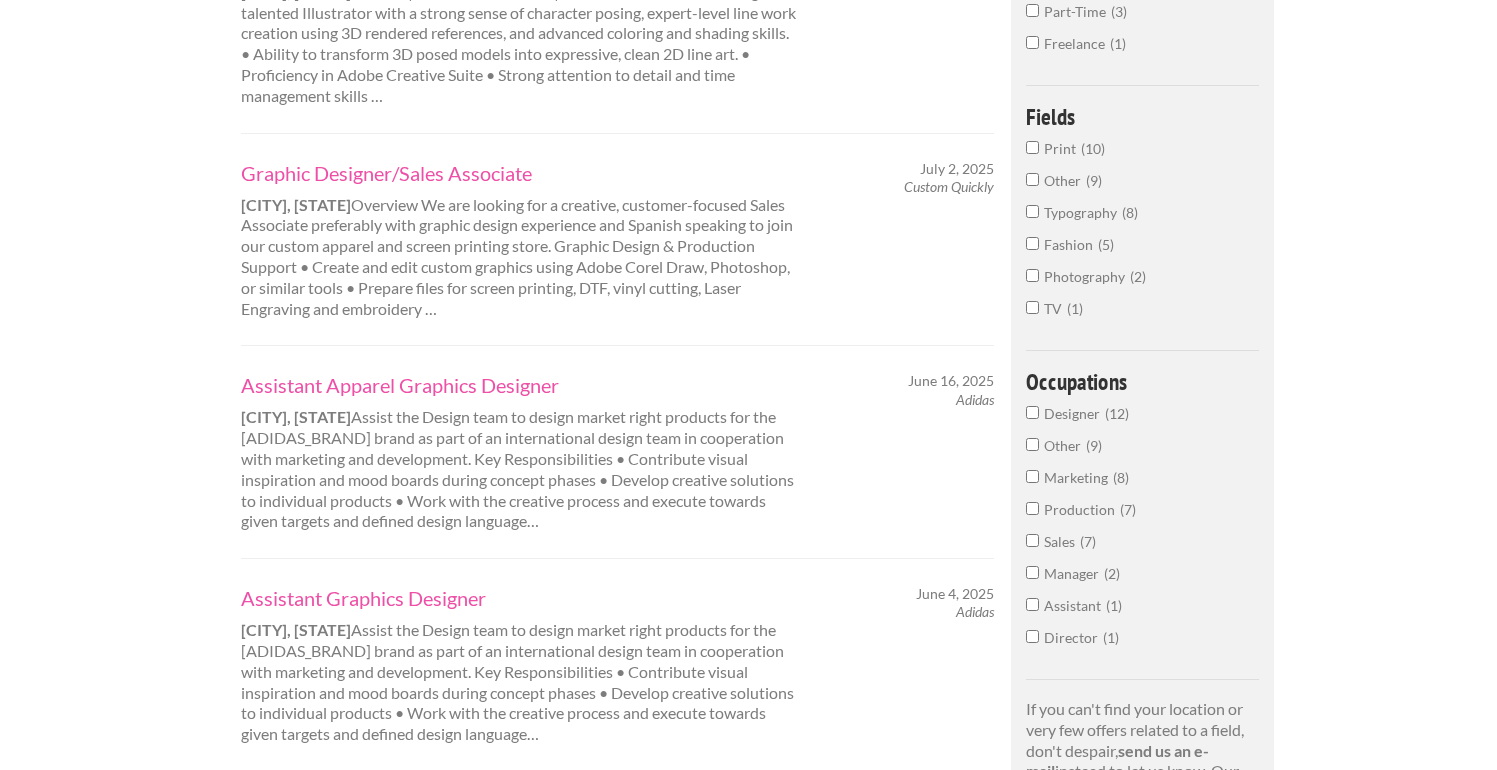 scroll, scrollTop: 544, scrollLeft: 0, axis: vertical 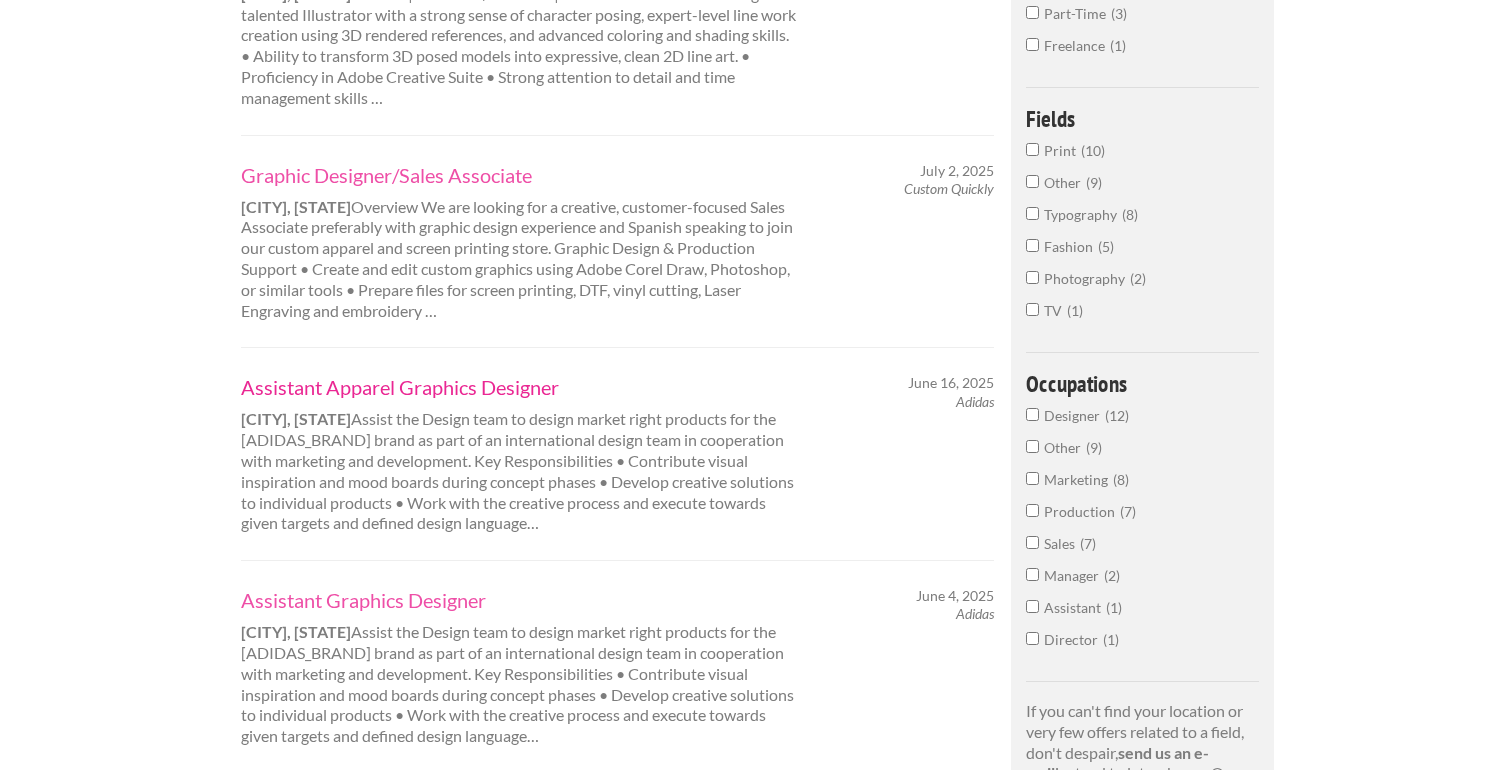click on "Assistant Apparel Graphics Designer" at bounding box center (519, 387) 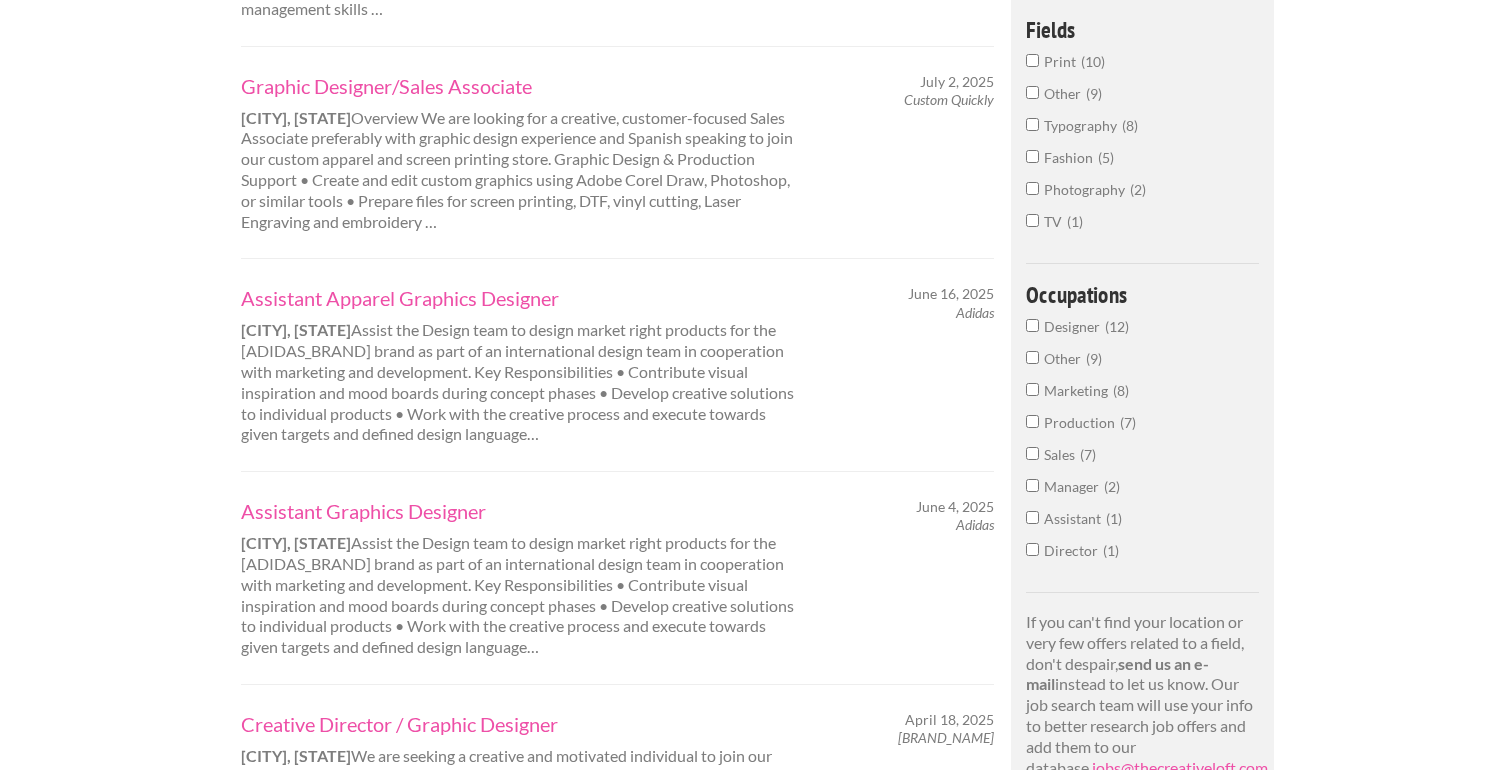 scroll, scrollTop: 661, scrollLeft: 0, axis: vertical 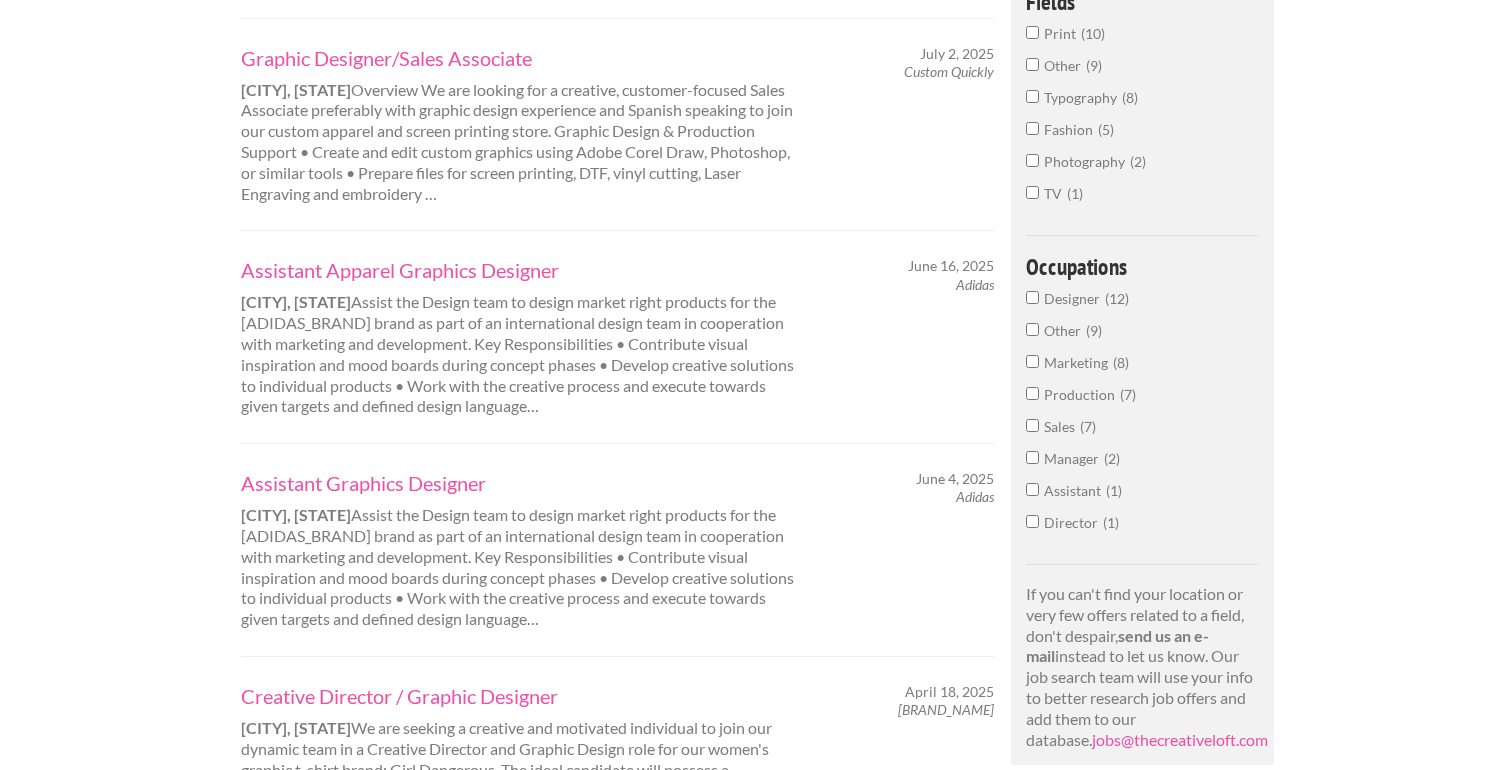 click on "Oxnard, California" at bounding box center (296, 301) 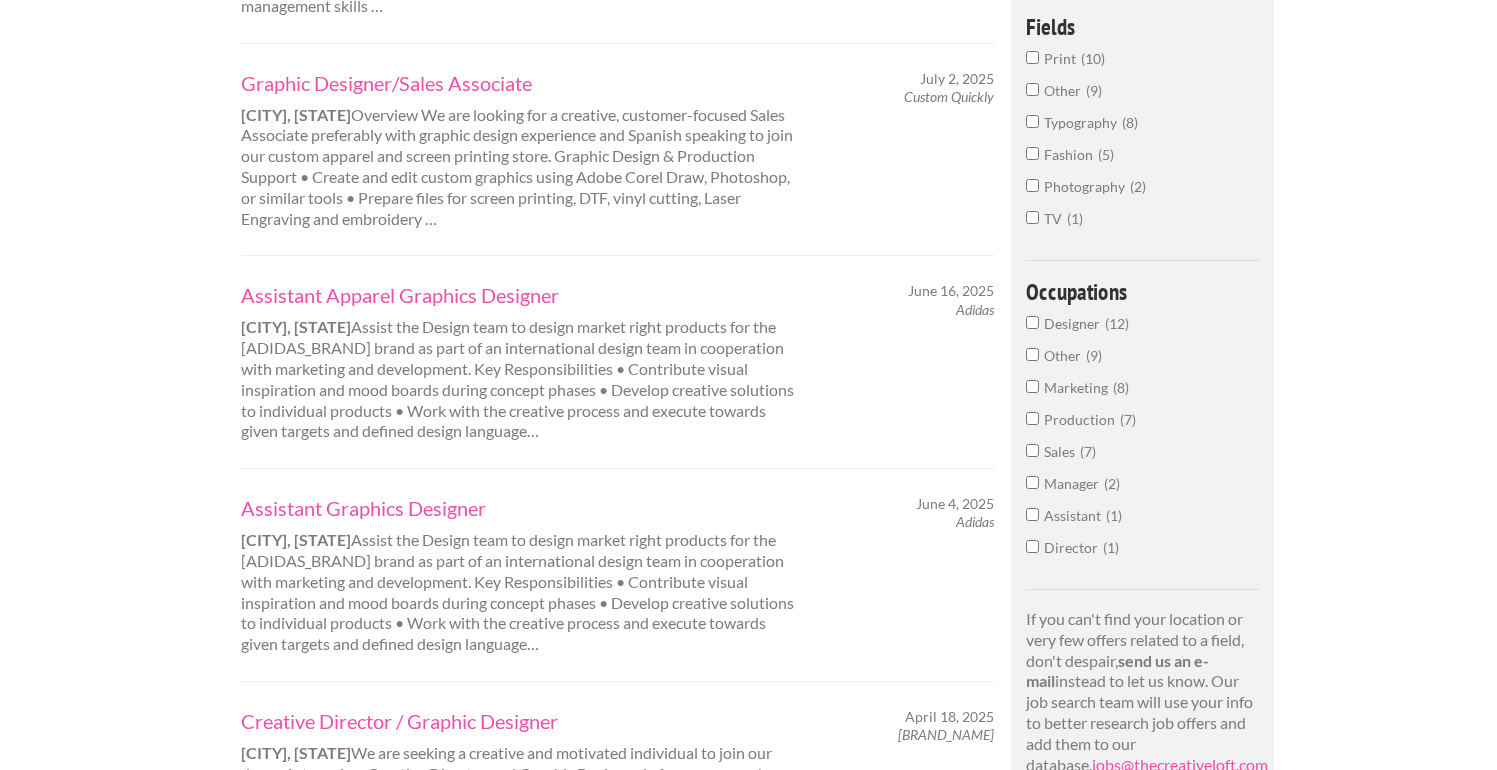 scroll, scrollTop: 597, scrollLeft: 0, axis: vertical 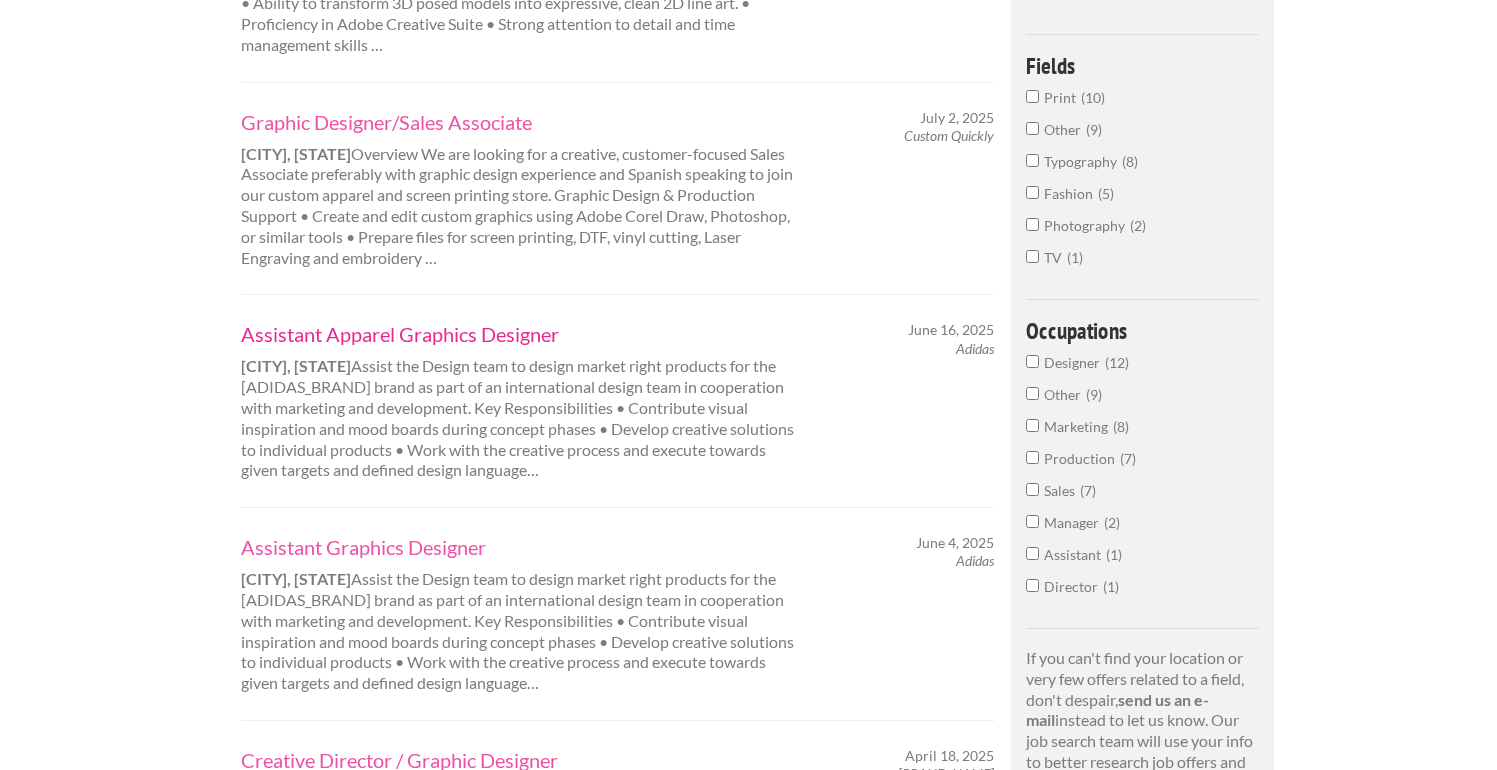 click on "Assistant Apparel Graphics Designer" at bounding box center (519, 334) 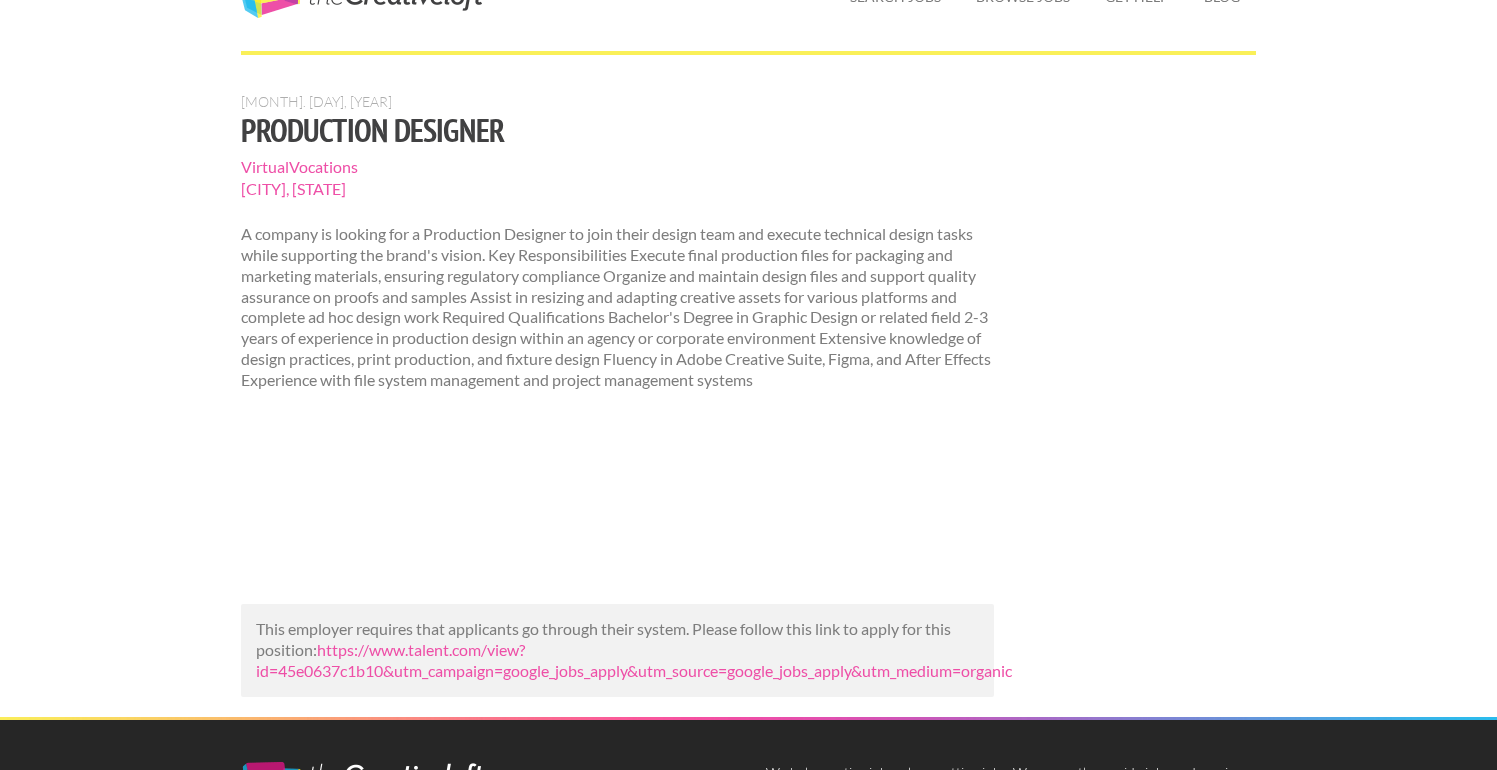 scroll, scrollTop: 87, scrollLeft: 0, axis: vertical 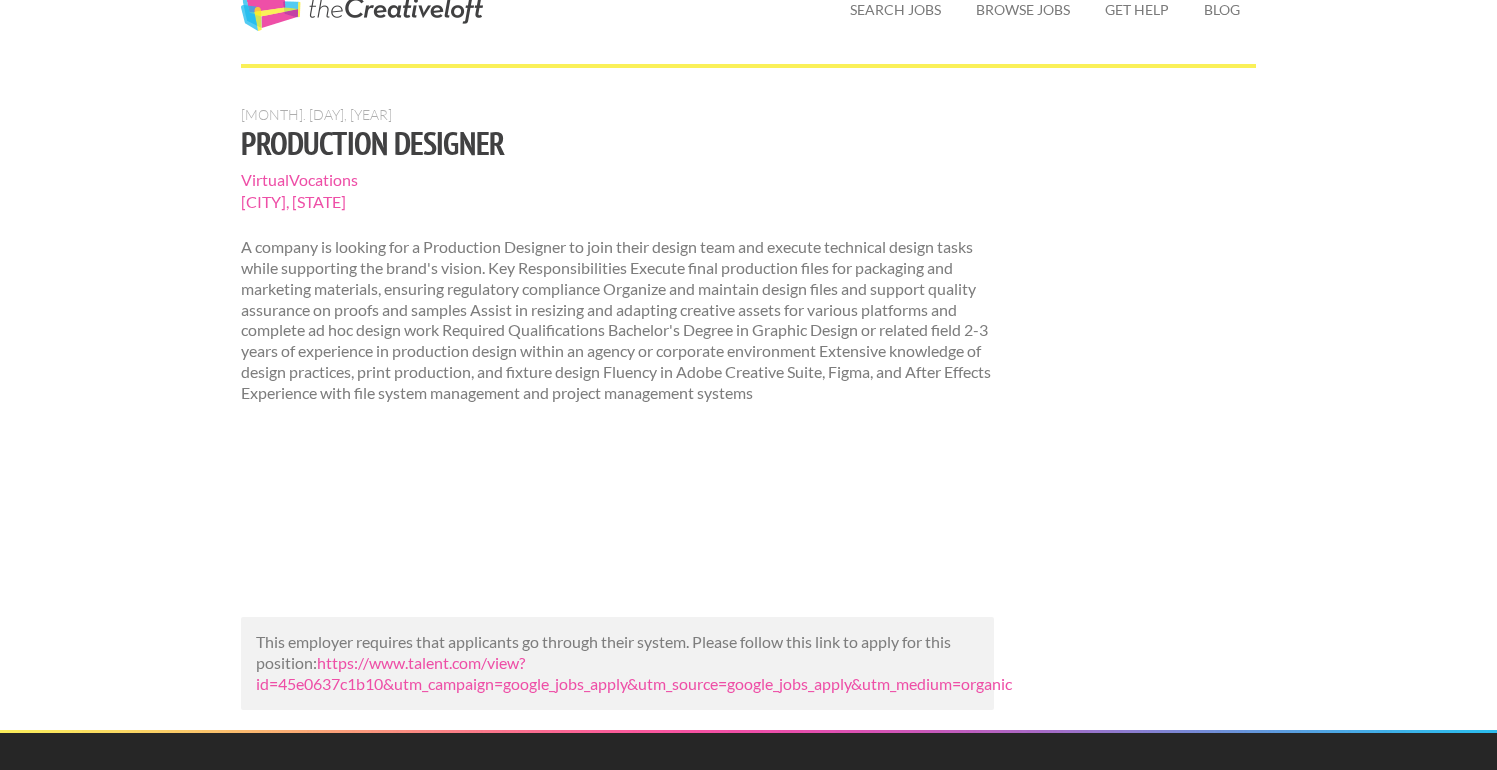 click on "VirtualVocations" at bounding box center (617, 180) 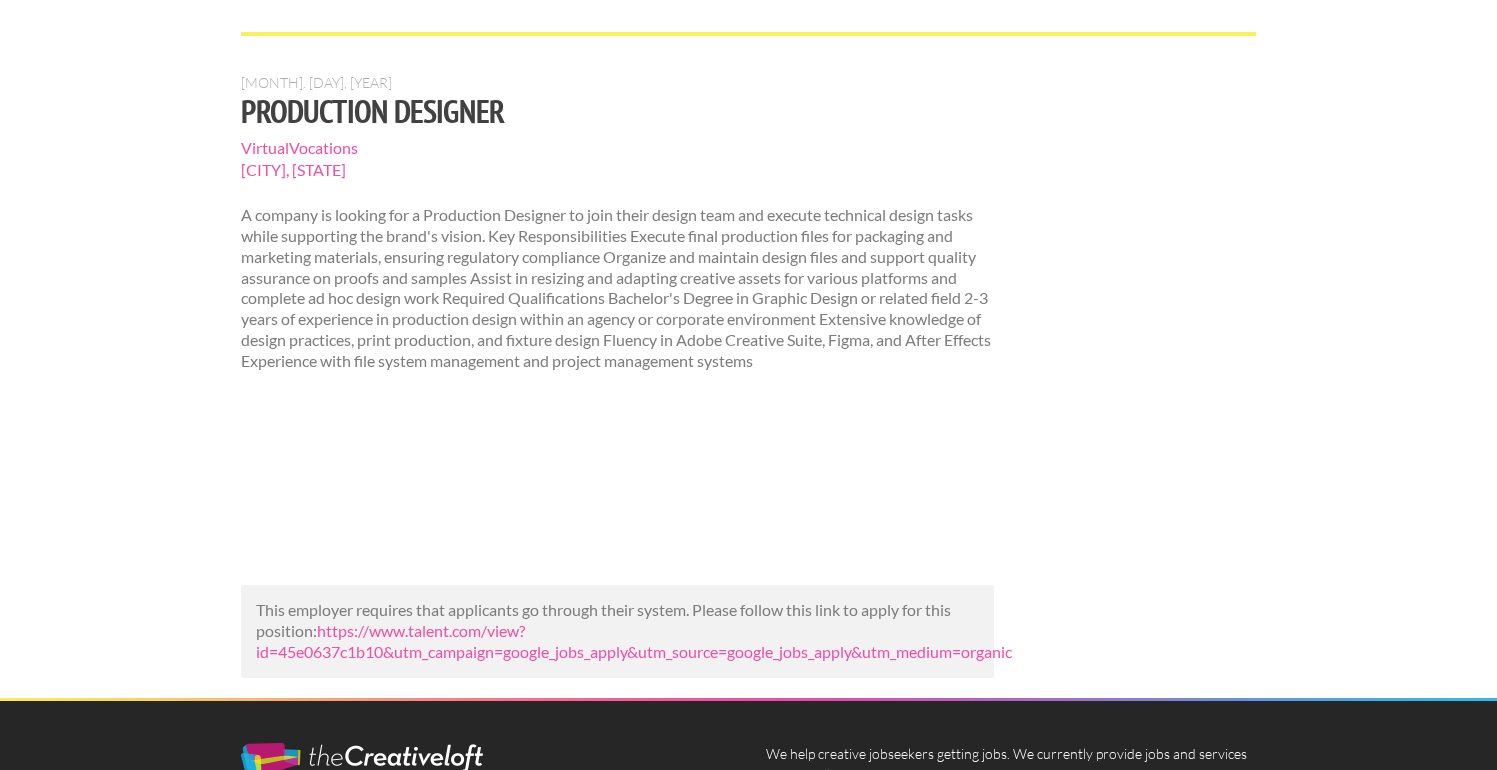 scroll, scrollTop: 121, scrollLeft: 0, axis: vertical 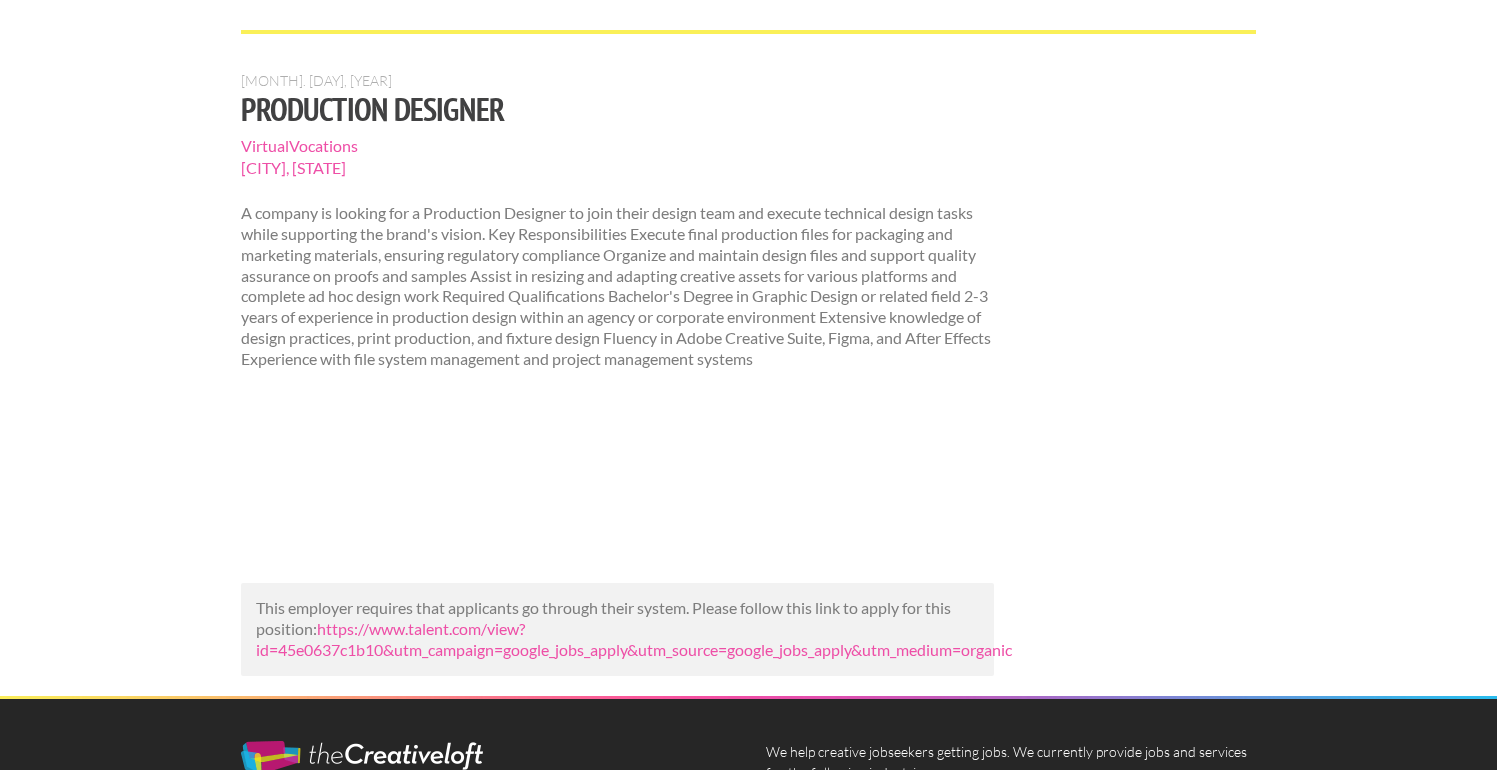 click on "A company is looking for a Production Designer to join their design team and execute technical design tasks while supporting the brand's vision. Key Responsibilities Execute final production files for packaging and marketing materials, ensuring regulatory compliance Organize and maintain design files and support quality assurance on proofs and samples Assist in resizing and adapting creative assets for various platforms and complete ad hoc design work Required Qualifications Bachelor's Degree in Graphic Design or related field 2-3 years of experience in production design within an agency or corporate environment Extensive knowledge of design practices, print production, and fixture design Fluency in Adobe Creative Suite, Figma, and After Effects Experience with file system management and project management systems" at bounding box center [617, 286] 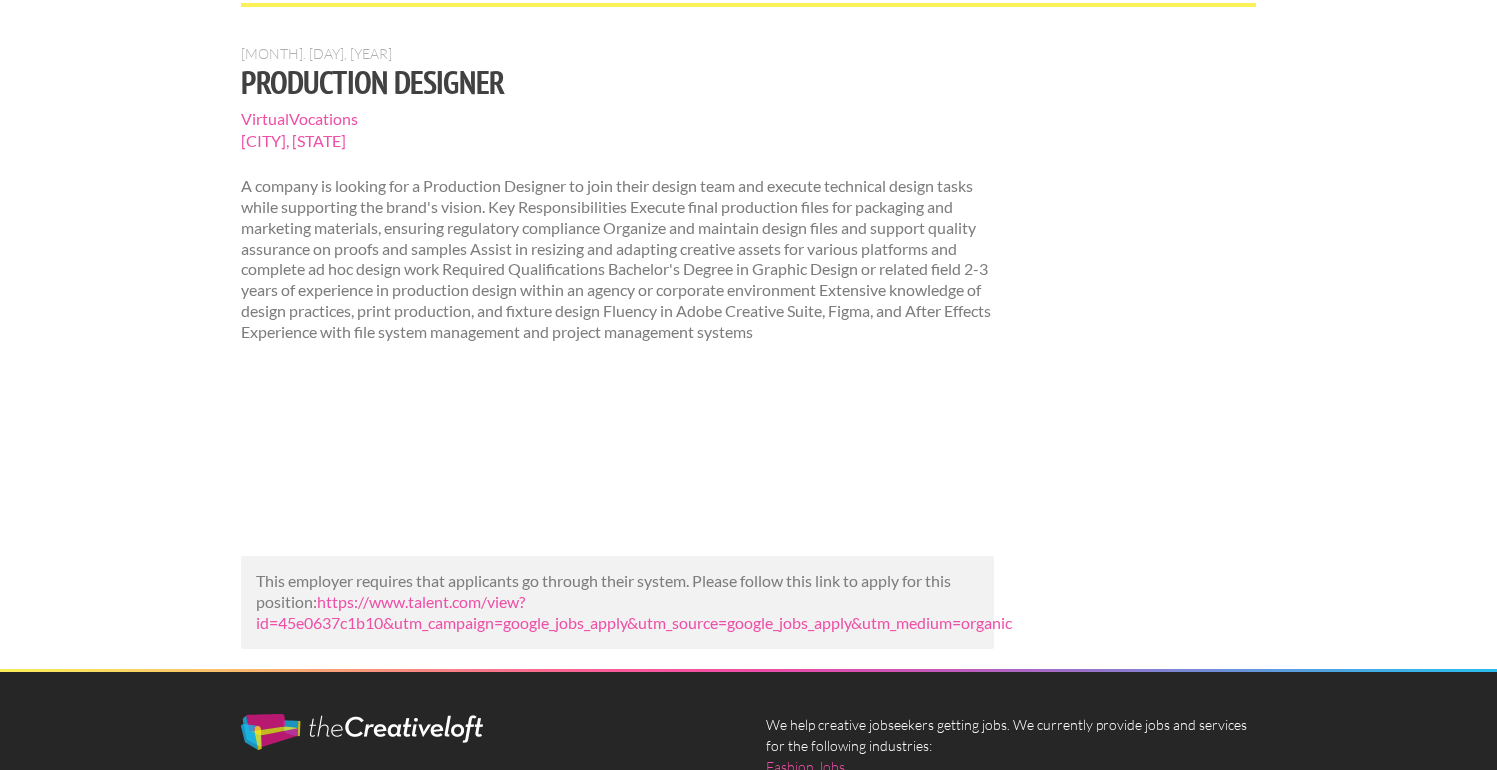 scroll, scrollTop: 0, scrollLeft: 0, axis: both 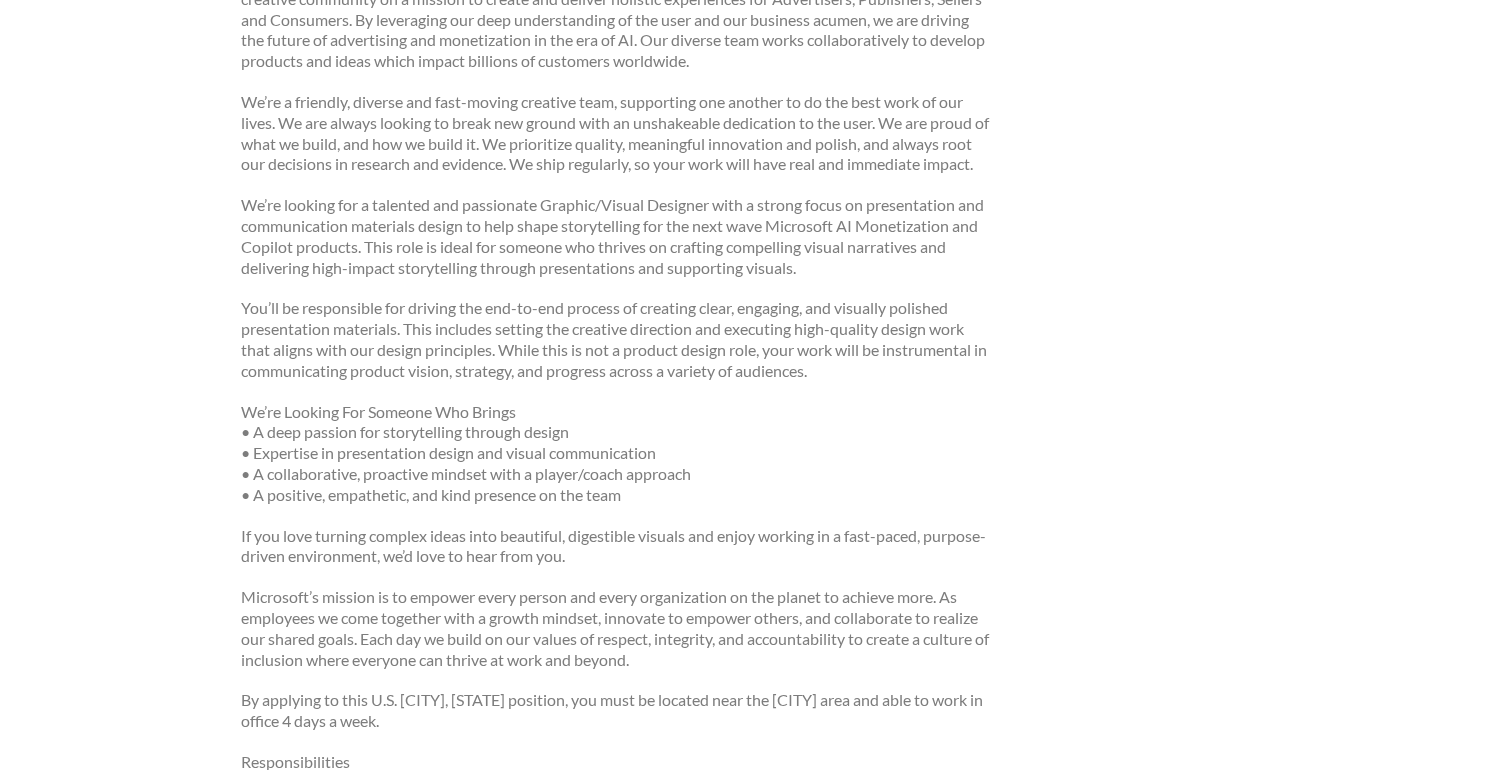 click on "We’re Looking For Someone Who Brings • A deep passion for storytelling through design • Expertise in presentation design and visual communication • A collaborative, proactive mindset with a player/coach approach • A positive, empathetic, and kind presence on the team" at bounding box center [617, 454] 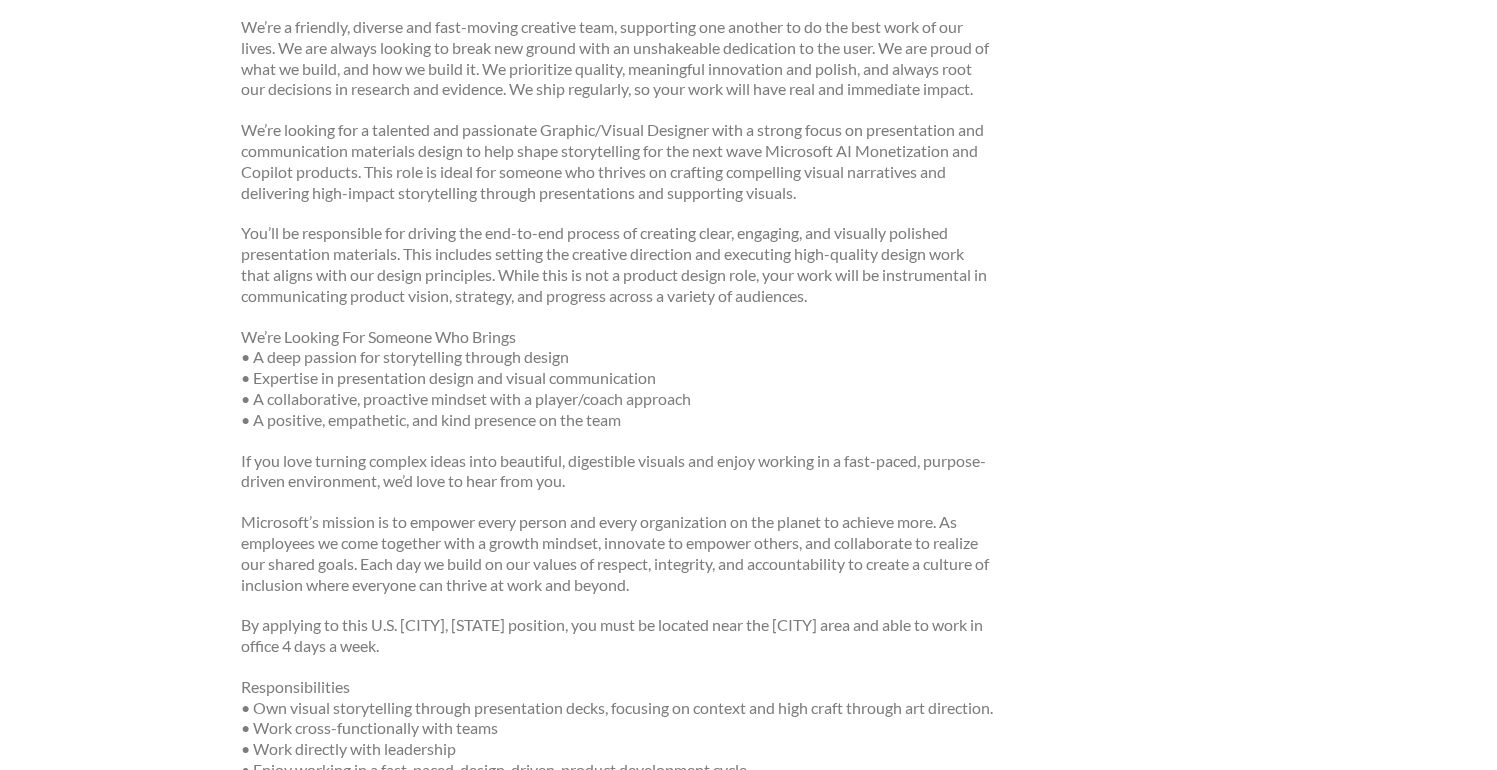 scroll, scrollTop: 460, scrollLeft: 0, axis: vertical 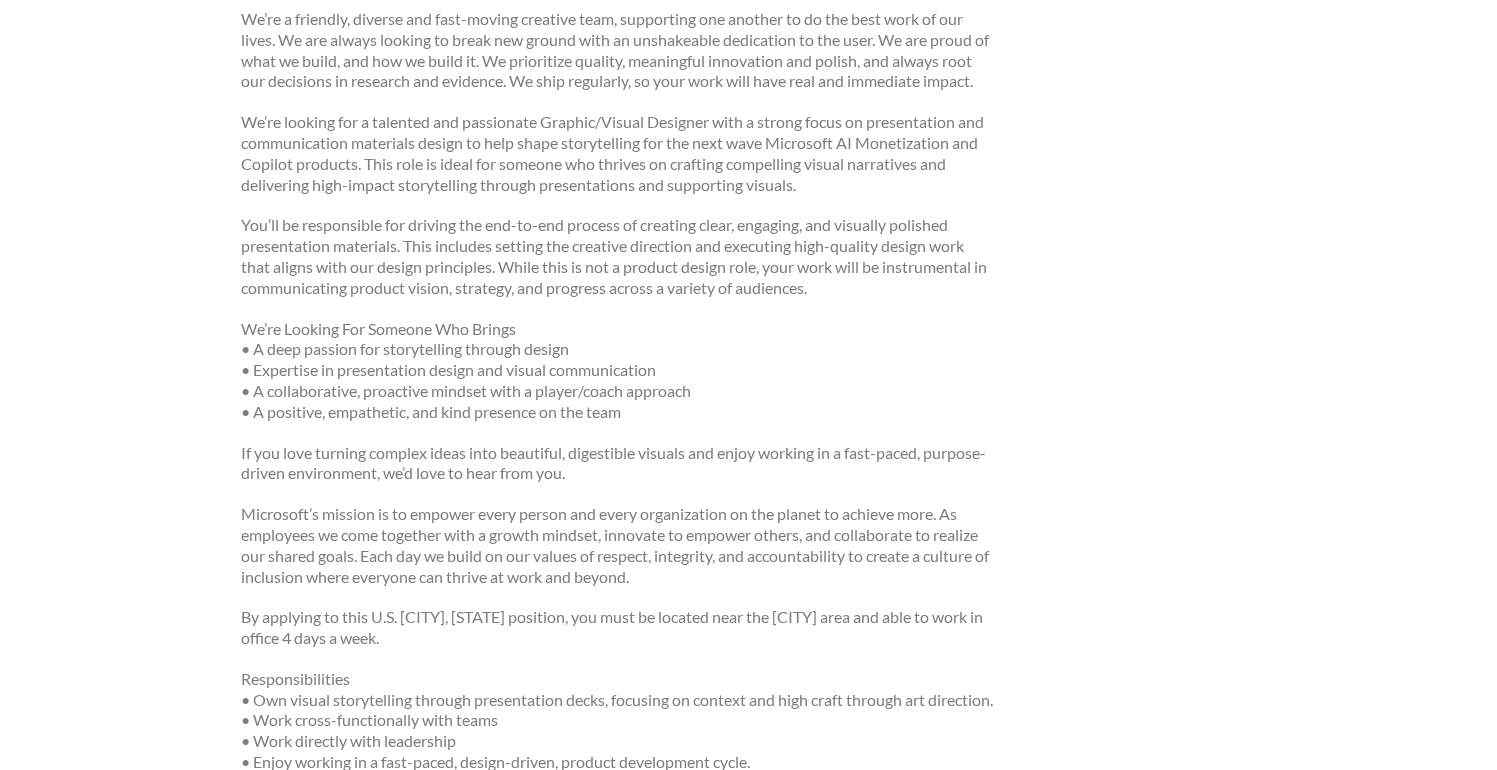 click on "Employers
My Account
Log Out
The Creative Loft
Search Jobs
Browse Jobs
Get Help
Blog
Aug. 3, 2025
Graphic Designer | Presentation
Microsoft
Mountain View, California" at bounding box center [748, 829] 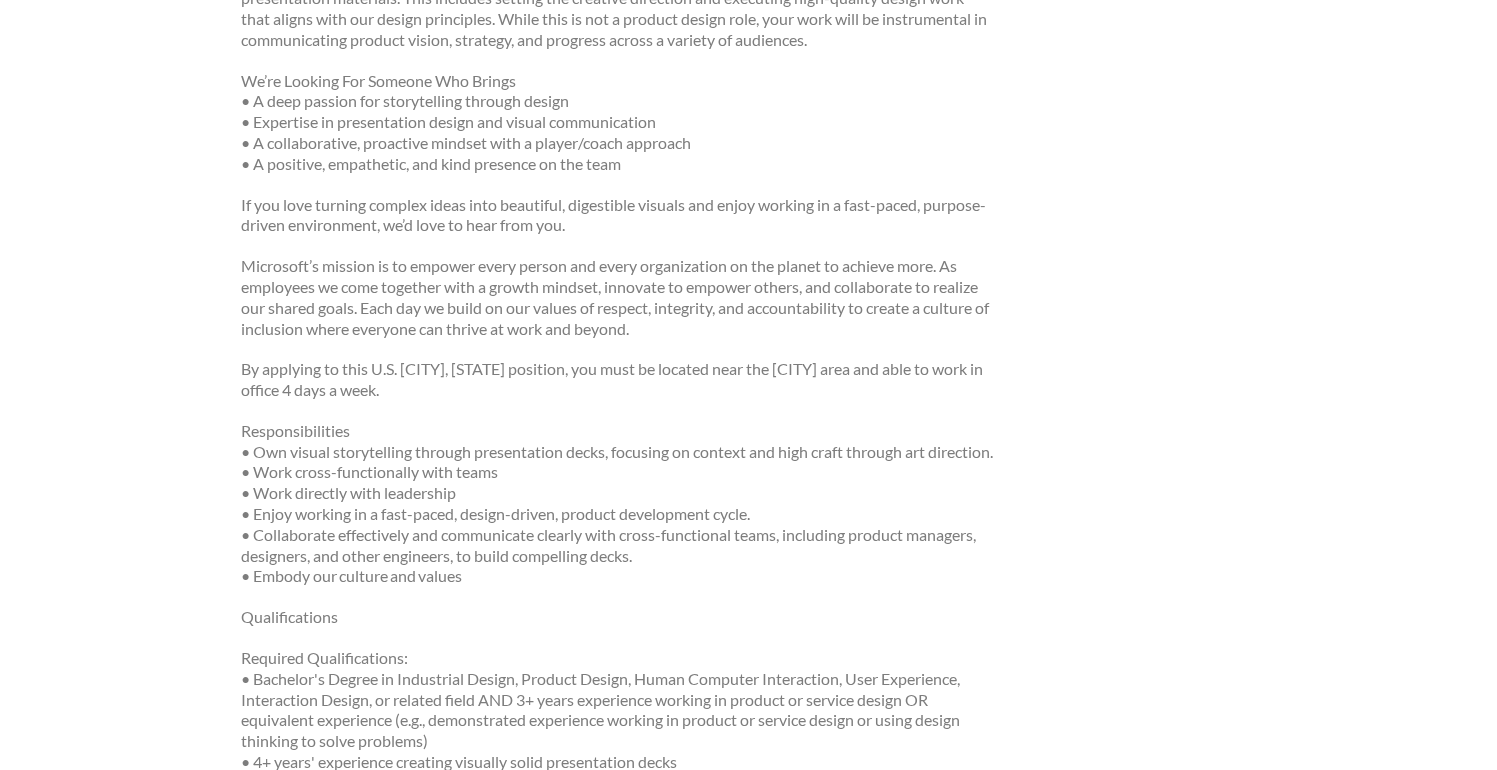 scroll, scrollTop: 711, scrollLeft: 0, axis: vertical 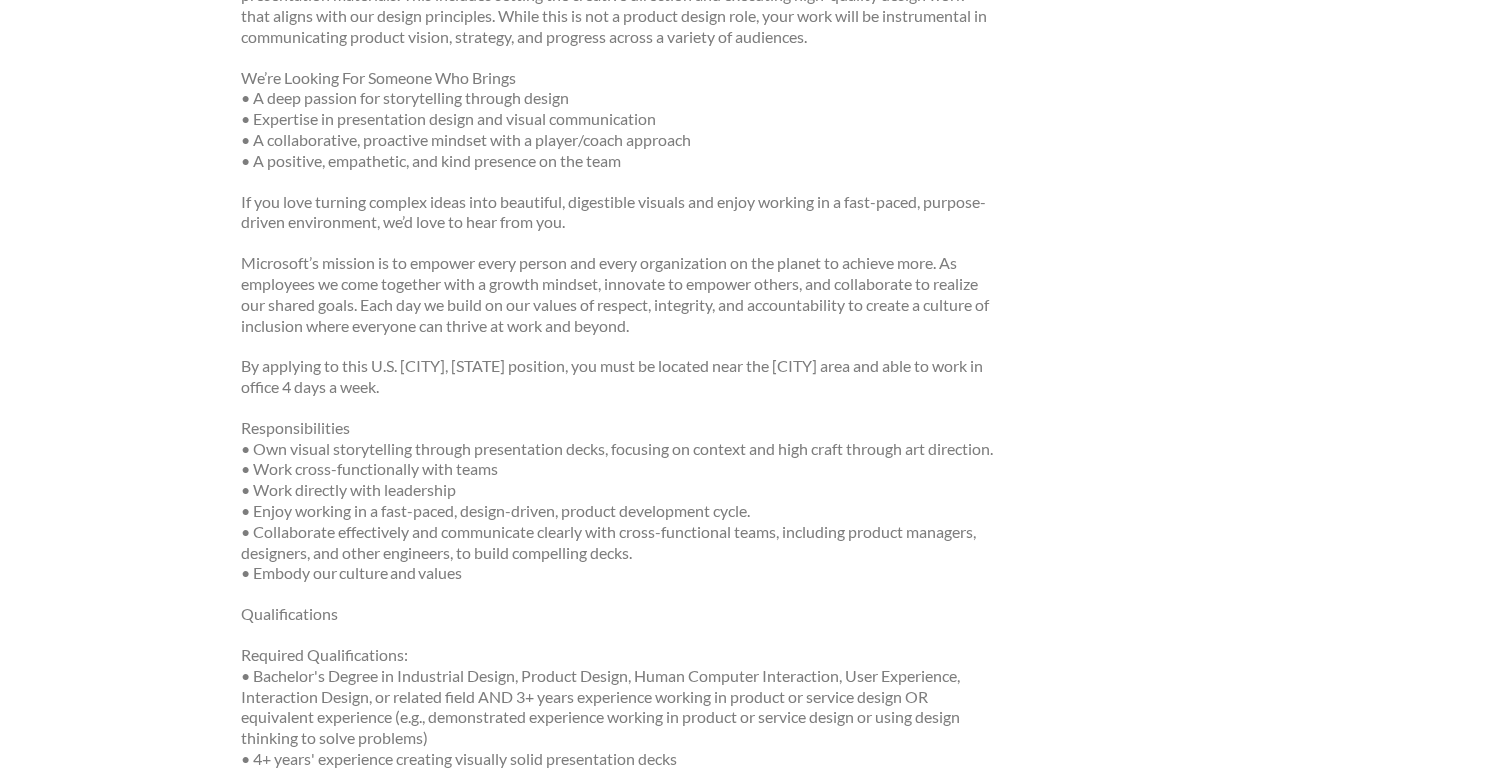 click on "Responsibilities • Own visual storytelling through presentation decks, focusing on context and high craft through art direction. • Work cross-functionally with teams • Work directly with leadership • Enjoy working in a fast-paced, design-driven, product development cycle.  • Collaborate effectively and communicate clearly with cross-functional teams, including product managers, designers, and other engineers, to build compelling decks. • Embody our culture and values" at bounding box center (617, 501) 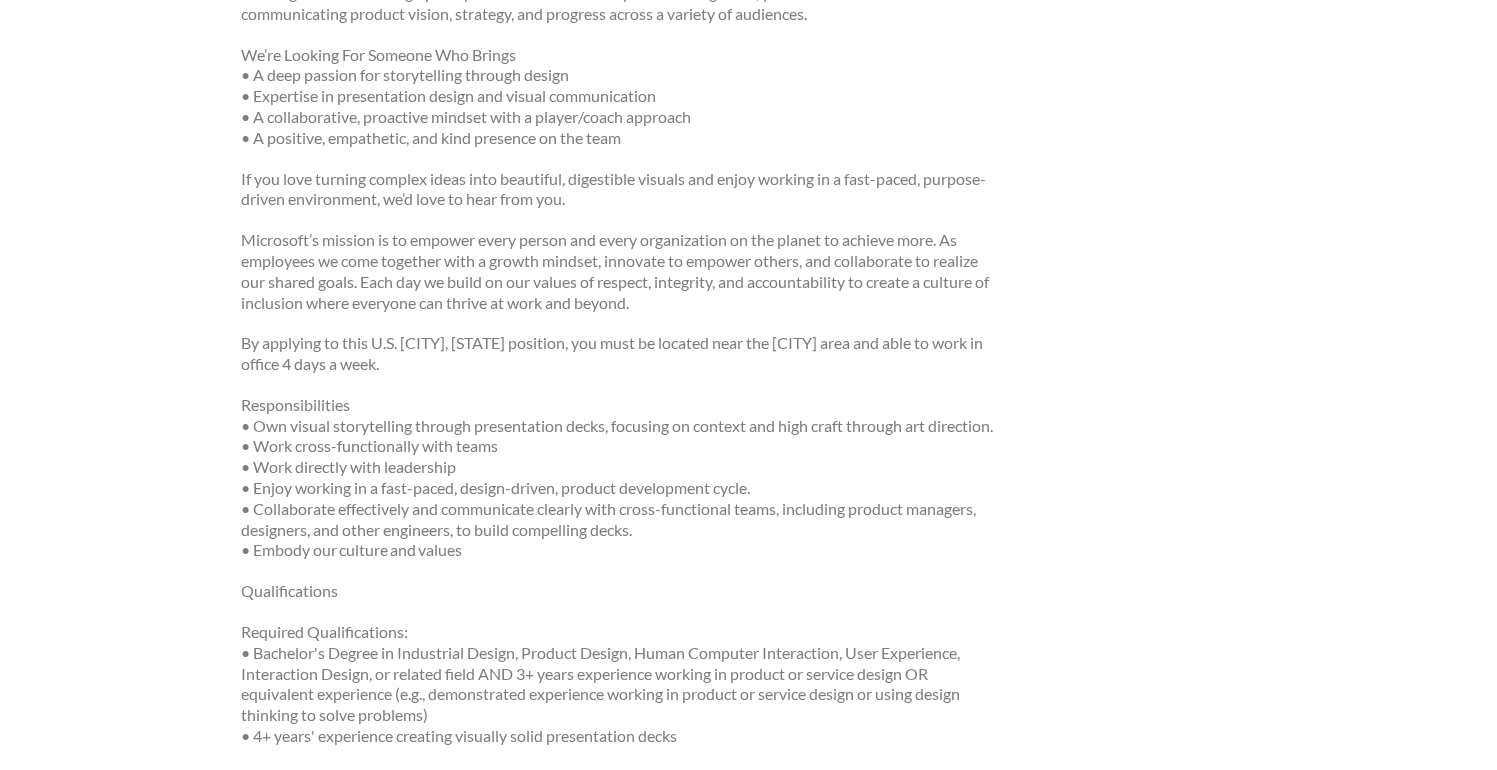 click on "Responsibilities • Own visual storytelling through presentation decks, focusing on context and high craft through art direction. • Work cross-functionally with teams • Work directly with leadership • Enjoy working in a fast-paced, design-driven, product development cycle.  • Collaborate effectively and communicate clearly with cross-functional teams, including product managers, designers, and other engineers, to build compelling decks. • Embody our culture and values" at bounding box center (617, 478) 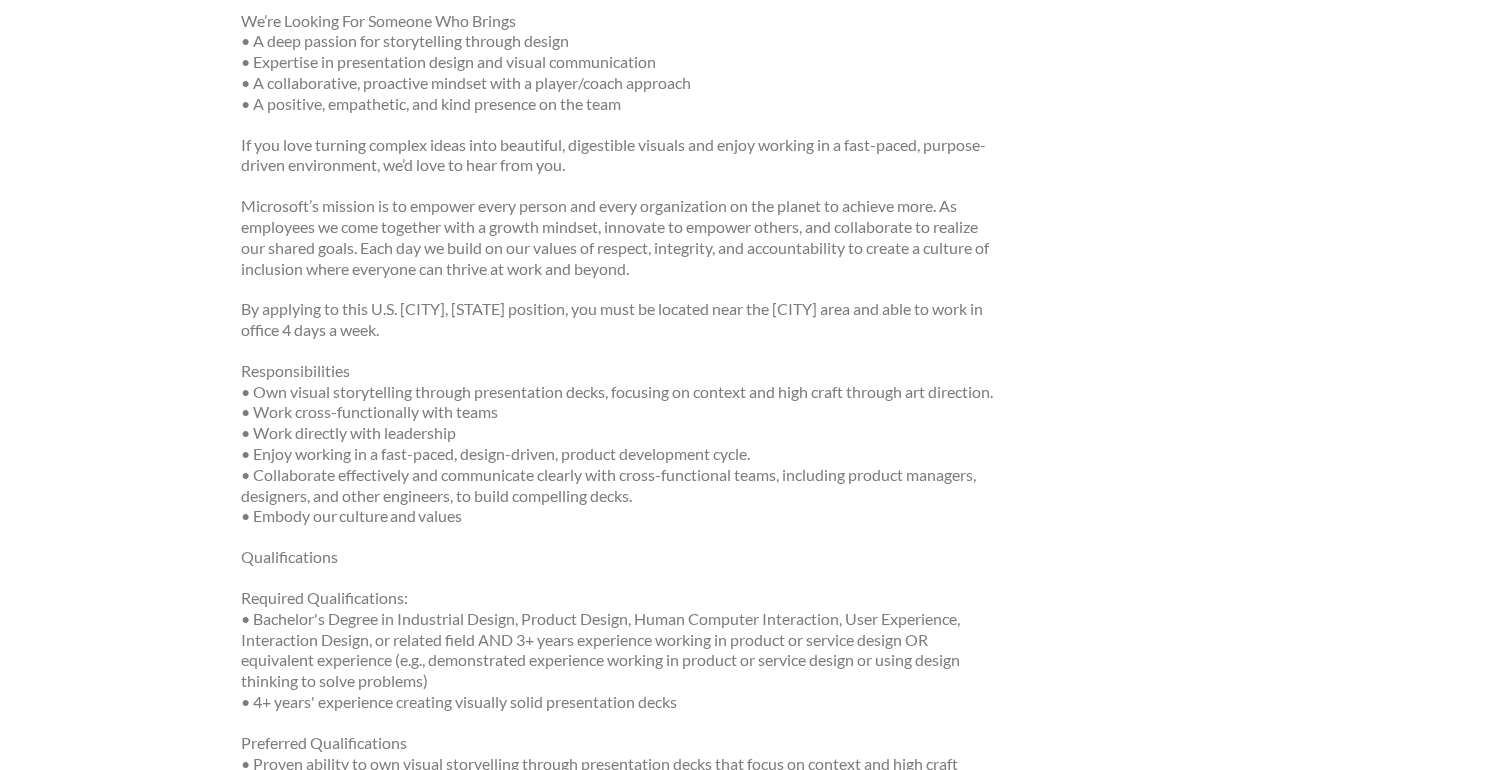 scroll, scrollTop: 780, scrollLeft: 0, axis: vertical 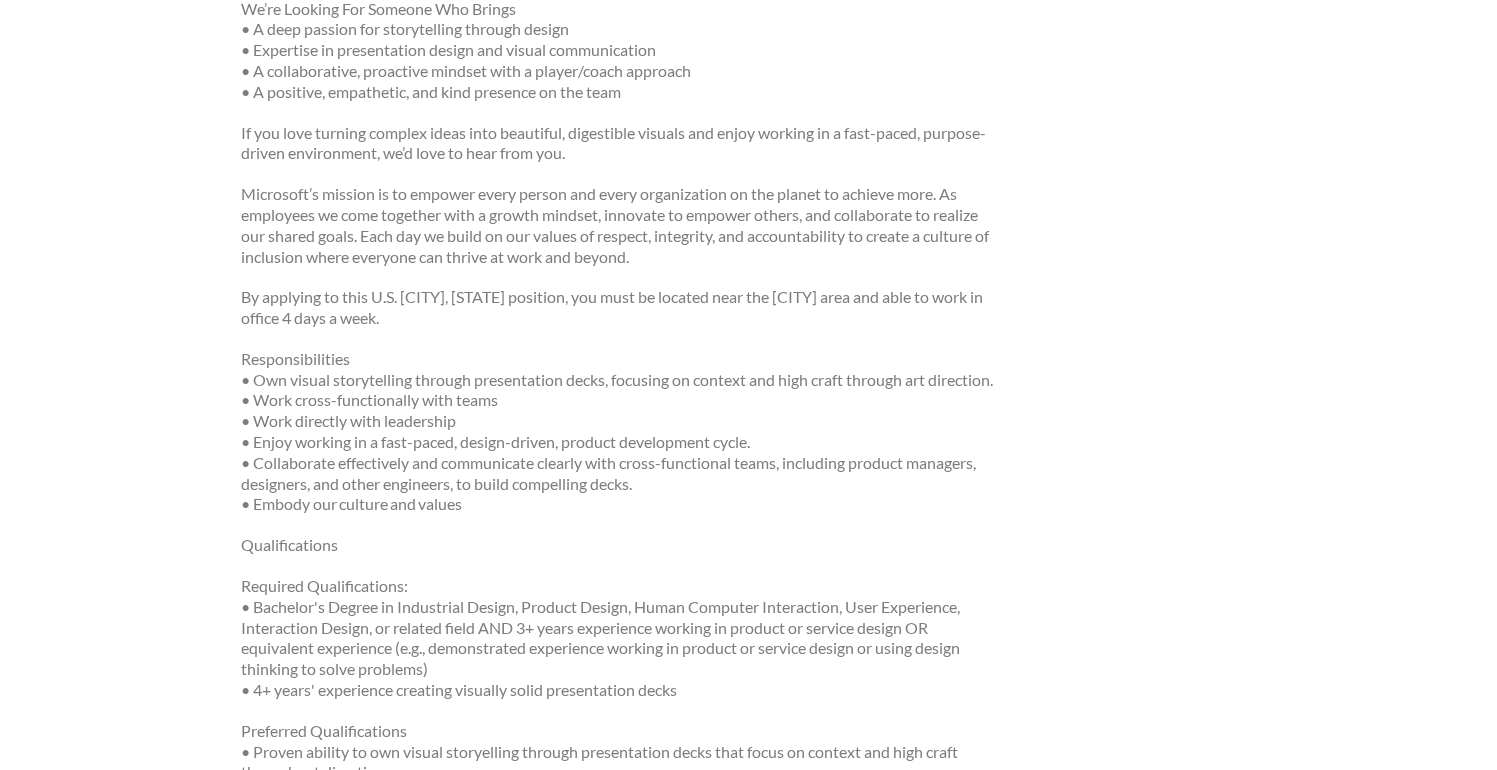 click on "Responsibilities • Own visual storytelling through presentation decks, focusing on context and high craft through art direction. • Work cross-functionally with teams • Work directly with leadership • Enjoy working in a fast-paced, design-driven, product development cycle.  • Collaborate effectively and communicate clearly with cross-functional teams, including product managers, designers, and other engineers, to build compelling decks. • Embody our culture and values" at bounding box center [617, 432] 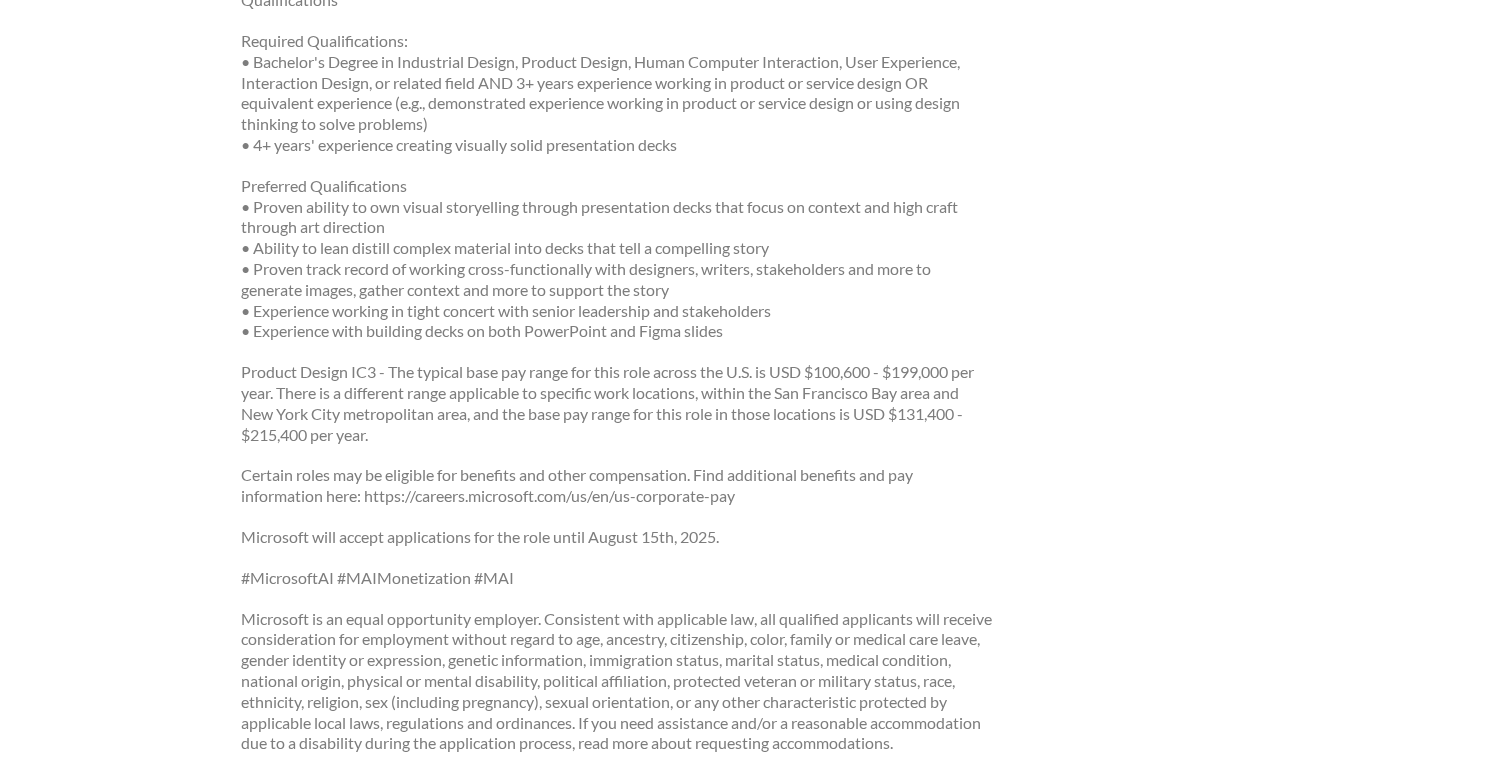 scroll, scrollTop: 1316, scrollLeft: 0, axis: vertical 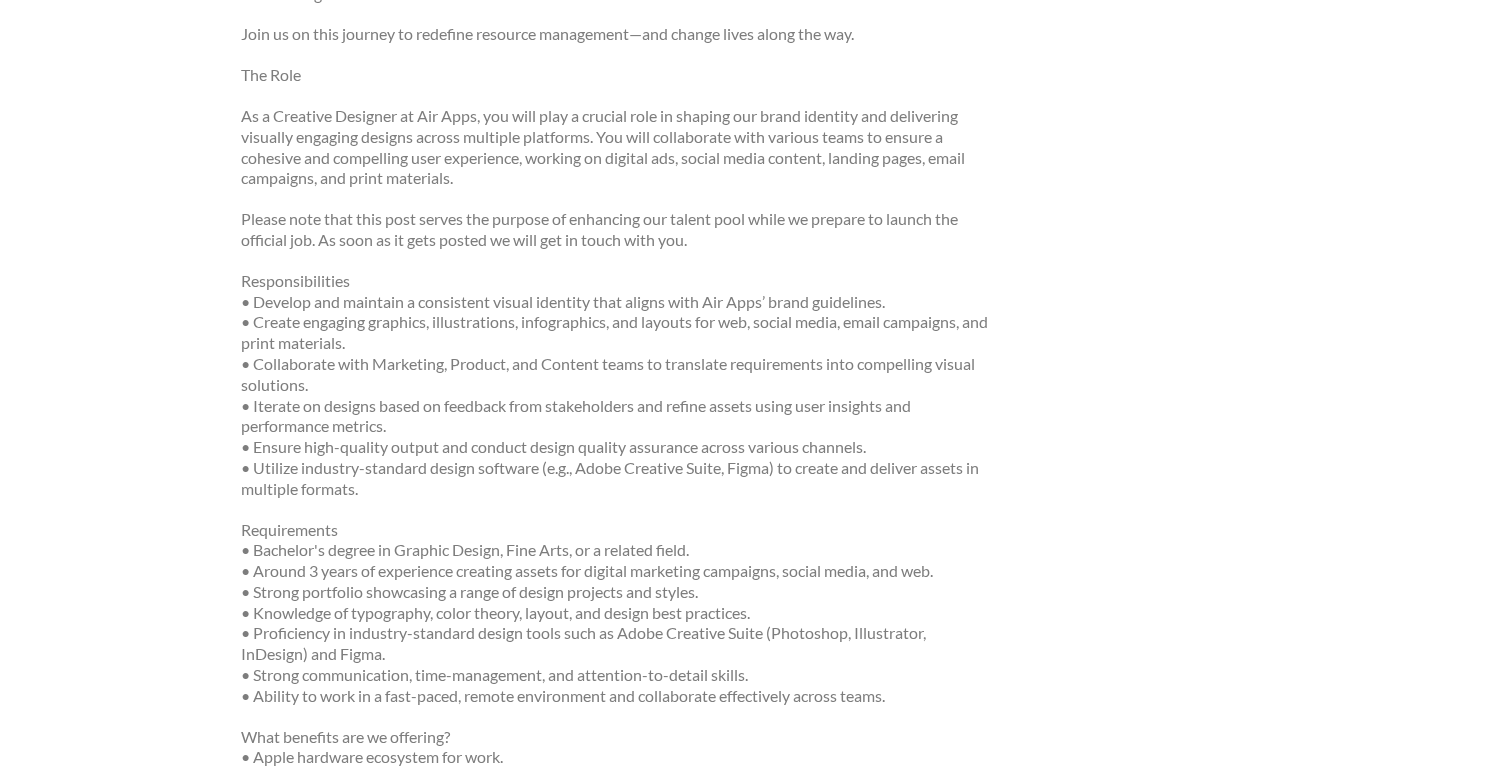 click on "Responsibilities • Develop and maintain a consistent visual identity that aligns with Air Apps’ brand guidelines. • Create engaging graphics, illustrations, infographics, and layouts for web, social media, email campaigns, and print materials. • Collaborate with Marketing, Product, and Content teams to translate requirements into compelling visual solutions. • Iterate on designs based on feedback from stakeholders and refine assets using user insights and performance metrics. • Ensure high-quality output and conduct design quality assurance across various channels. • Utilize industry-standard design software (e.g., Adobe Creative Suite, Figma) to create and deliver assets in multiple formats." at bounding box center [617, 385] 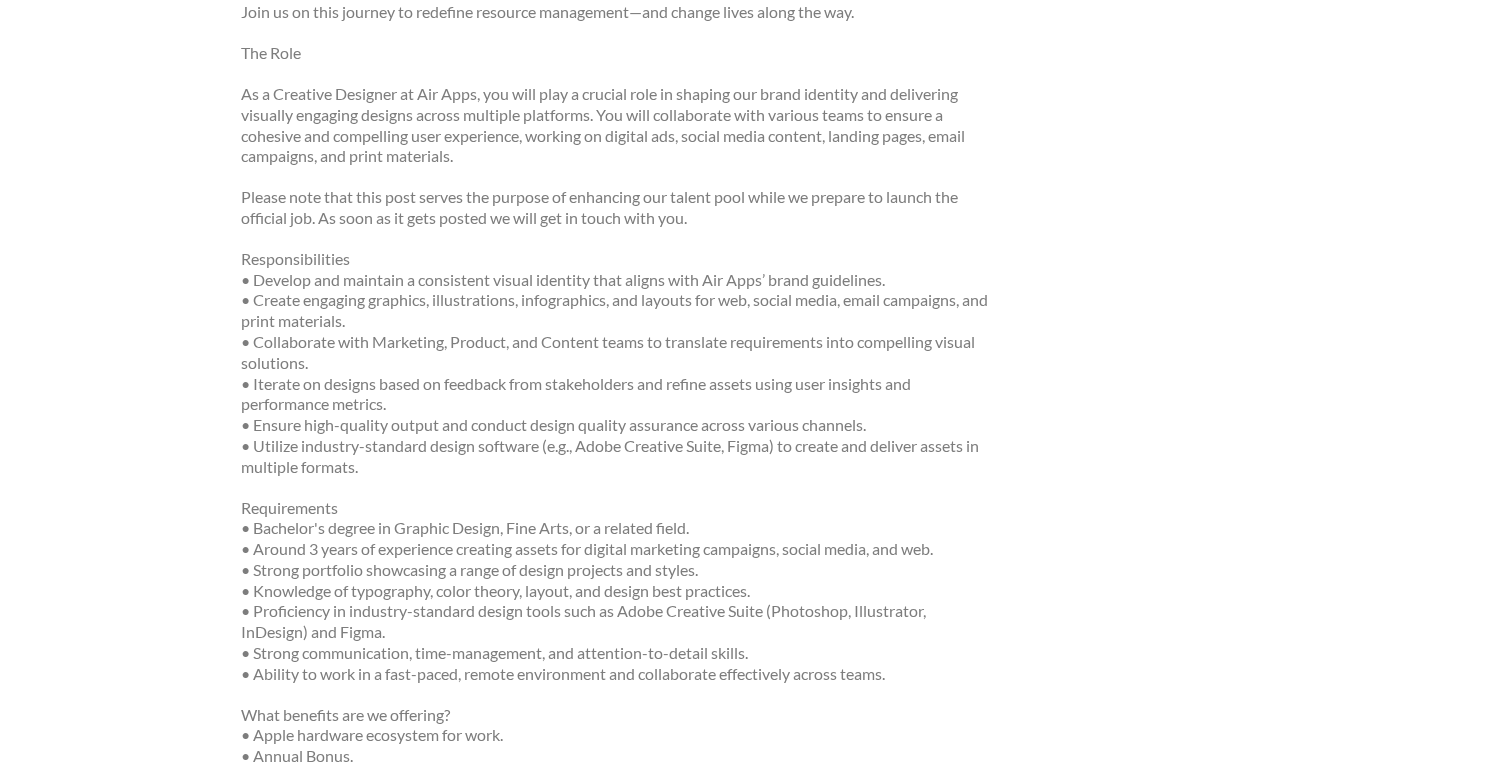 click on "Responsibilities • Develop and maintain a consistent visual identity that aligns with Air Apps’ brand guidelines. • Create engaging graphics, illustrations, infographics, and layouts for web, social media, email campaigns, and print materials. • Collaborate with Marketing, Product, and Content teams to translate requirements into compelling visual solutions. • Iterate on designs based on feedback from stakeholders and refine assets using user insights and performance metrics. • Ensure high-quality output and conduct design quality assurance across various channels. • Utilize industry-standard design software (e.g., Adobe Creative Suite, Figma) to create and deliver assets in multiple formats." at bounding box center (617, 363) 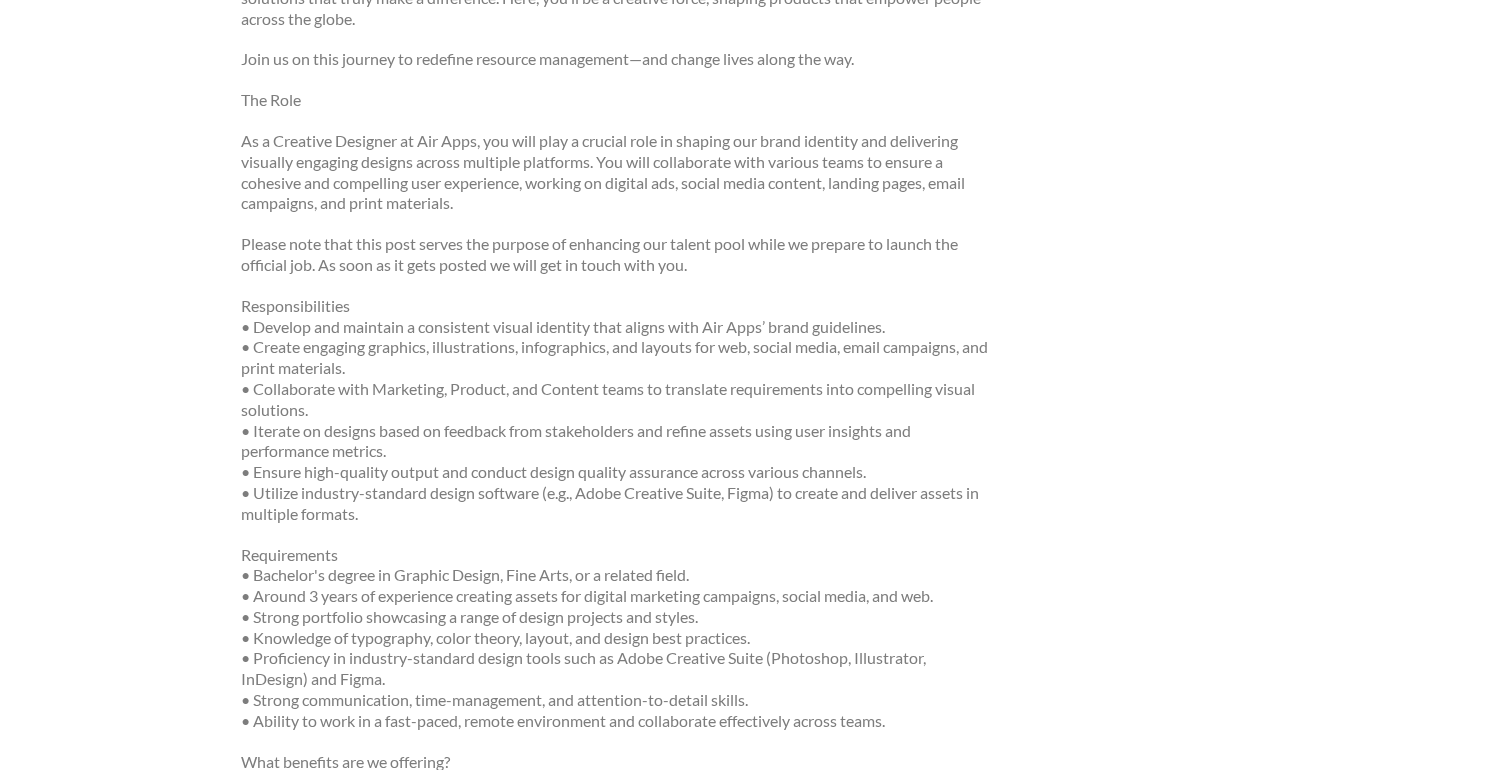 scroll, scrollTop: 516, scrollLeft: 0, axis: vertical 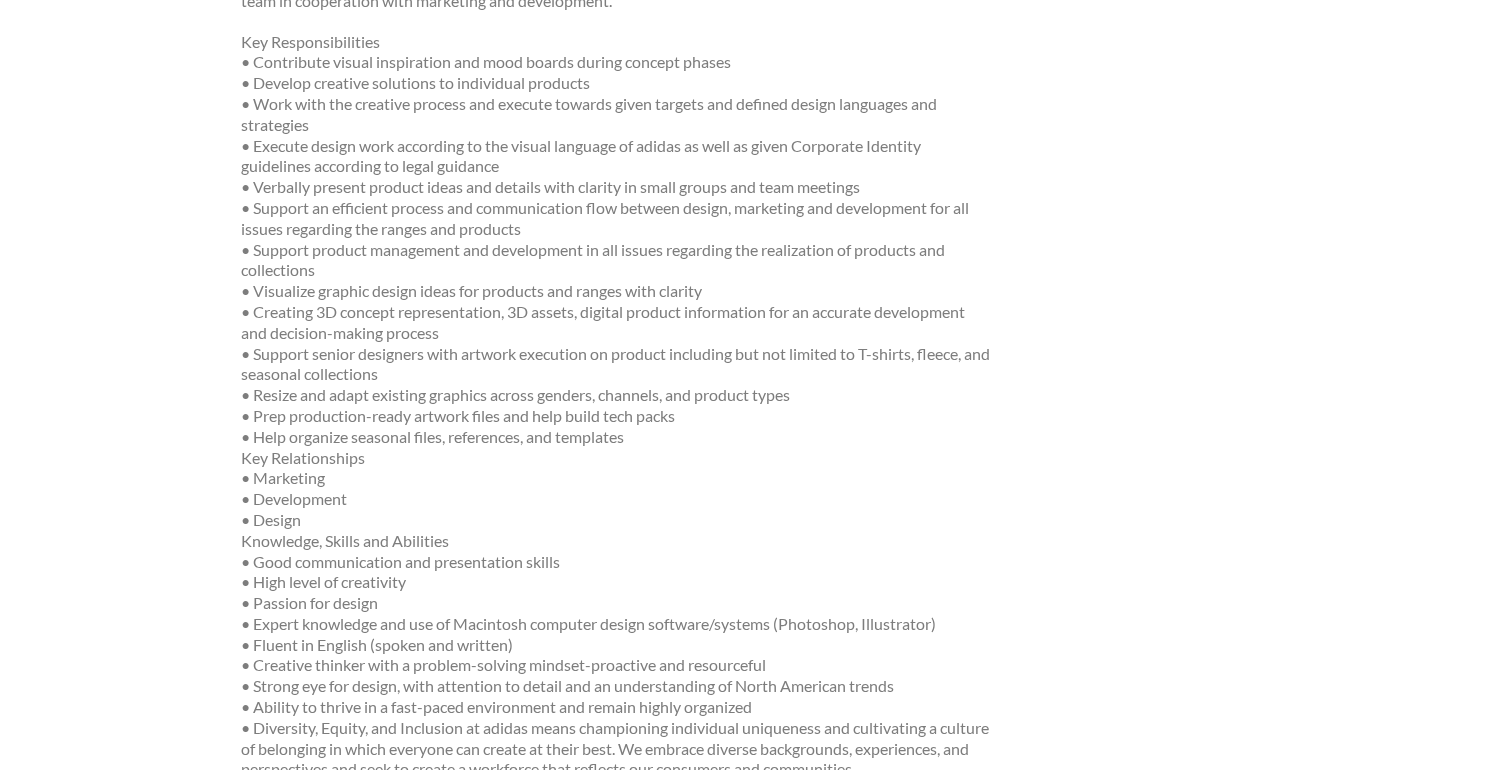 click on "Key Responsibilities • Contribute visual inspiration and mood boards during concept phases • Develop creative solutions to individual products • Work with the creative process and execute towards given targets and defined design languages and strategies • Execute design work according to the visual language of adidas as well as given Corporate Identity guidelines according to legal guidance • Verbally present product ideas and details with clarity in small groups and team meetings • Support an efficient process and communication flow between design, marketing and development for all issues regarding the ranges and products • Support product management and development in all issues regarding the realization of products and collections • Visualize graphic design ideas for products and ranges with clarity • Creating 3D concept representation, 3D assets, digital product information for an accurate development and decision-making process • Help organize seasonal files, references, and templates" at bounding box center (617, 708) 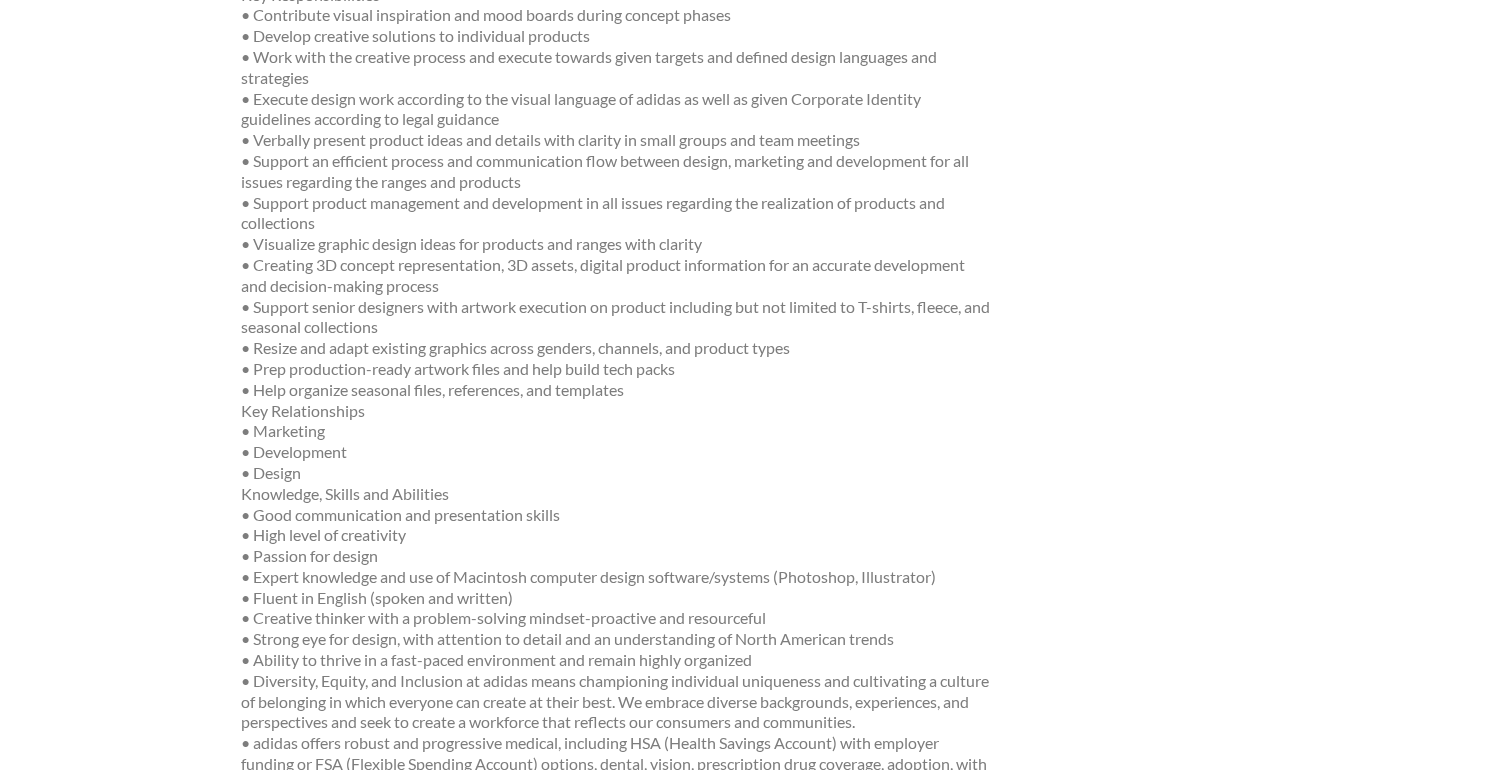 scroll, scrollTop: 446, scrollLeft: 0, axis: vertical 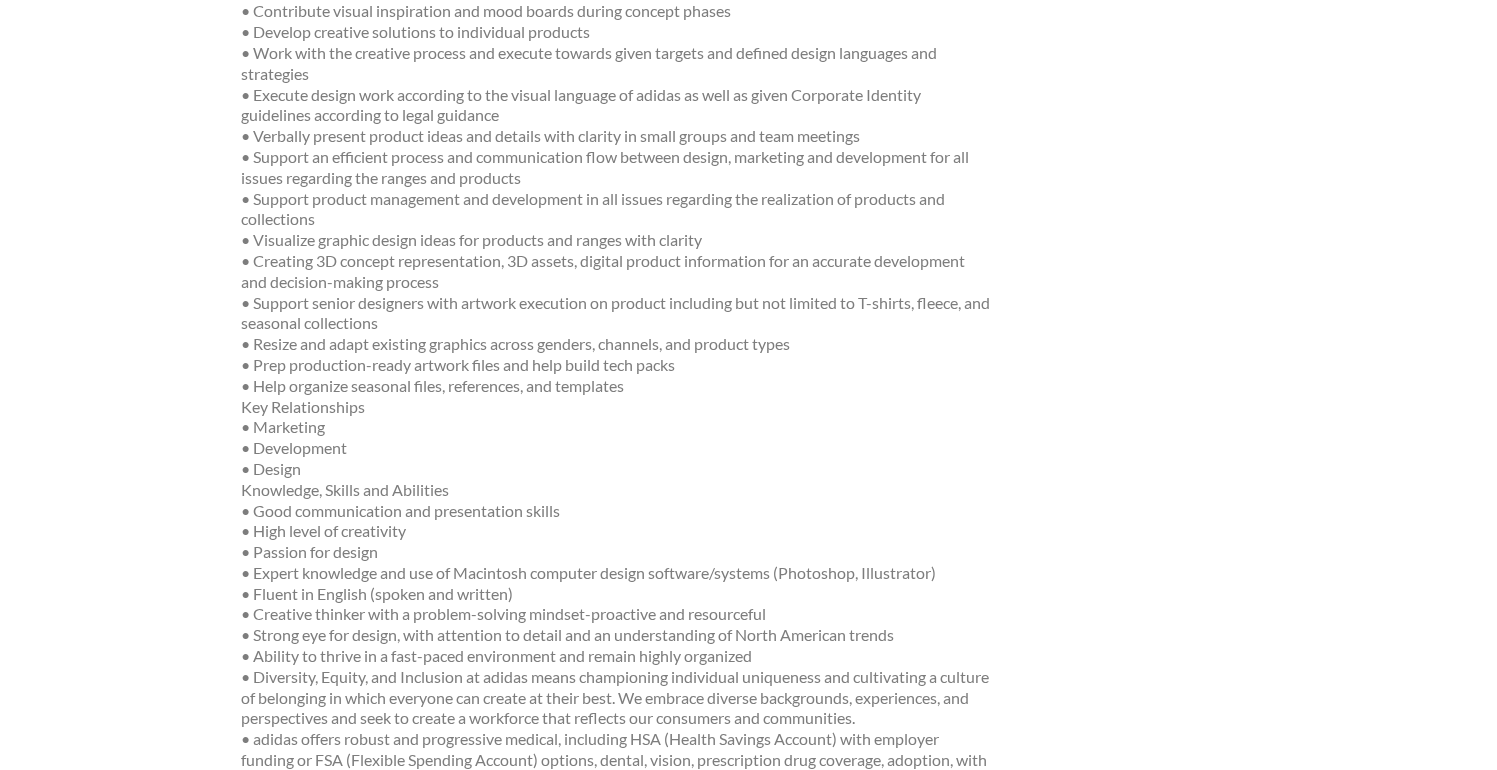 click on "Key Responsibilities • Contribute visual inspiration and mood boards during concept phases • Develop creative solutions to individual products • Work with the creative process and execute towards given targets and defined design languages and strategies • Execute design work according to the visual language of adidas as well as given Corporate Identity guidelines according to legal guidance • Verbally present product ideas and details with clarity in small groups and team meetings • Support an efficient process and communication flow between design, marketing and development for all issues regarding the ranges and products • Support product management and development in all issues regarding the realization of products and collections • Visualize graphic design ideas for products and ranges with clarity • Creating 3D concept representation, 3D assets, digital product information for an accurate development and decision-making process • Help organize seasonal files, references, and templates" at bounding box center (617, 657) 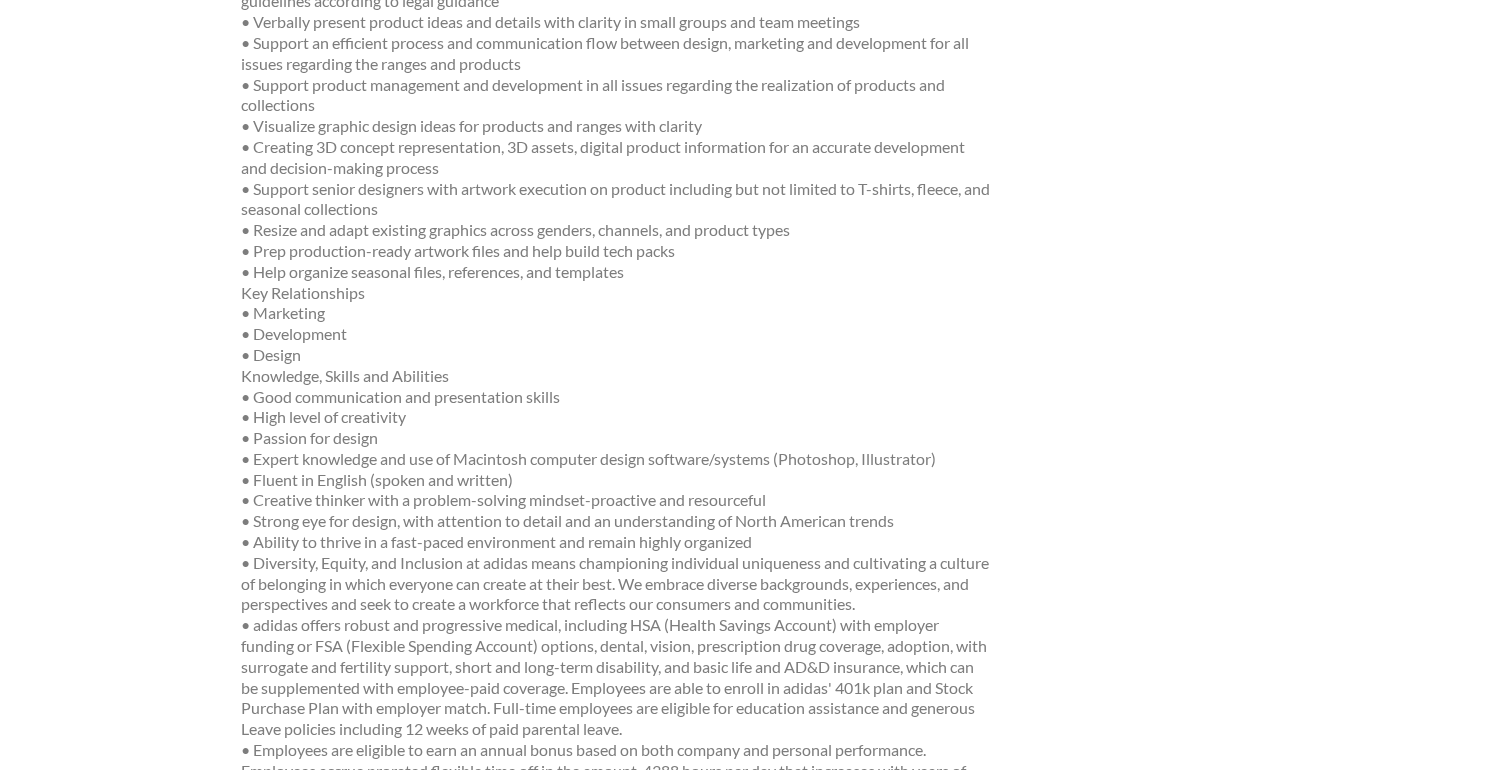 scroll, scrollTop: 585, scrollLeft: 0, axis: vertical 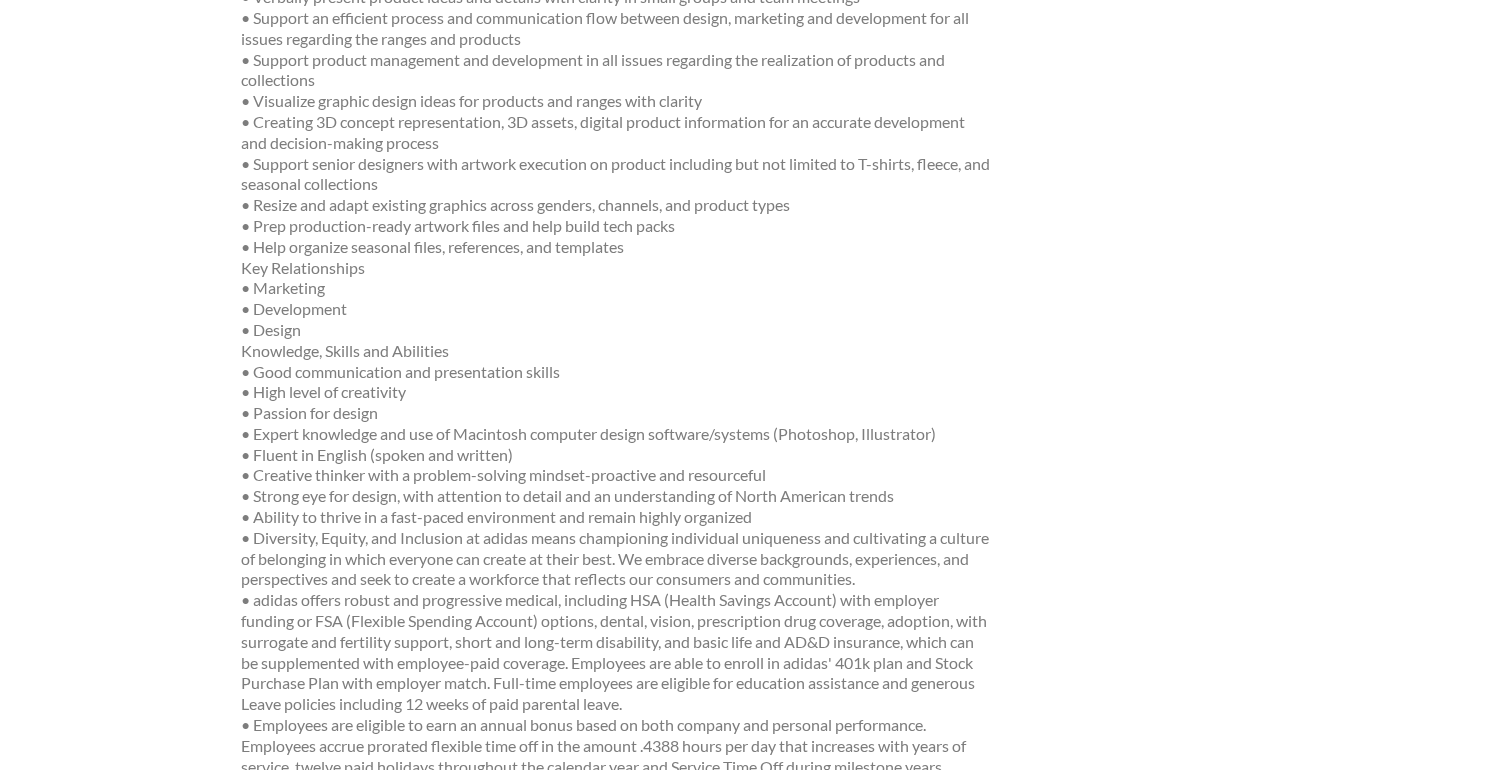 click on "Key Responsibilities • Contribute visual inspiration and mood boards during concept phases • Develop creative solutions to individual products • Work with the creative process and execute towards given targets and defined design languages and strategies • Execute design work according to the visual language of adidas as well as given Corporate Identity guidelines according to legal guidance • Verbally present product ideas and details with clarity in small groups and team meetings • Support an efficient process and communication flow between design, marketing and development for all issues regarding the ranges and products • Support product management and development in all issues regarding the realization of products and collections • Visualize graphic design ideas for products and ranges with clarity • Creating 3D concept representation, 3D assets, digital product information for an accurate development and decision-making process • Help organize seasonal files, references, and templates" at bounding box center (617, 518) 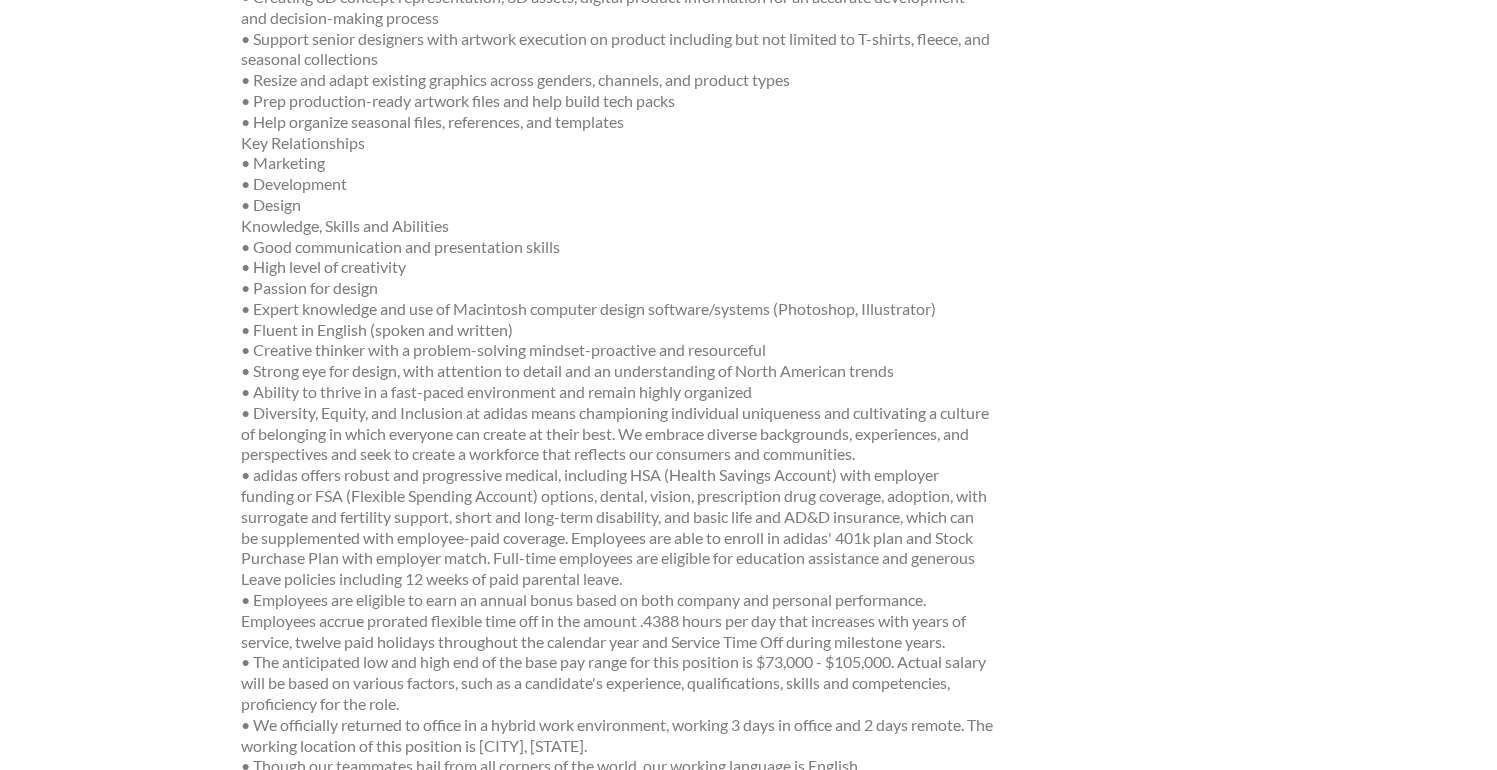 scroll, scrollTop: 717, scrollLeft: 0, axis: vertical 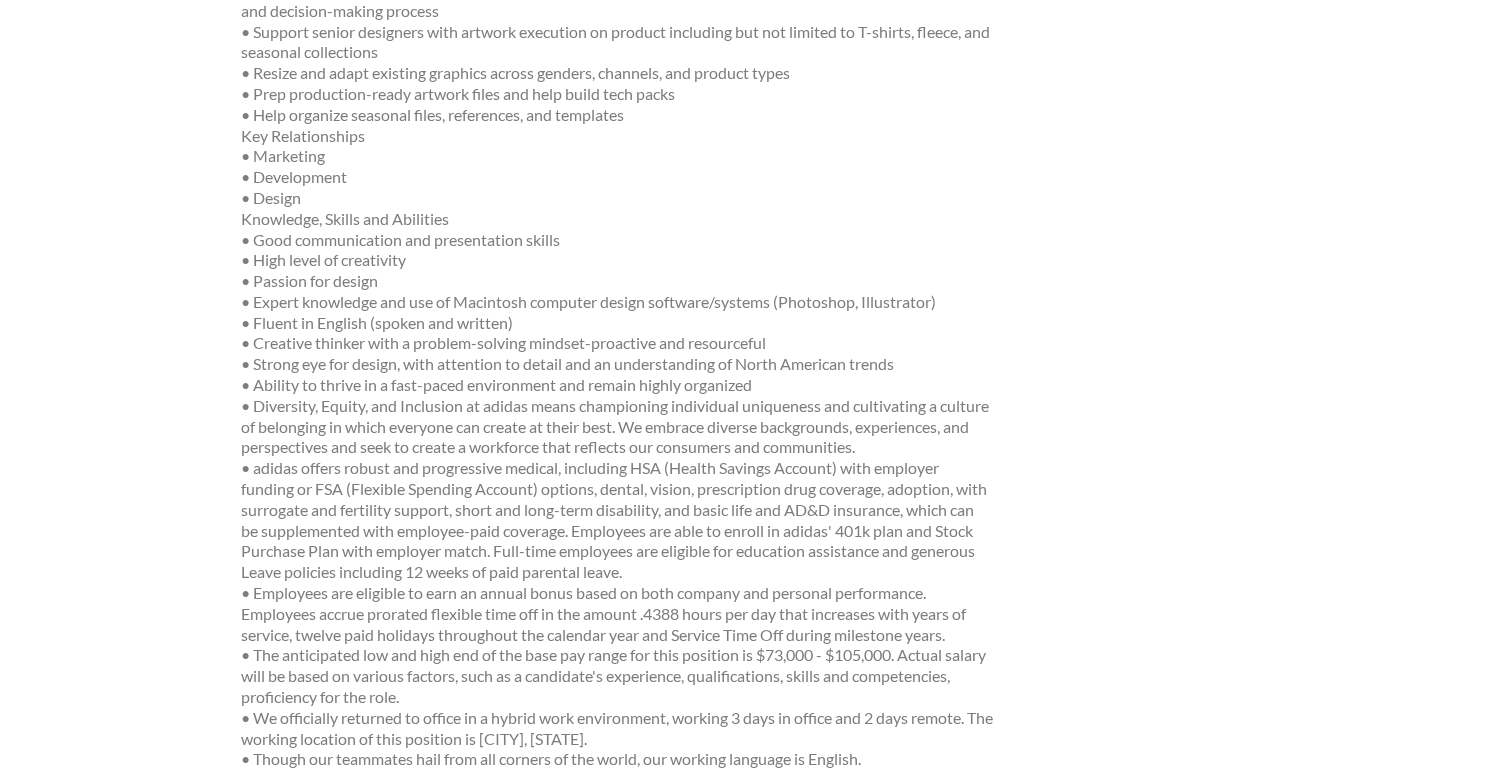 click on "Key Responsibilities • Contribute visual inspiration and mood boards during concept phases • Develop creative solutions to individual products • Work with the creative process and execute towards given targets and defined design languages and strategies • Execute design work according to the visual language of adidas as well as given Corporate Identity guidelines according to legal guidance • Verbally present product ideas and details with clarity in small groups and team meetings • Support an efficient process and communication flow between design, marketing and development for all issues regarding the ranges and products • Support product management and development in all issues regarding the realization of products and collections • Visualize graphic design ideas for products and ranges with clarity • Creating 3D concept representation, 3D assets, digital product information for an accurate development and decision-making process • Help organize seasonal files, references, and templates" at bounding box center (617, 386) 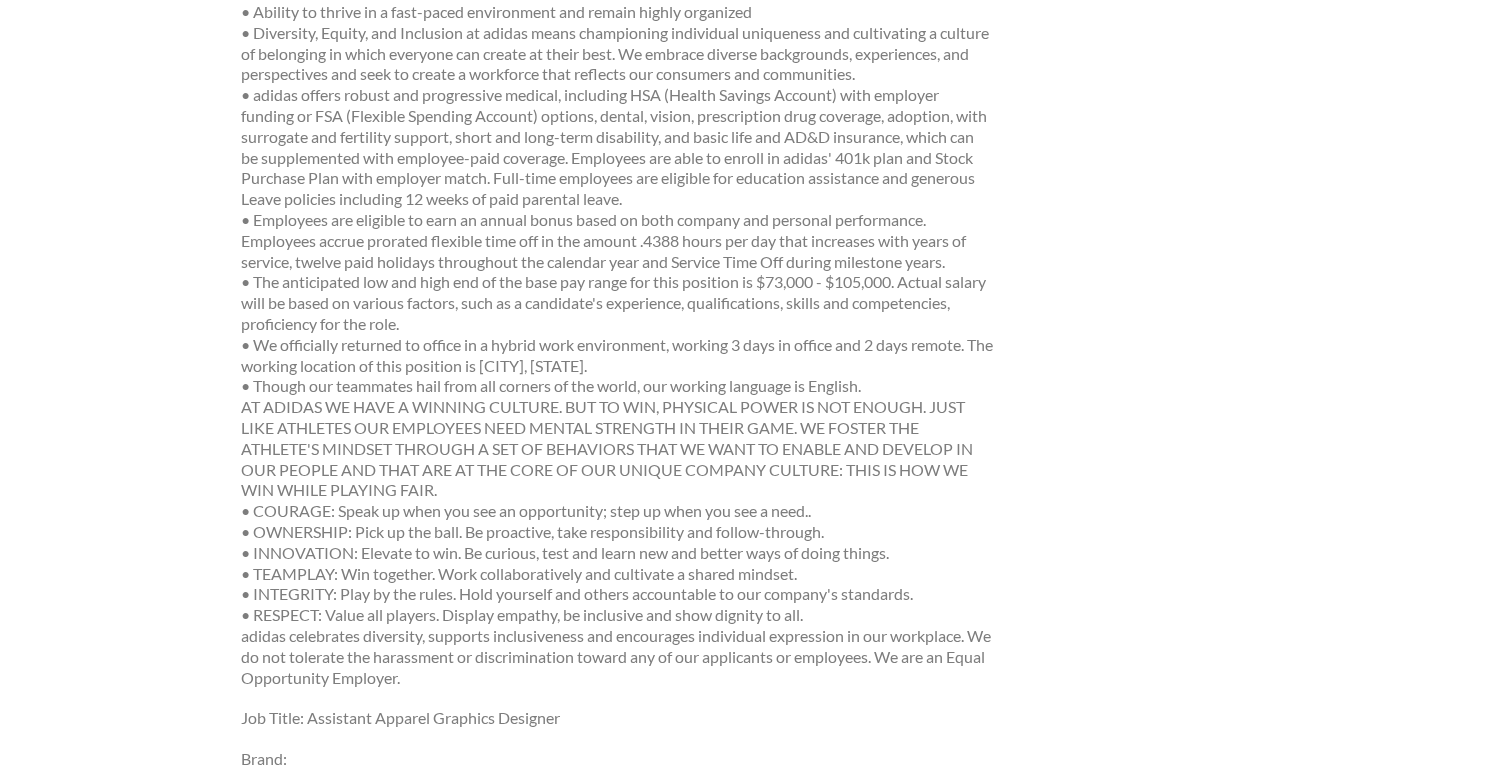scroll, scrollTop: 1109, scrollLeft: 0, axis: vertical 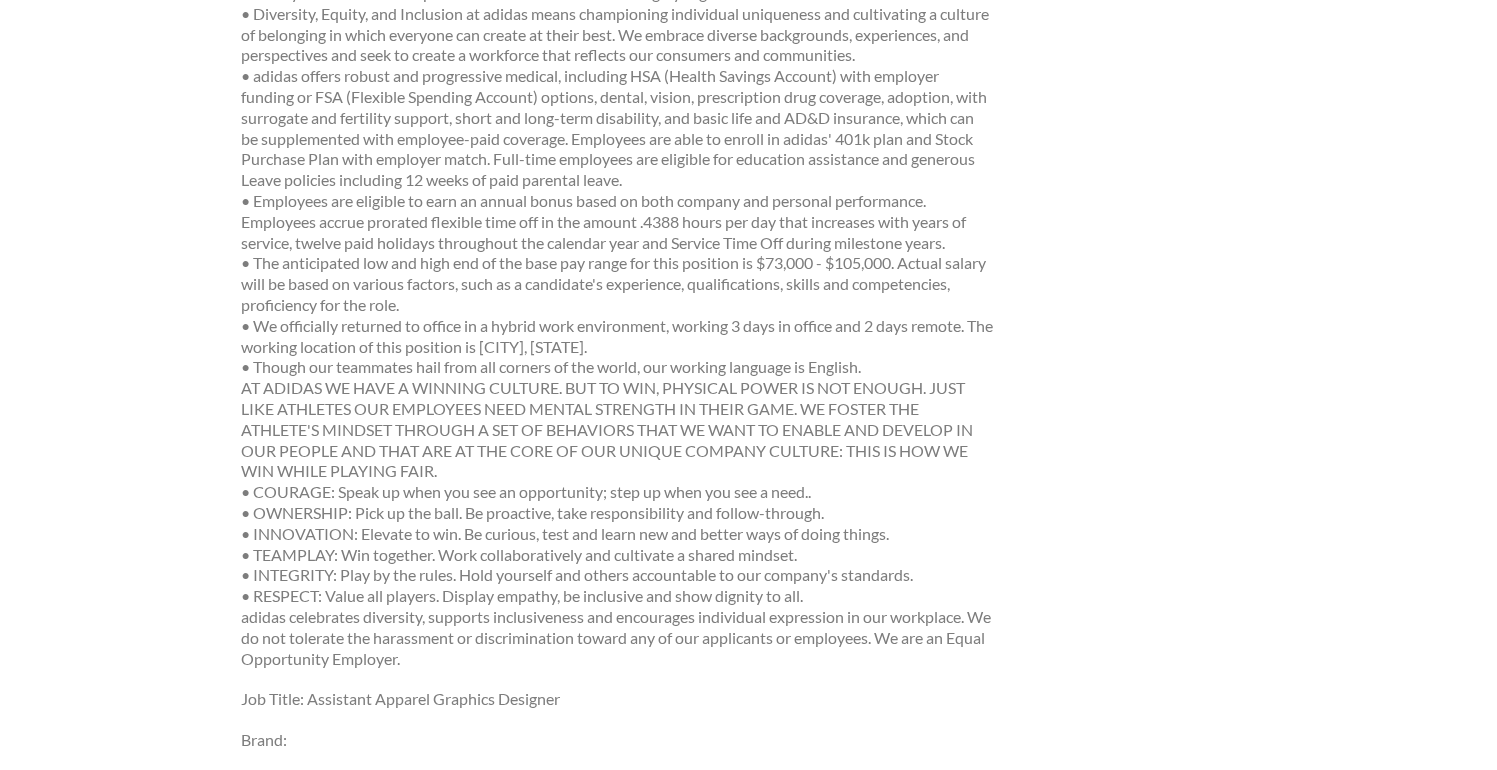 click on "Key Responsibilities • Contribute visual inspiration and mood boards during concept phases • Develop creative solutions to individual products • Work with the creative process and execute towards given targets and defined design languages and strategies • Execute design work according to the visual language of adidas as well as given Corporate Identity guidelines according to legal guidance • Verbally present product ideas and details with clarity in small groups and team meetings • Support an efficient process and communication flow between design, marketing and development for all issues regarding the ranges and products • Support product management and development in all issues regarding the realization of products and collections • Visualize graphic design ideas for products and ranges with clarity • Creating 3D concept representation, 3D assets, digital product information for an accurate development and decision-making process • Help organize seasonal files, references, and templates" at bounding box center [617, -6] 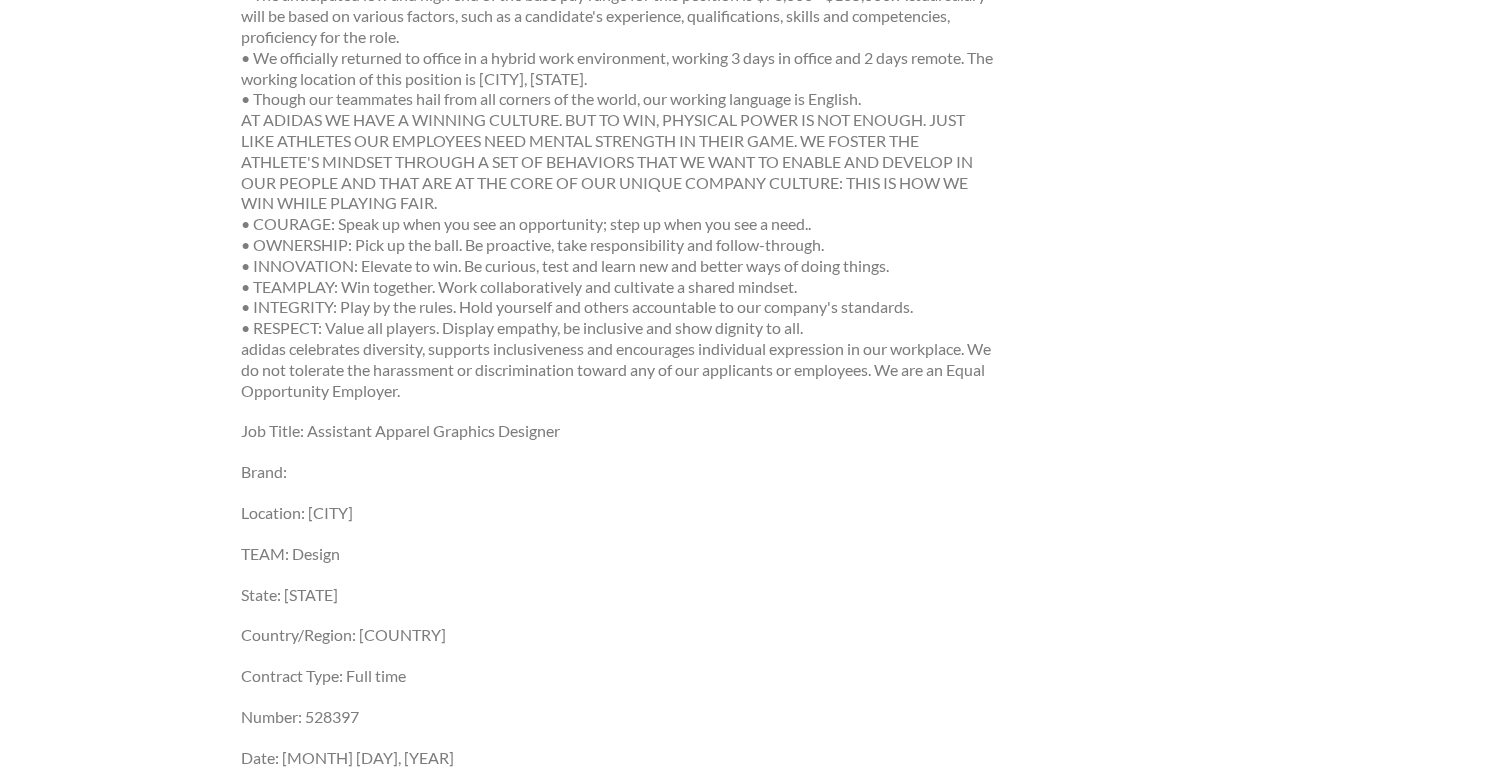 scroll, scrollTop: 1378, scrollLeft: 0, axis: vertical 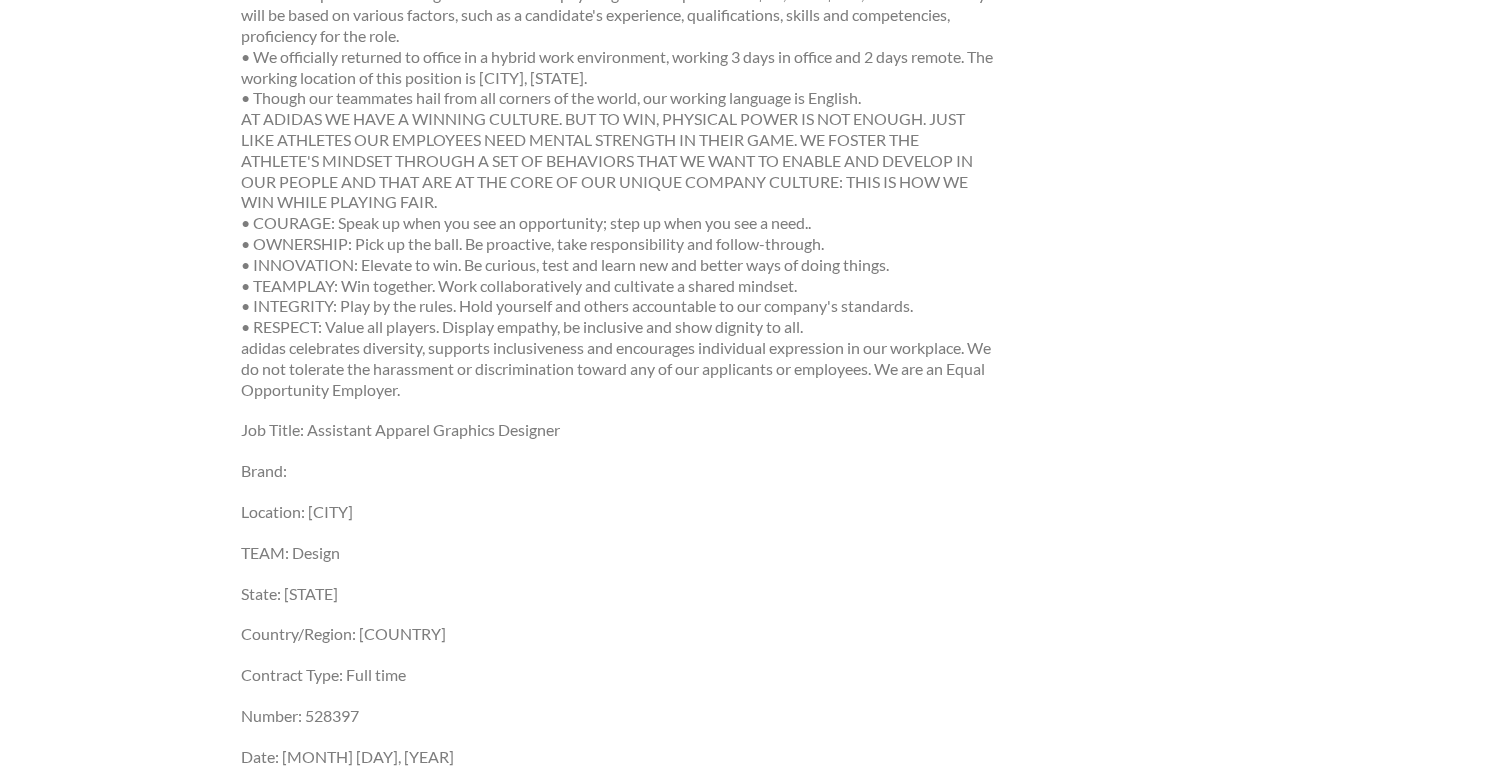 click on "Job Title: Assistant Apparel Graphics Designer" at bounding box center [617, 430] 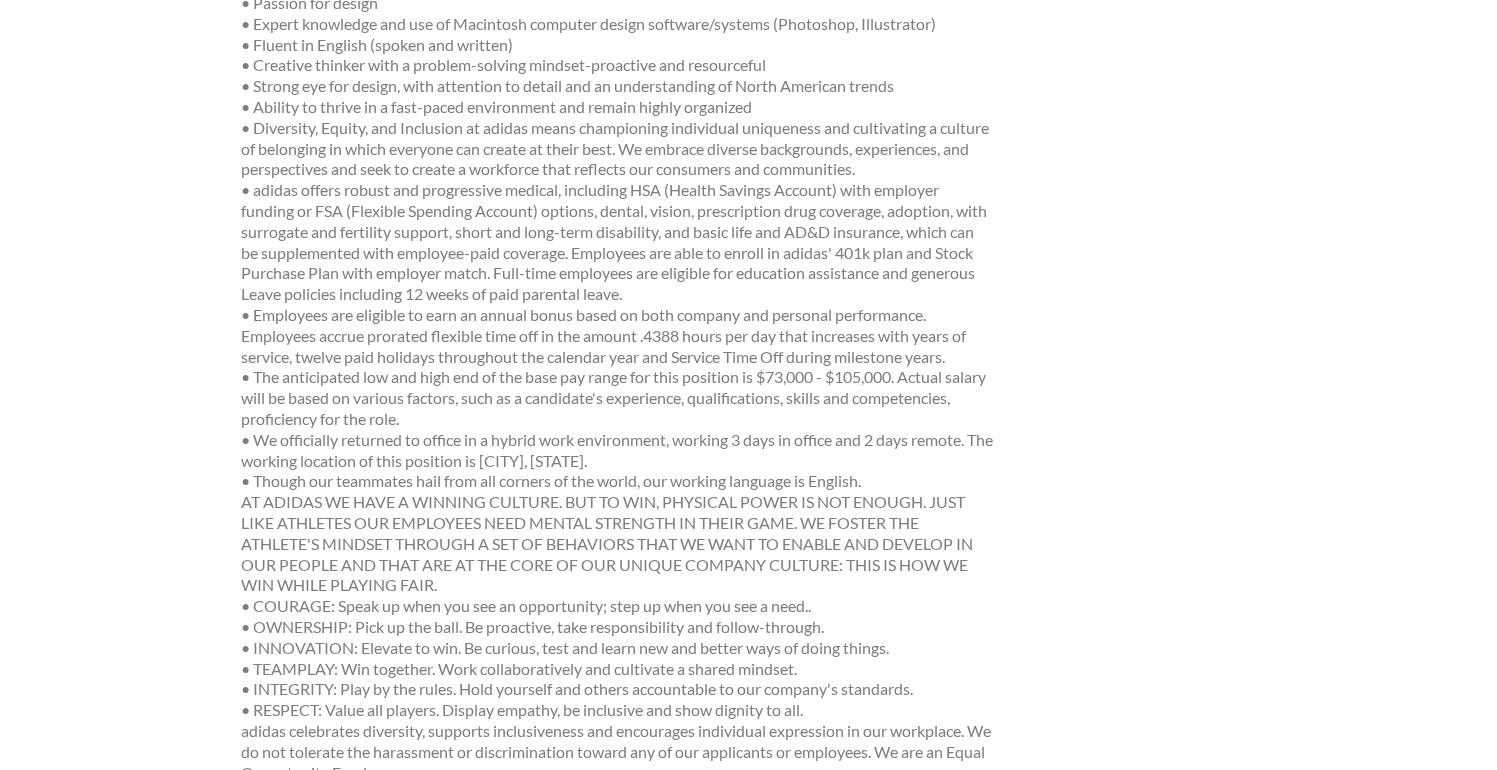 scroll, scrollTop: 975, scrollLeft: 0, axis: vertical 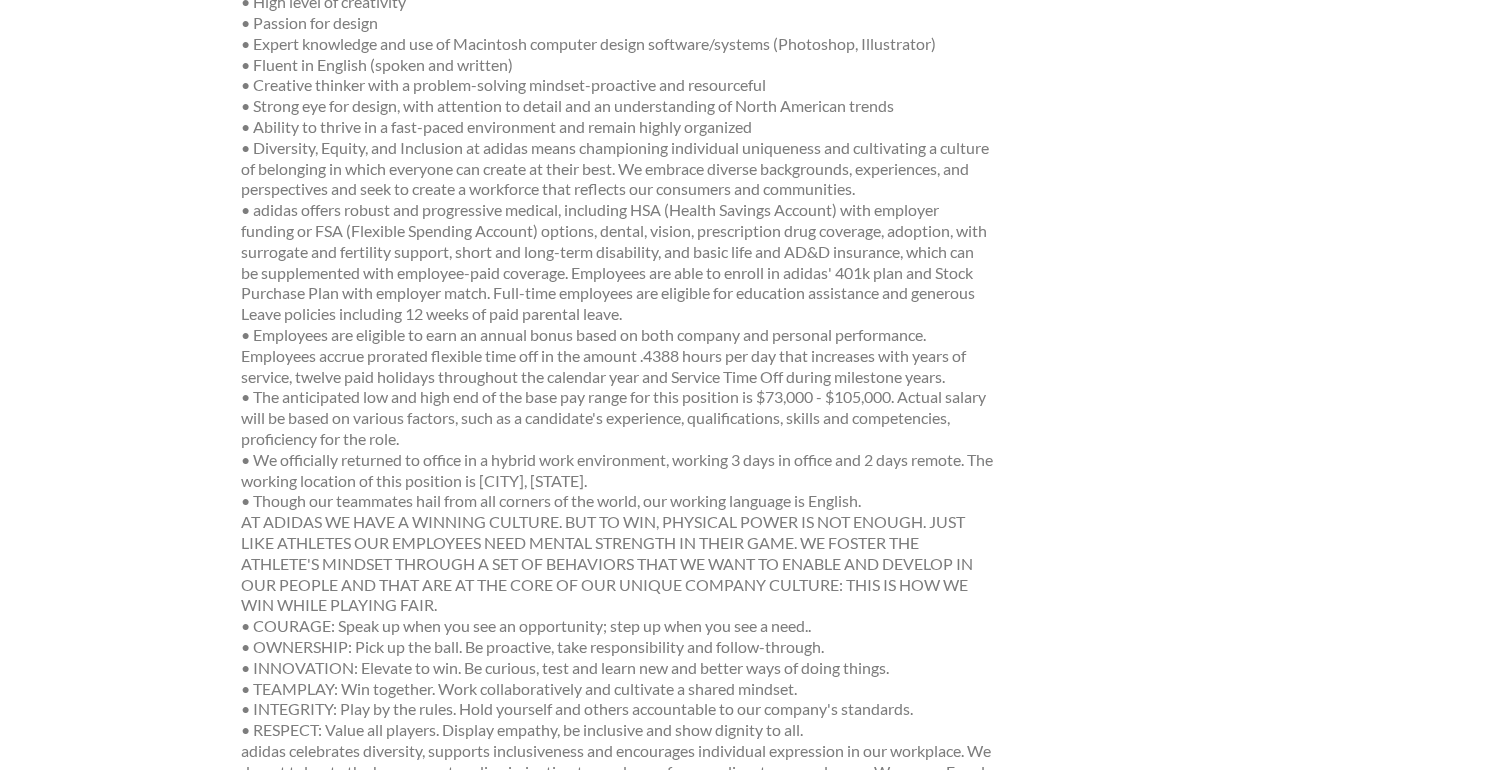 click on "Key Responsibilities • Contribute visual inspiration and mood boards during concept phases • Develop creative solutions to individual products • Work with the creative process and execute towards given targets and defined design languages and strategies • Execute design work according to the visual language of adidas as well as given Corporate Identity guidelines according to legal guidance • Verbally present product ideas and details with clarity in small groups and team meetings • Support an efficient process and communication flow between design, marketing and development for all issues regarding the ranges and products • Support product management and development in all issues regarding the realization of products and collections • Visualize graphic design ideas for products and ranges with clarity • Creating 3D concept representation, 3D assets, digital product information for an accurate development and decision-making process • Help organize seasonal files, references, and templates" at bounding box center [617, 128] 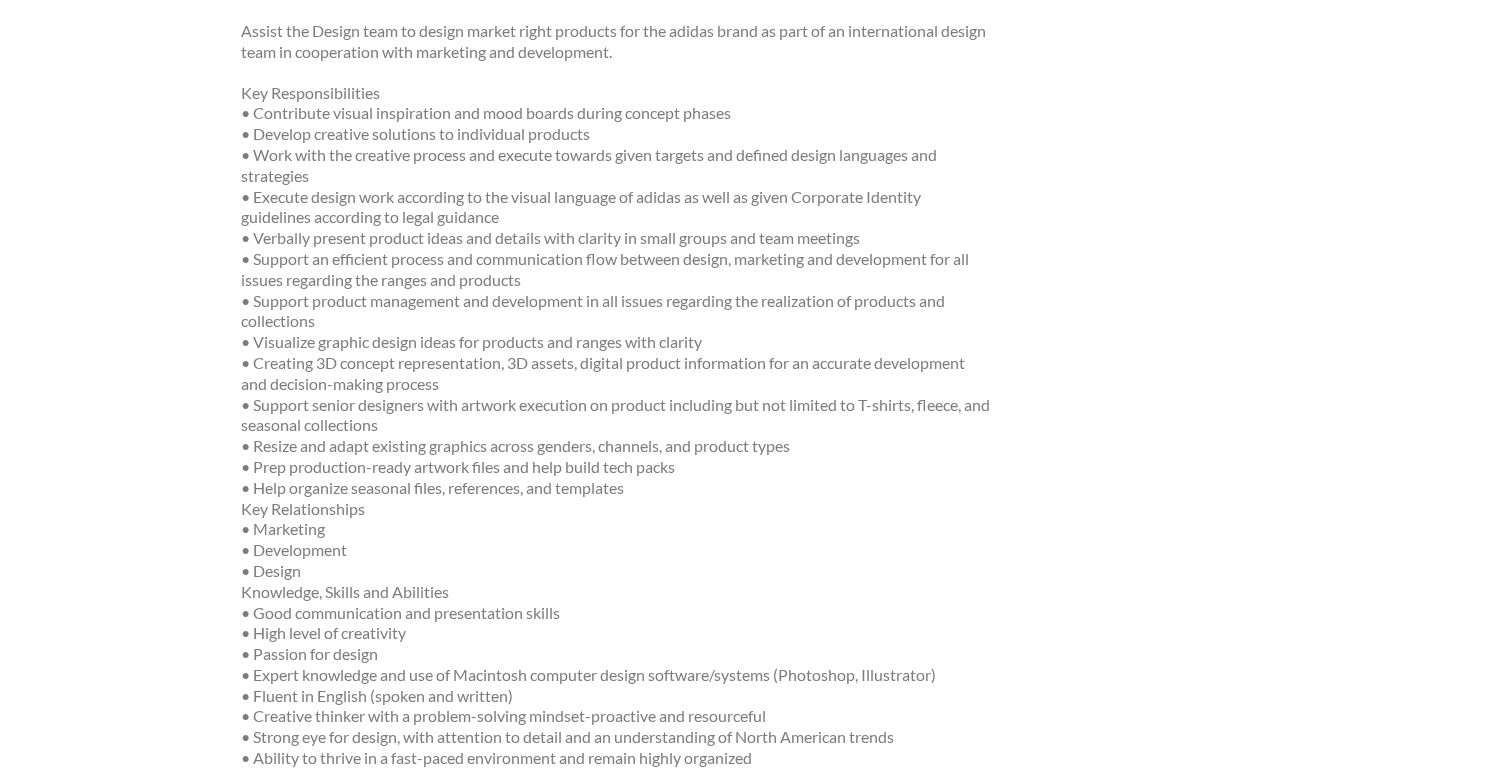 scroll, scrollTop: 0, scrollLeft: 0, axis: both 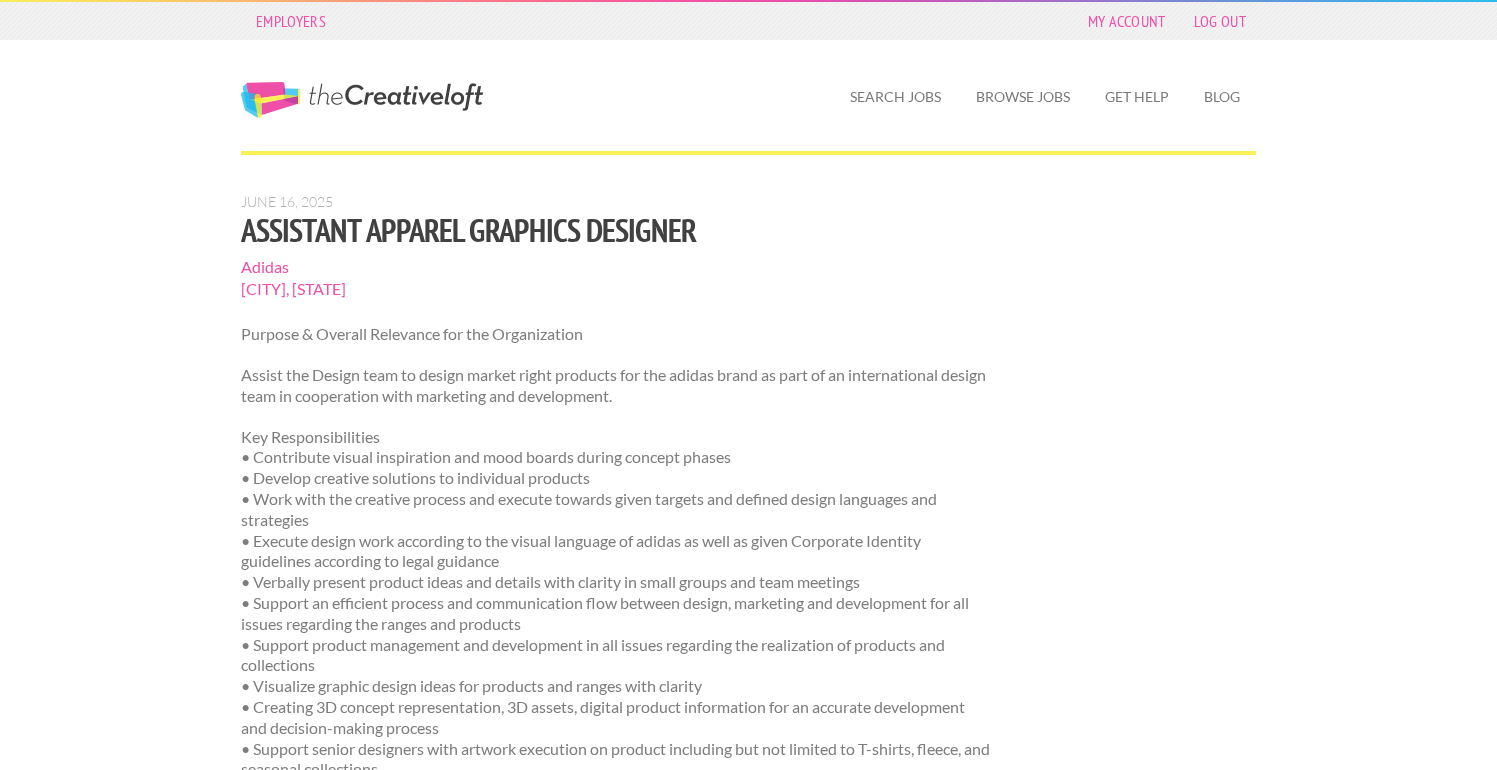 click on "Assistant Apparel Graphics Designer" at bounding box center [617, 230] 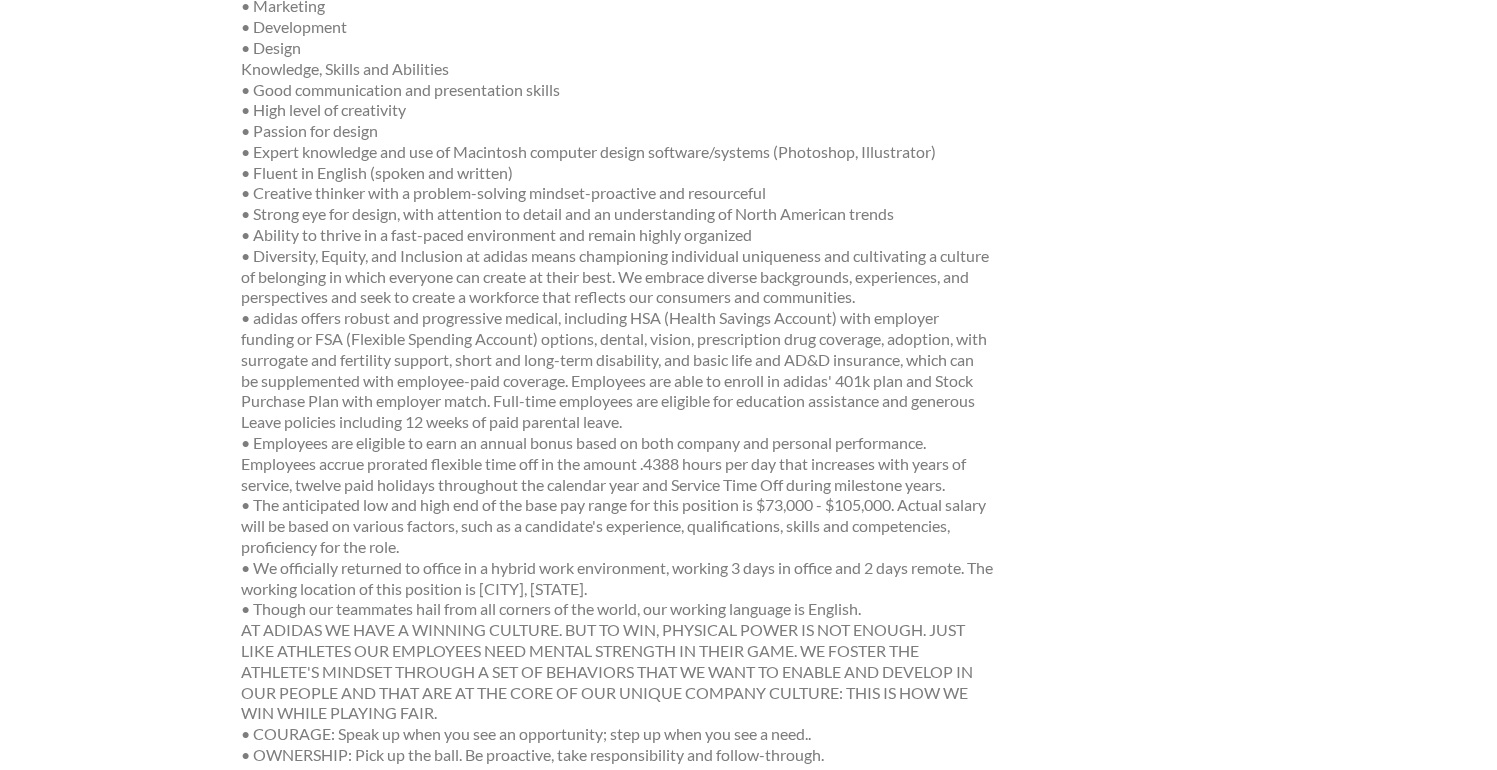 scroll, scrollTop: 865, scrollLeft: 0, axis: vertical 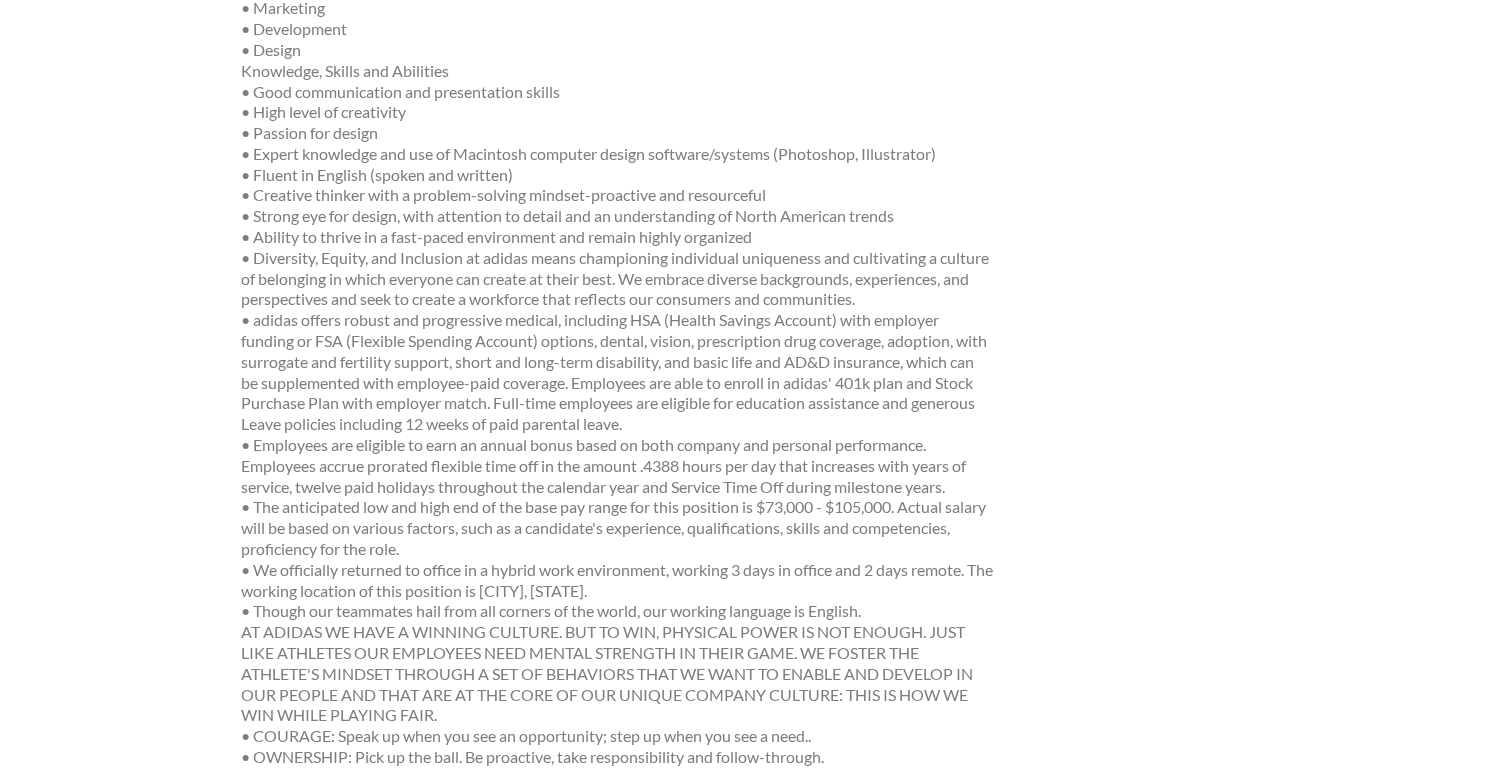 click on "Key Responsibilities • Contribute visual inspiration and mood boards during concept phases • Develop creative solutions to individual products • Work with the creative process and execute towards given targets and defined design languages and strategies • Execute design work according to the visual language of adidas as well as given Corporate Identity guidelines according to legal guidance • Verbally present product ideas and details with clarity in small groups and team meetings • Support an efficient process and communication flow between design, marketing and development for all issues regarding the ranges and products • Support product management and development in all issues regarding the realization of products and collections • Visualize graphic design ideas for products and ranges with clarity • Creating 3D concept representation, 3D assets, digital product information for an accurate development and decision-making process • Help organize seasonal files, references, and templates" at bounding box center (617, 238) 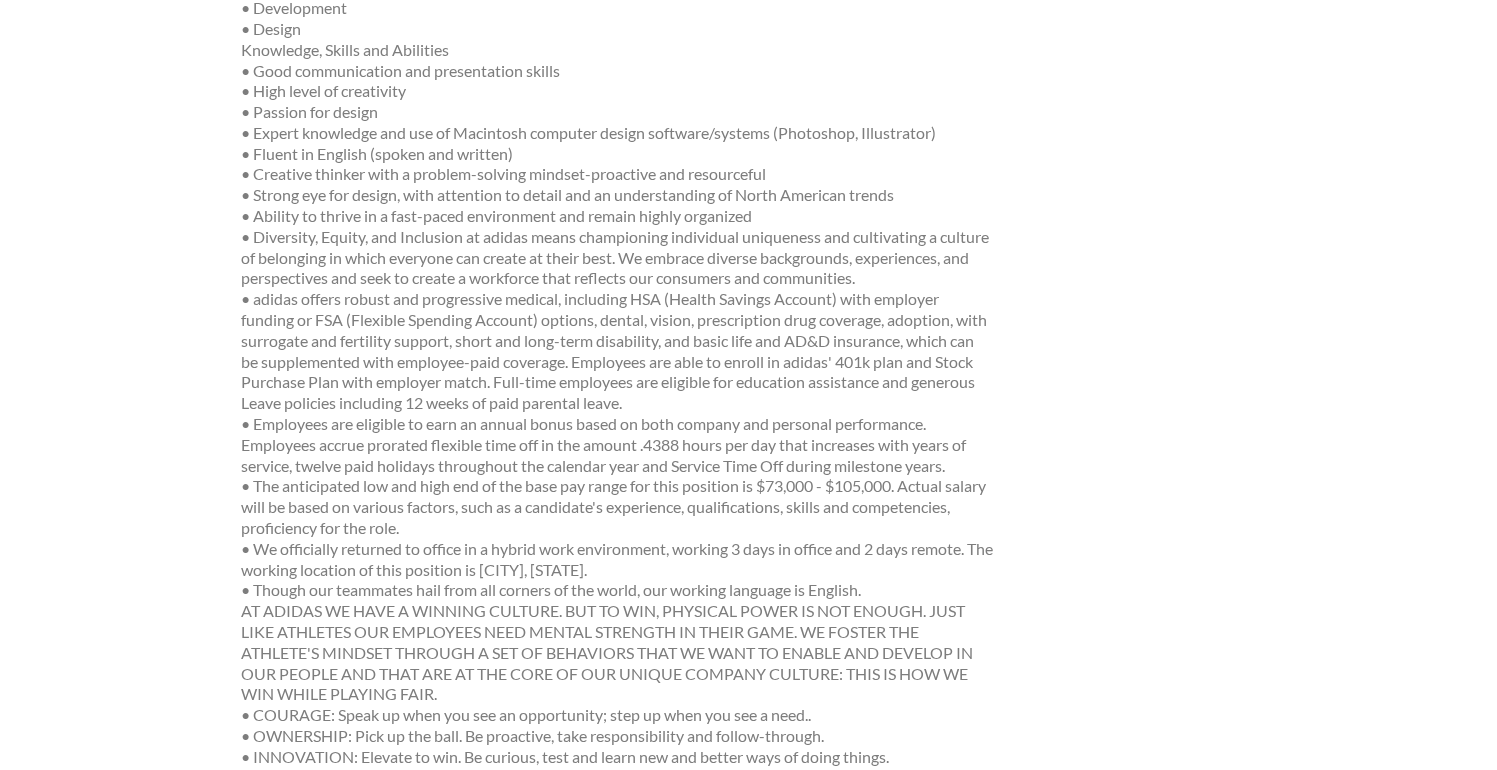 scroll, scrollTop: 887, scrollLeft: 0, axis: vertical 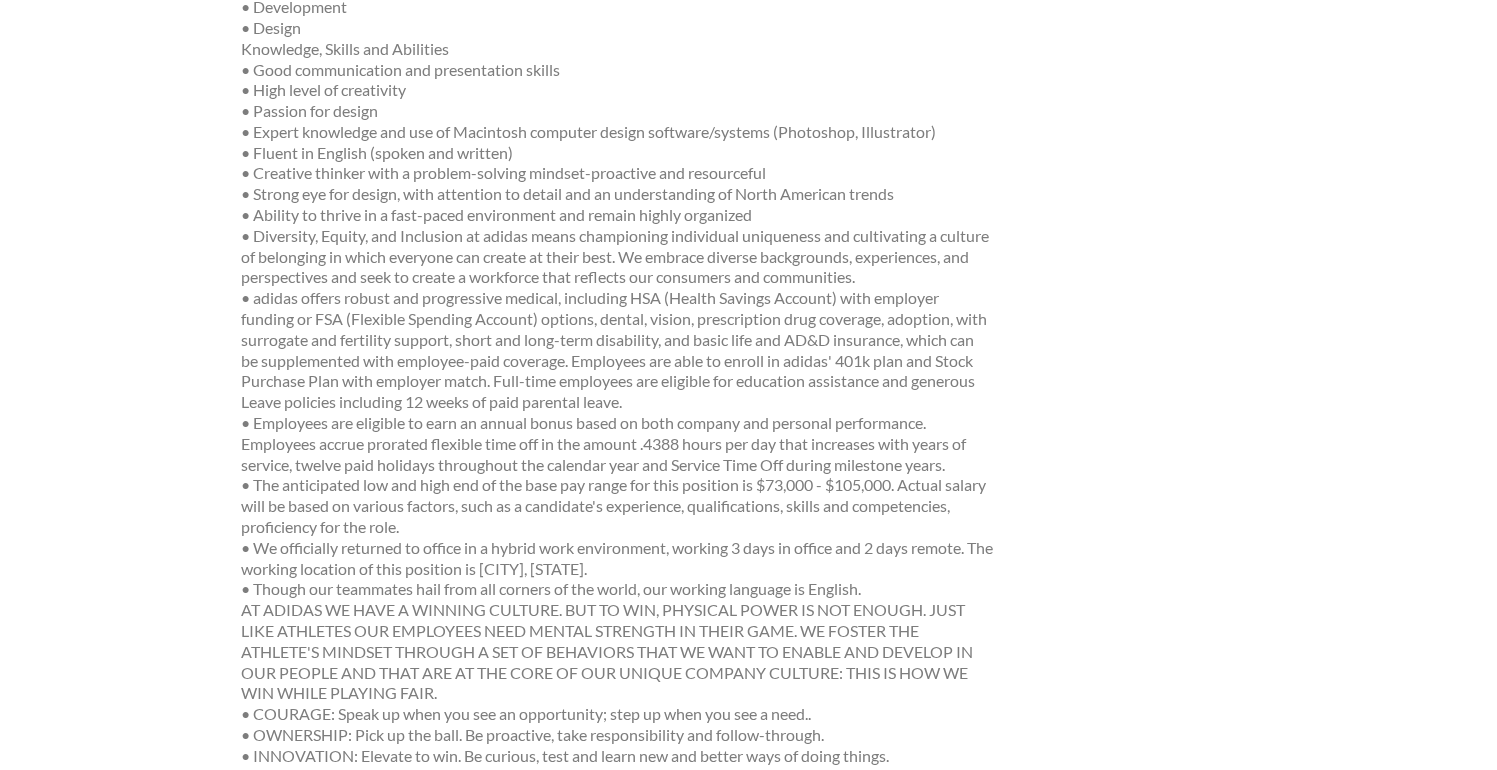 click on "Key Responsibilities • Contribute visual inspiration and mood boards during concept phases • Develop creative solutions to individual products • Work with the creative process and execute towards given targets and defined design languages and strategies • Execute design work according to the visual language of adidas as well as given Corporate Identity guidelines according to legal guidance • Verbally present product ideas and details with clarity in small groups and team meetings • Support an efficient process and communication flow between design, marketing and development for all issues regarding the ranges and products • Support product management and development in all issues regarding the realization of products and collections • Visualize graphic design ideas for products and ranges with clarity • Creating 3D concept representation, 3D assets, digital product information for an accurate development and decision-making process • Help organize seasonal files, references, and templates" at bounding box center [617, 216] 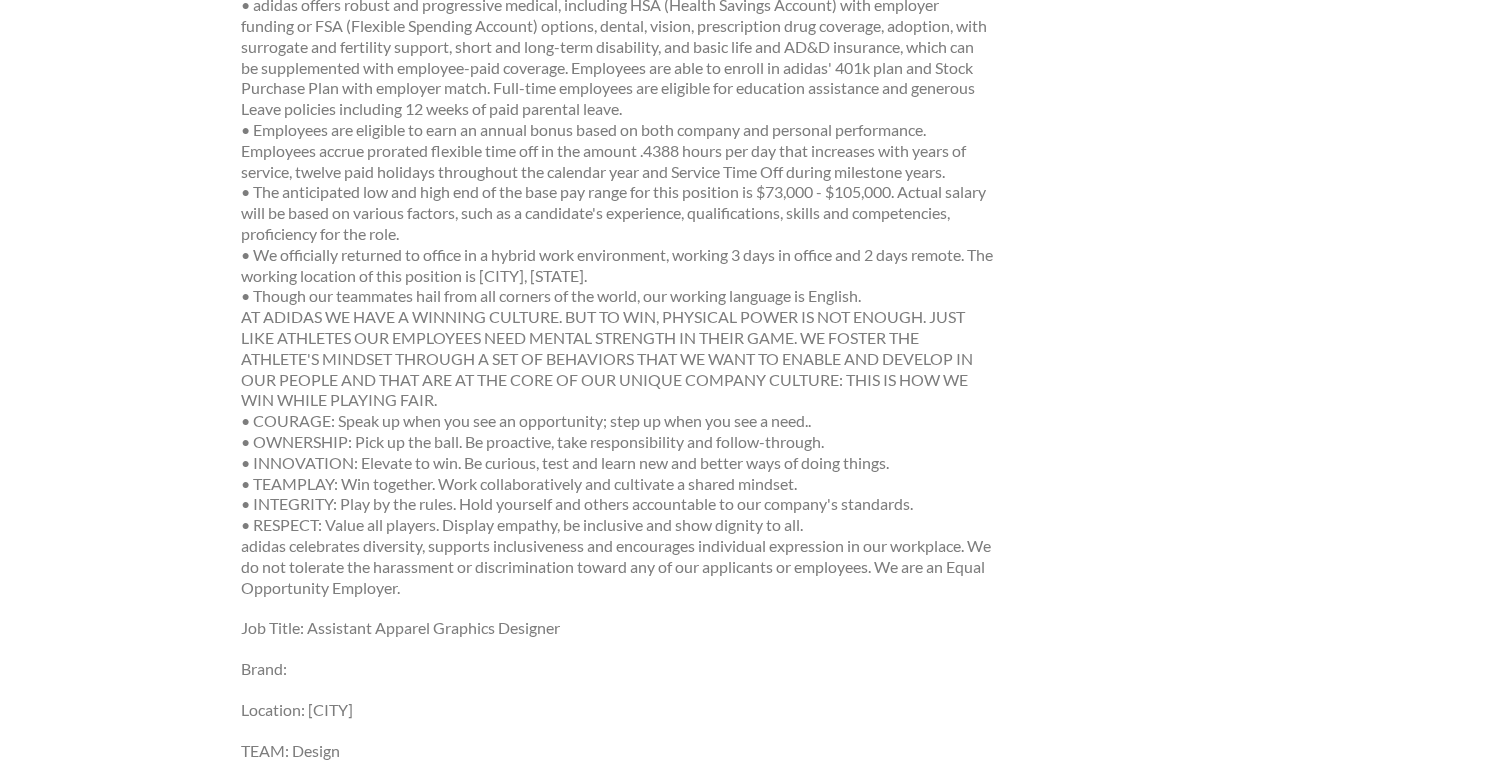 scroll, scrollTop: 1208, scrollLeft: 0, axis: vertical 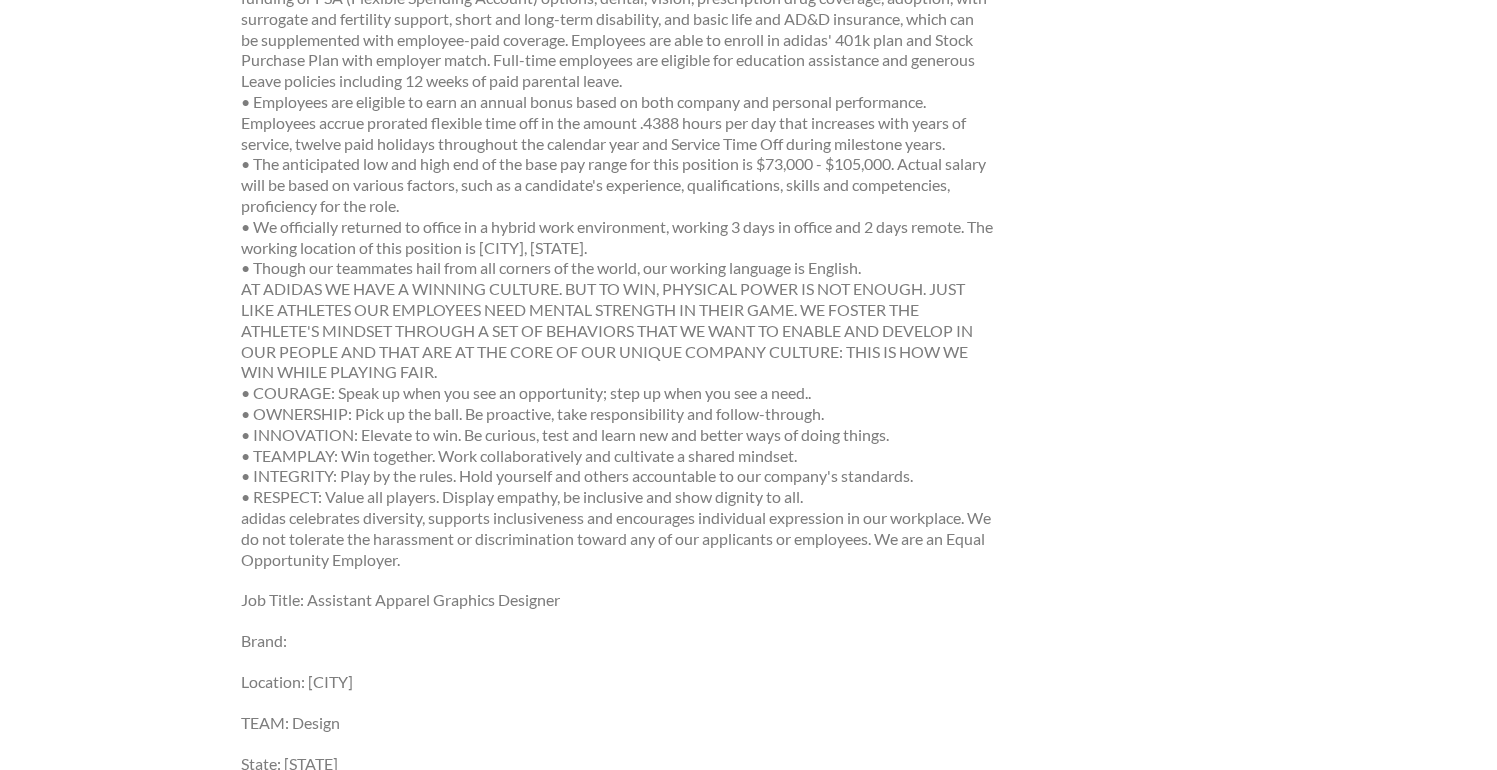 click on "Key Responsibilities • Contribute visual inspiration and mood boards during concept phases • Develop creative solutions to individual products • Work with the creative process and execute towards given targets and defined design languages and strategies • Execute design work according to the visual language of adidas as well as given Corporate Identity guidelines according to legal guidance • Verbally present product ideas and details with clarity in small groups and team meetings • Support an efficient process and communication flow between design, marketing and development for all issues regarding the ranges and products • Support product management and development in all issues regarding the realization of products and collections • Visualize graphic design ideas for products and ranges with clarity • Creating 3D concept representation, 3D assets, digital product information for an accurate development and decision-making process • Help organize seasonal files, references, and templates" at bounding box center [617, -105] 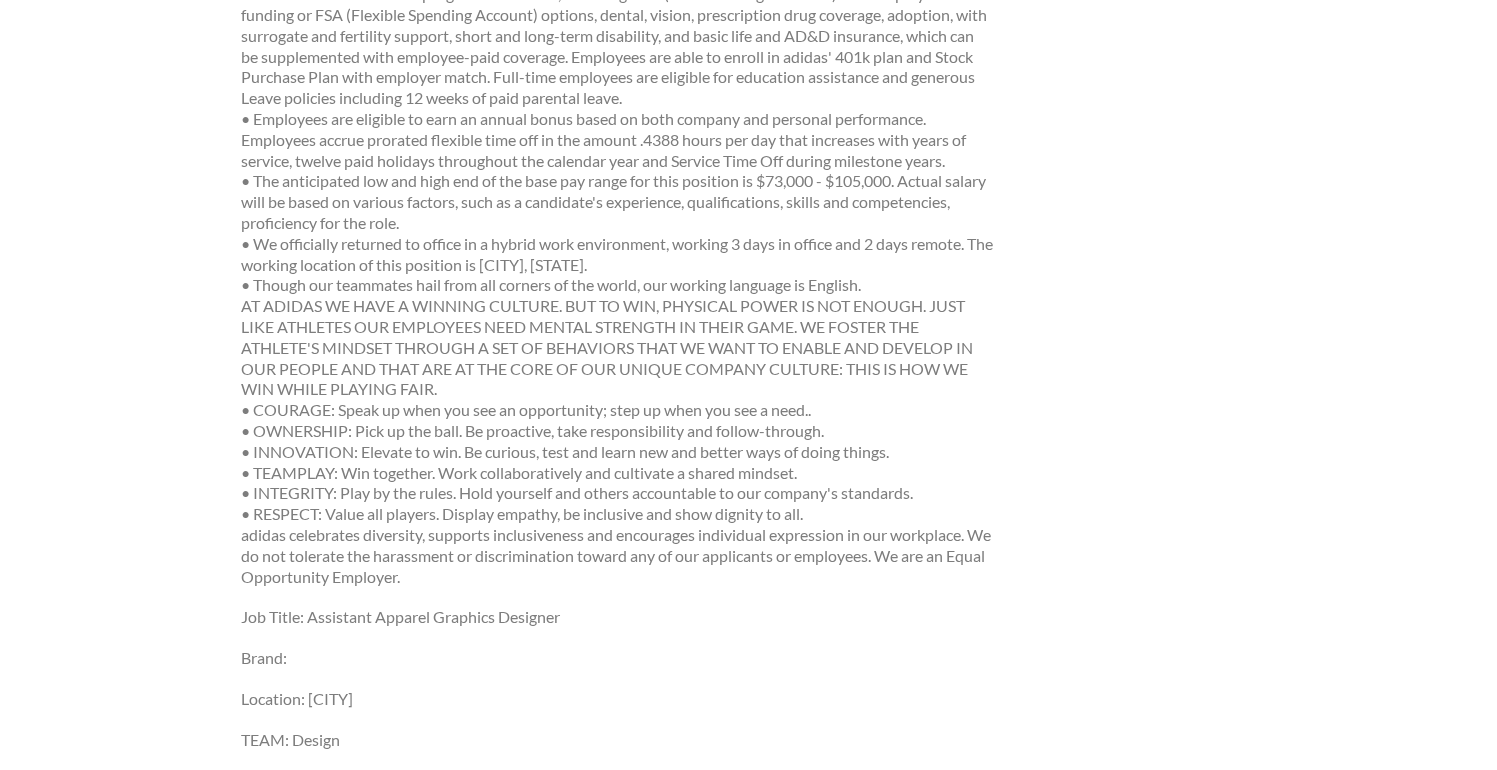 scroll, scrollTop: 1189, scrollLeft: 0, axis: vertical 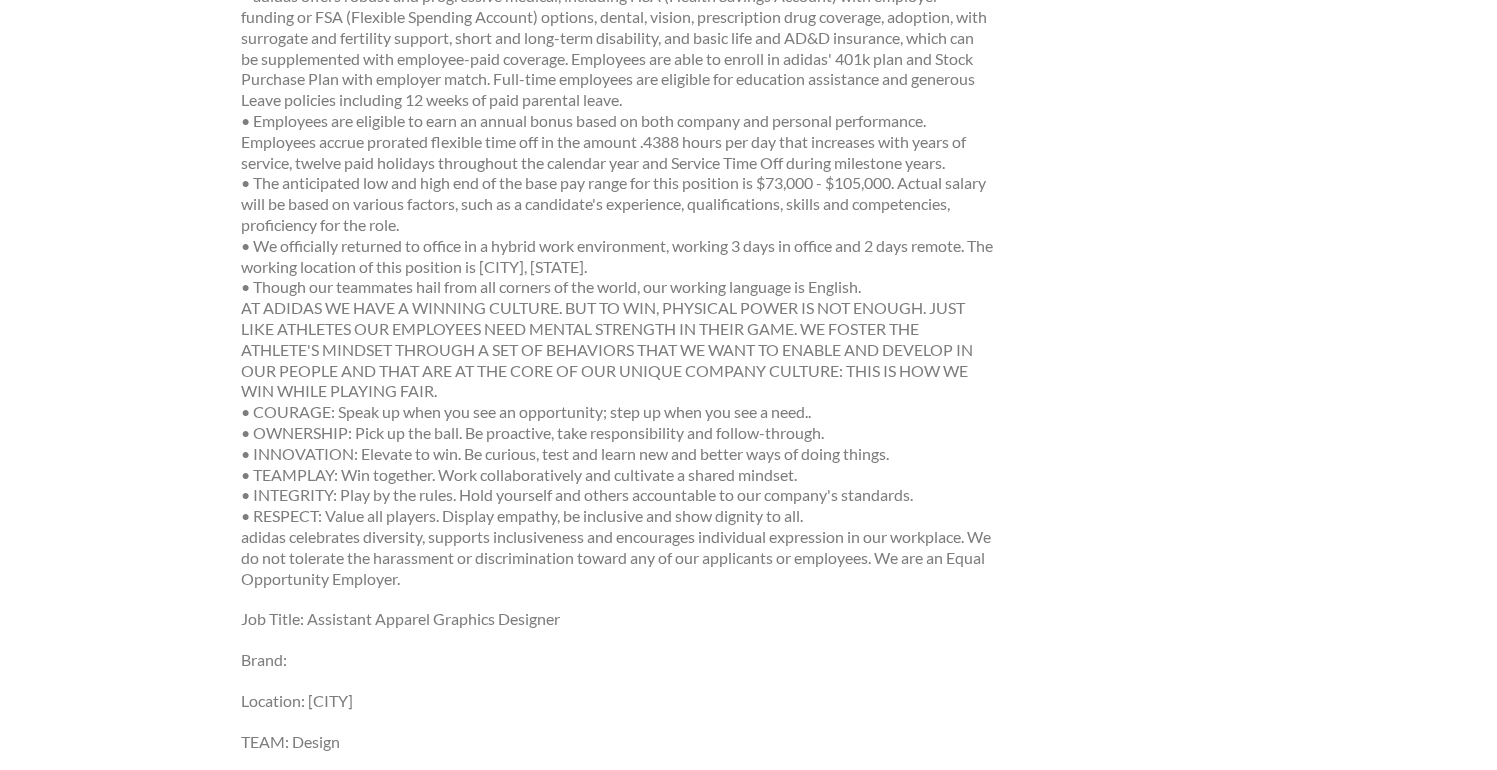 click on "Key Responsibilities • Contribute visual inspiration and mood boards during concept phases • Develop creative solutions to individual products • Work with the creative process and execute towards given targets and defined design languages and strategies • Execute design work according to the visual language of adidas as well as given Corporate Identity guidelines according to legal guidance • Verbally present product ideas and details with clarity in small groups and team meetings • Support an efficient process and communication flow between design, marketing and development for all issues regarding the ranges and products • Support product management and development in all issues regarding the realization of products and collections • Visualize graphic design ideas for products and ranges with clarity • Creating 3D concept representation, 3D assets, digital product information for an accurate development and decision-making process • Help organize seasonal files, references, and templates" at bounding box center [617, -86] 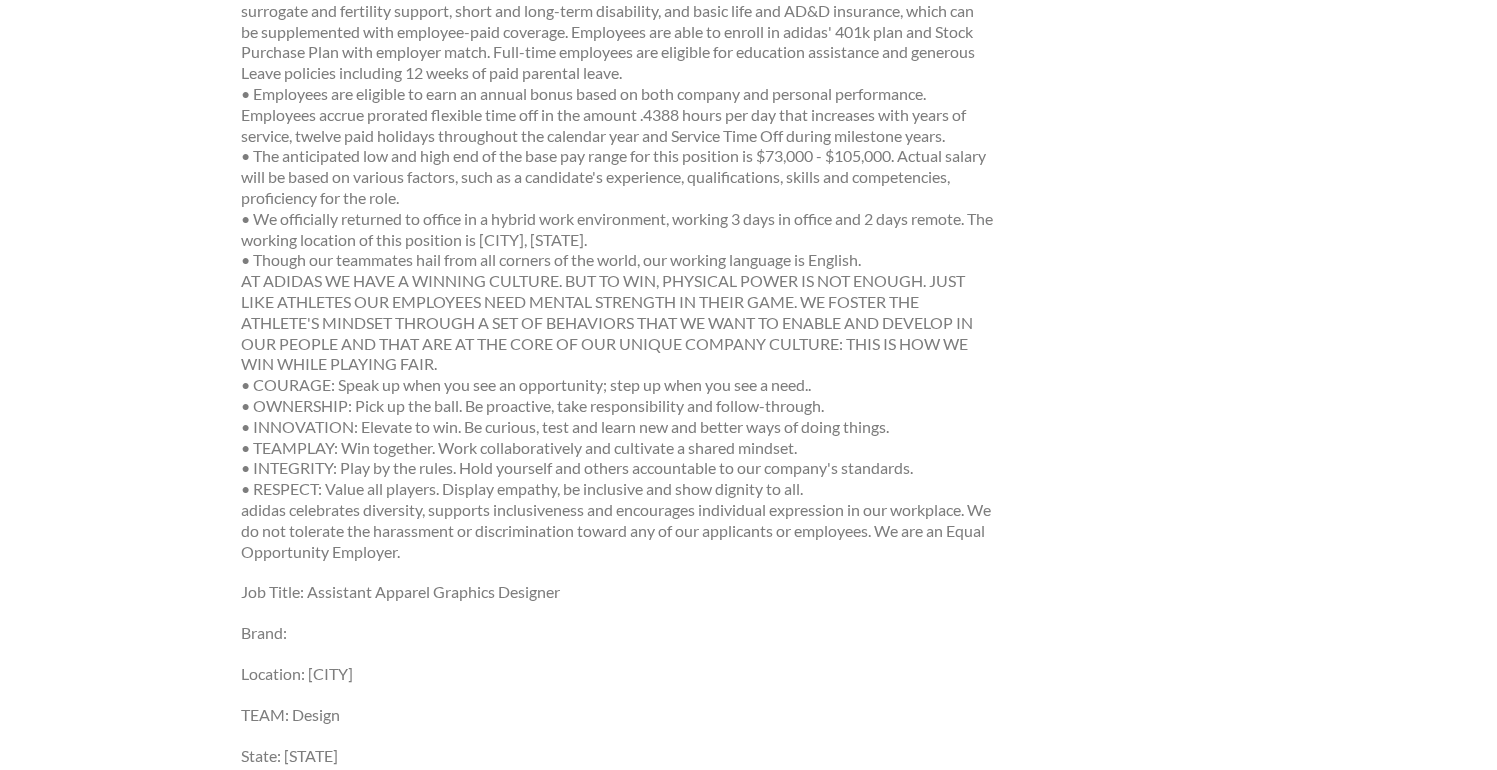 scroll, scrollTop: 1236, scrollLeft: 0, axis: vertical 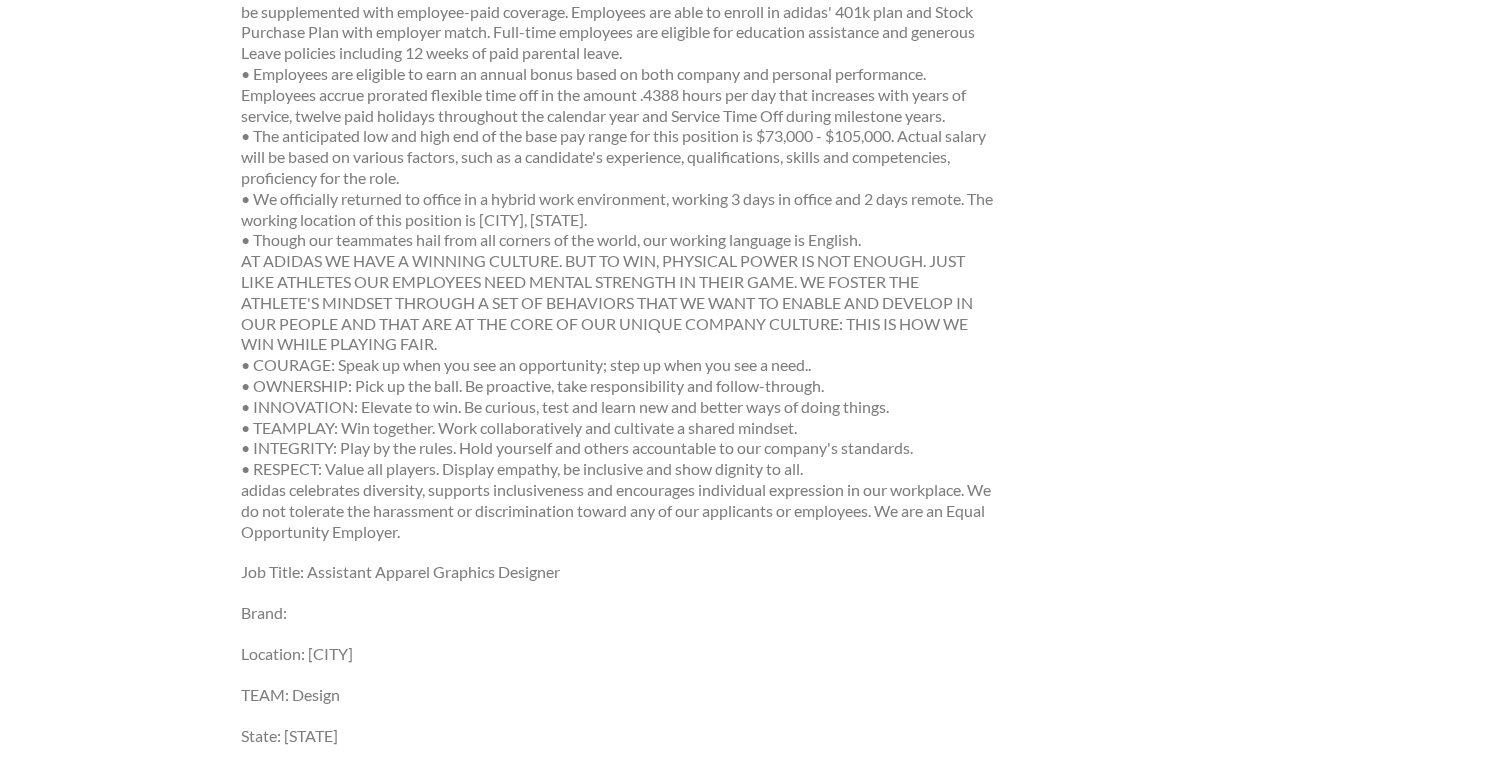 click on "Key Responsibilities • Contribute visual inspiration and mood boards during concept phases • Develop creative solutions to individual products • Work with the creative process and execute towards given targets and defined design languages and strategies • Execute design work according to the visual language of adidas as well as given Corporate Identity guidelines according to legal guidance • Verbally present product ideas and details with clarity in small groups and team meetings • Support an efficient process and communication flow between design, marketing and development for all issues regarding the ranges and products • Support product management and development in all issues regarding the realization of products and collections • Visualize graphic design ideas for products and ranges with clarity • Creating 3D concept representation, 3D assets, digital product information for an accurate development and decision-making process • Help organize seasonal files, references, and templates" at bounding box center (617, -133) 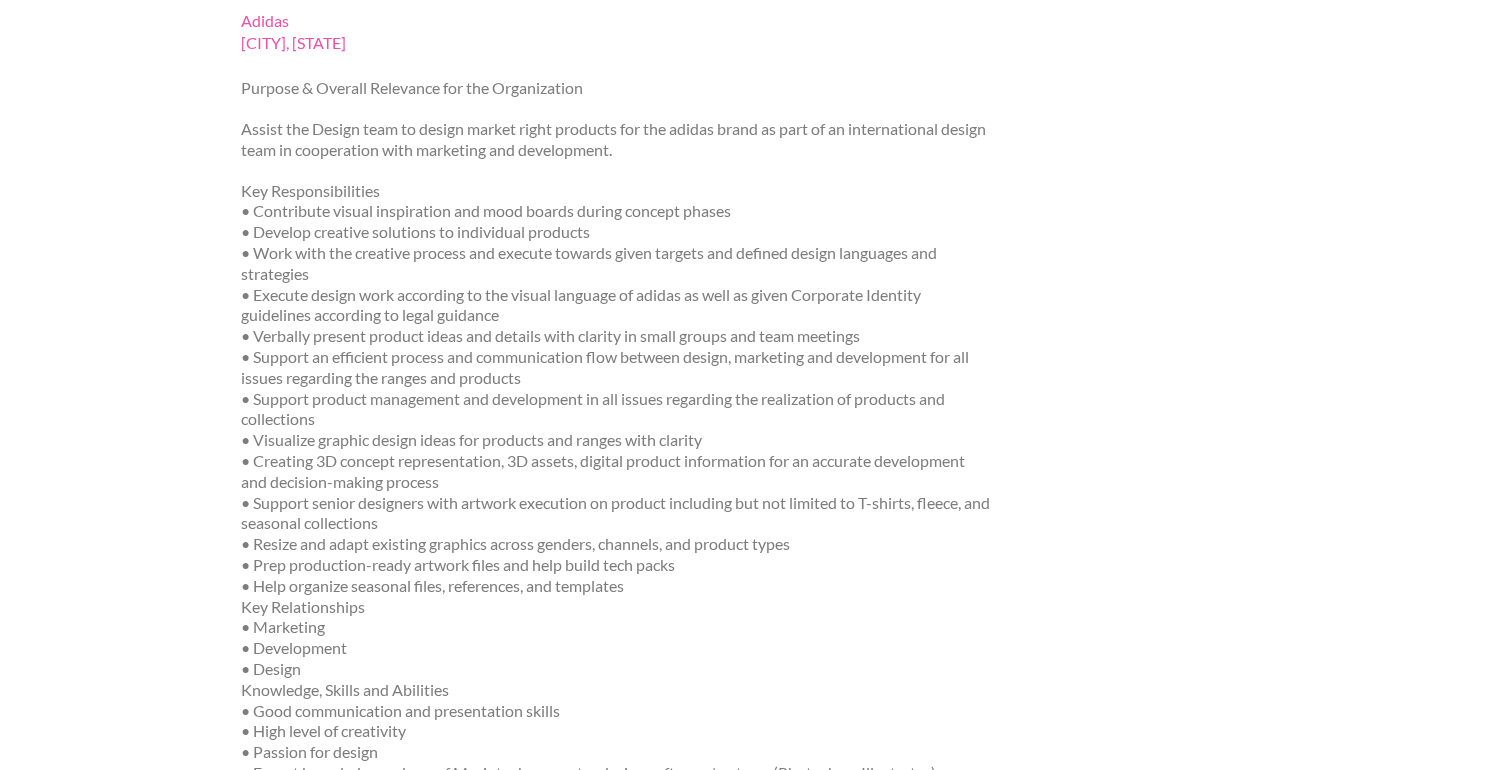 scroll, scrollTop: 0, scrollLeft: 0, axis: both 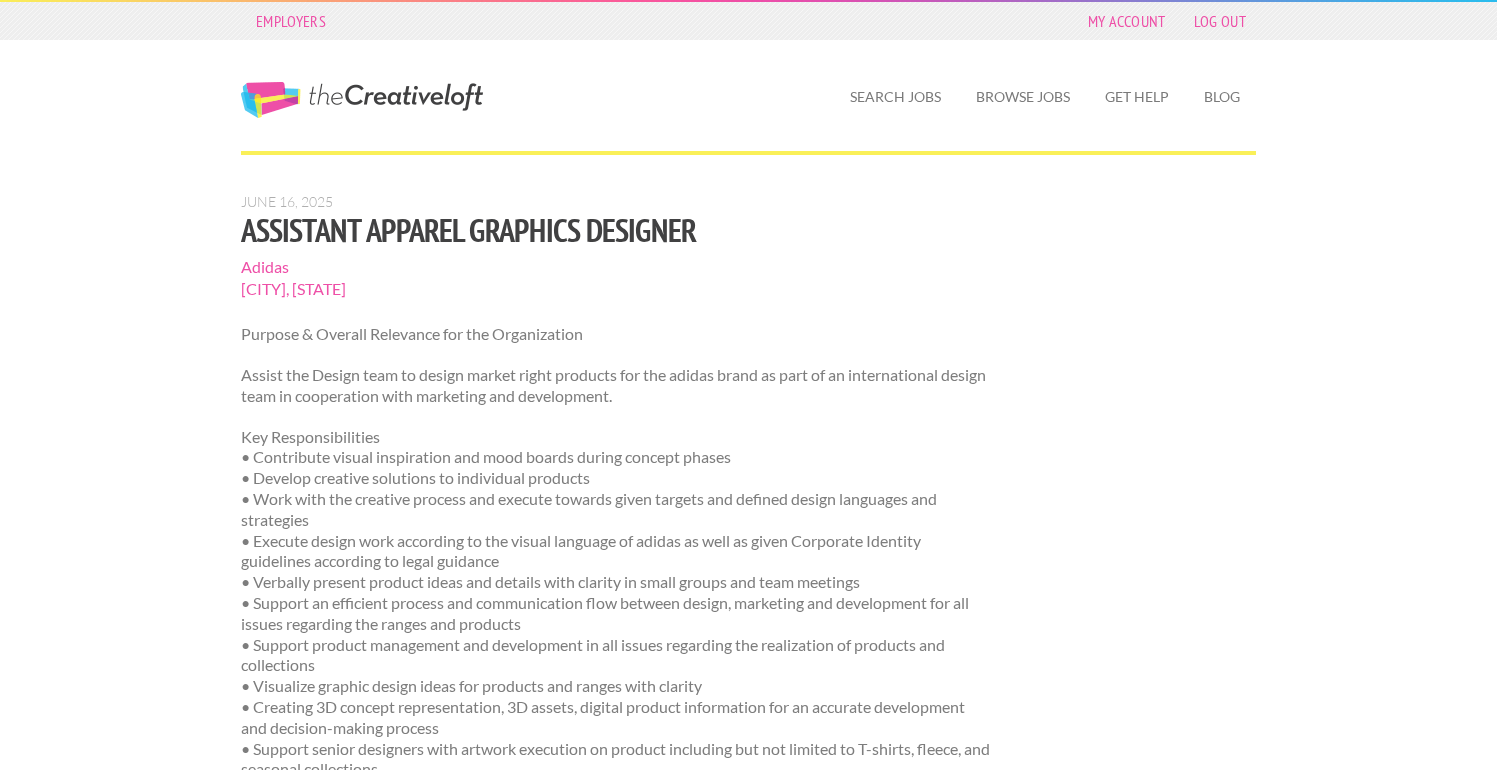 click on "The Creative Loft" at bounding box center (362, 100) 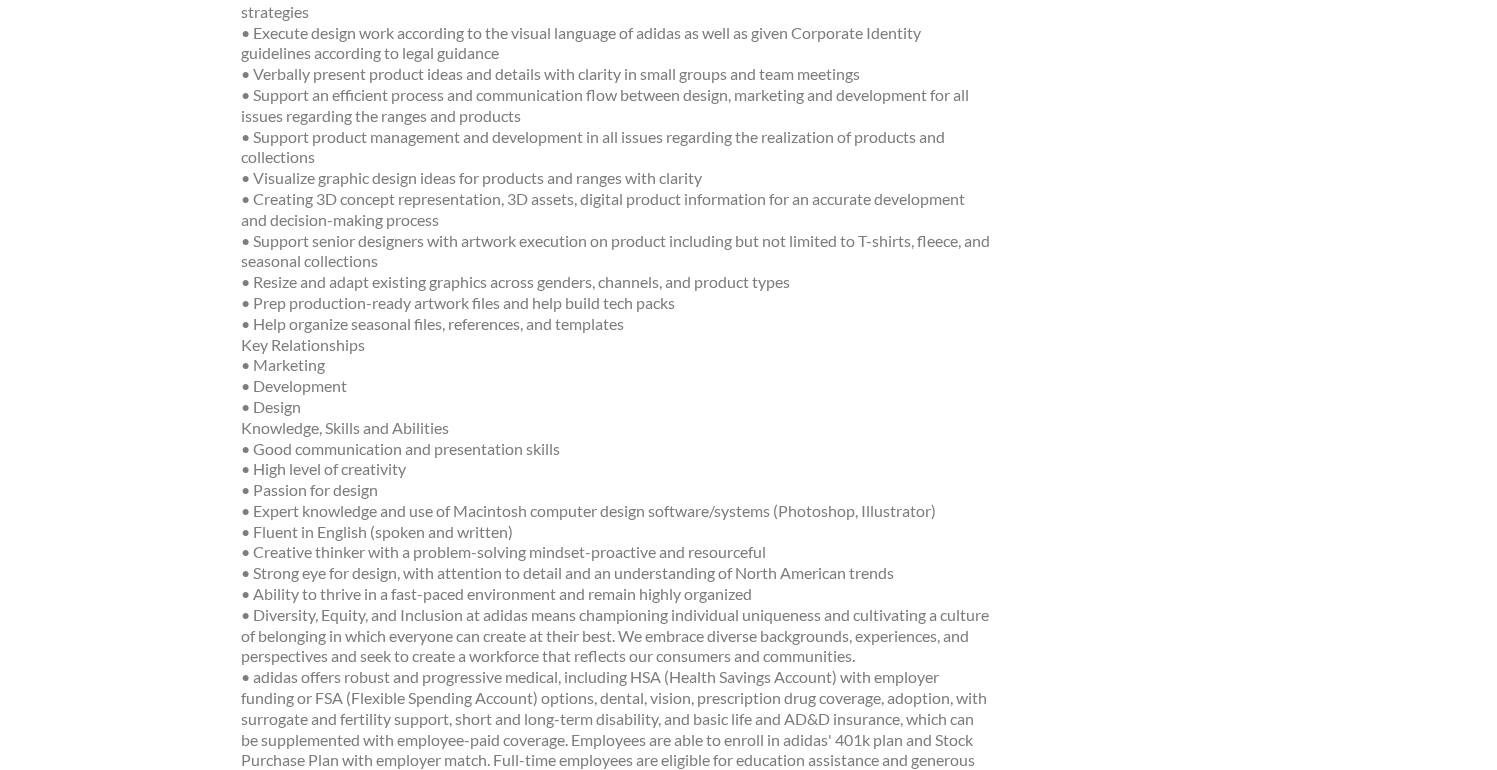 scroll, scrollTop: 110, scrollLeft: 0, axis: vertical 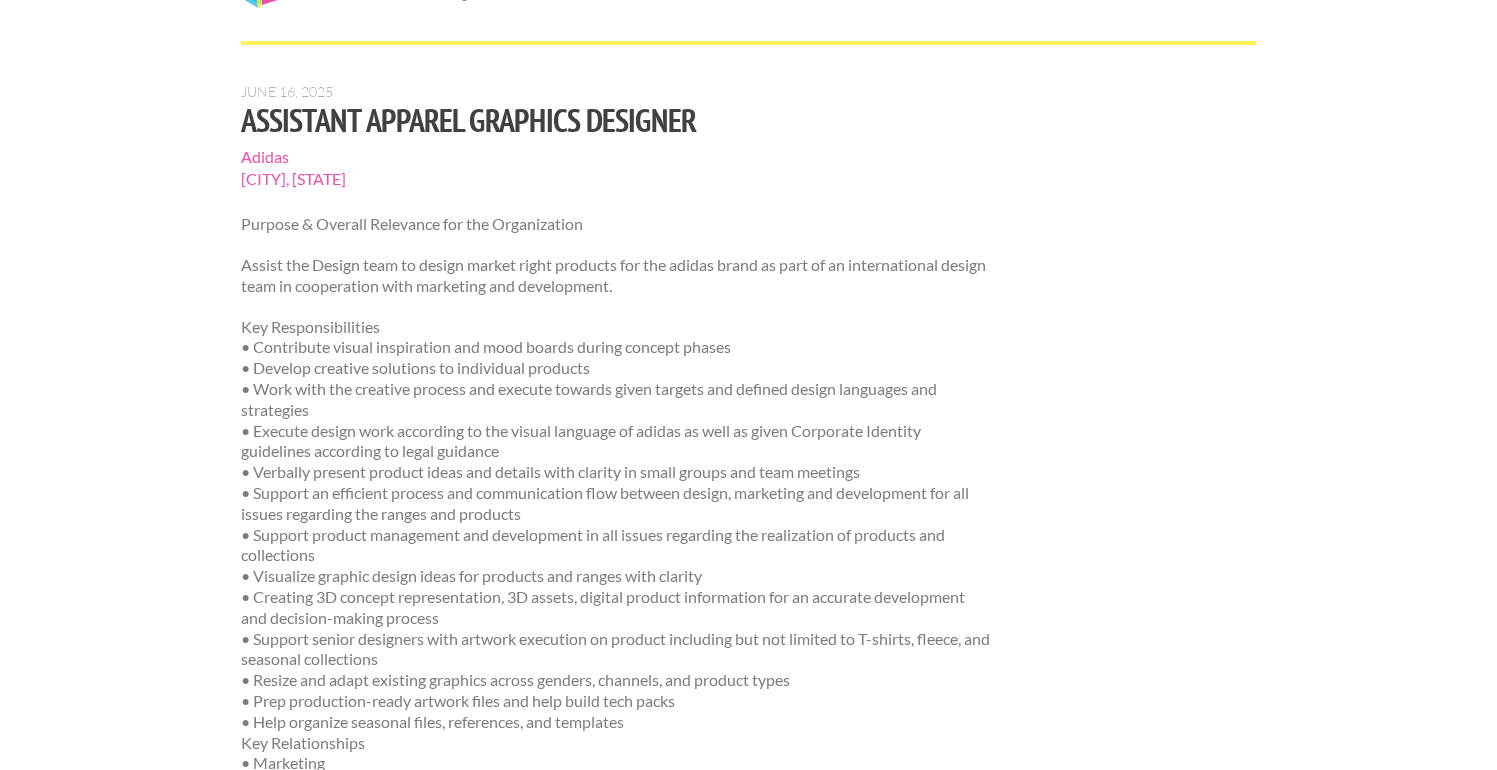 click on "Adidas" at bounding box center (617, 157) 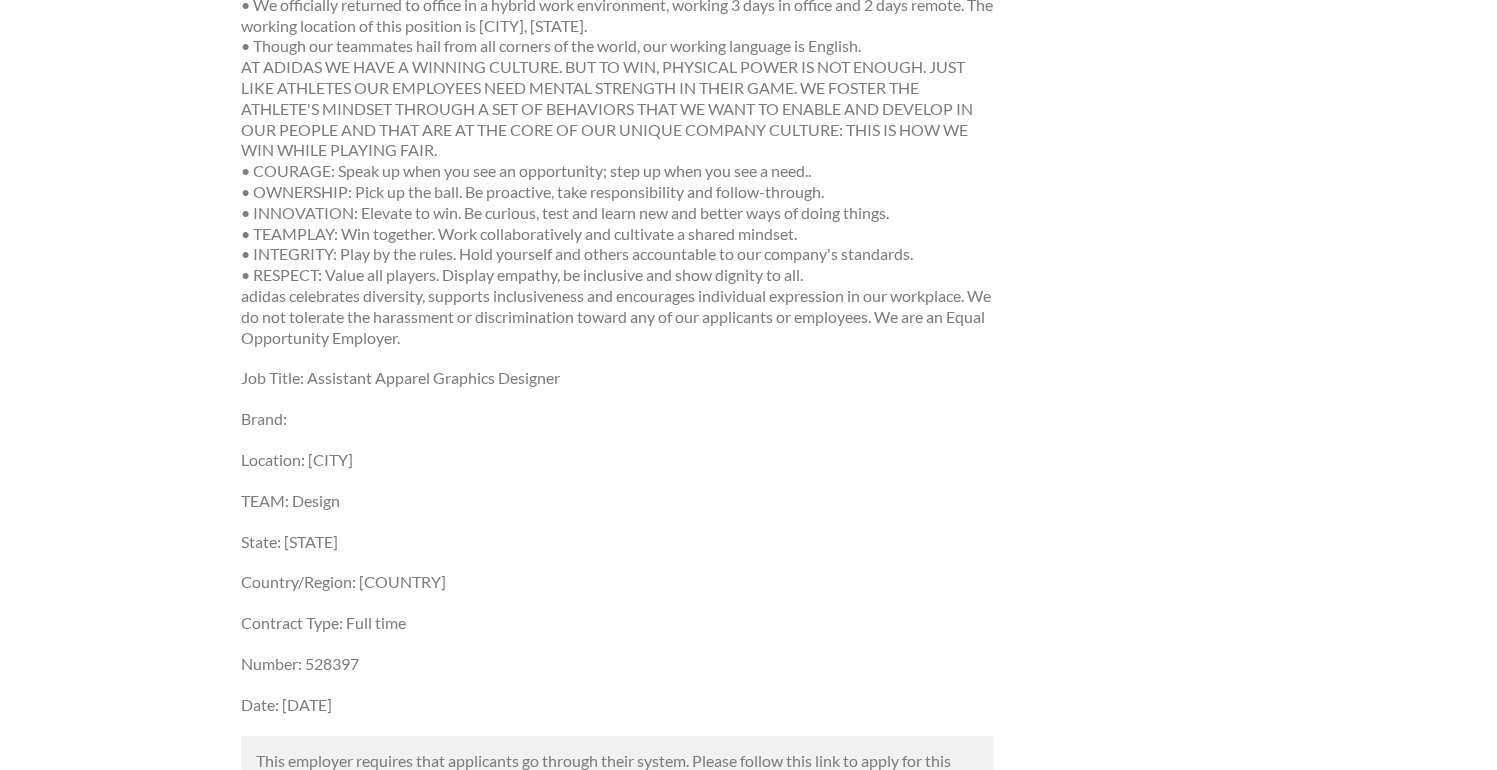 scroll, scrollTop: 1713, scrollLeft: 0, axis: vertical 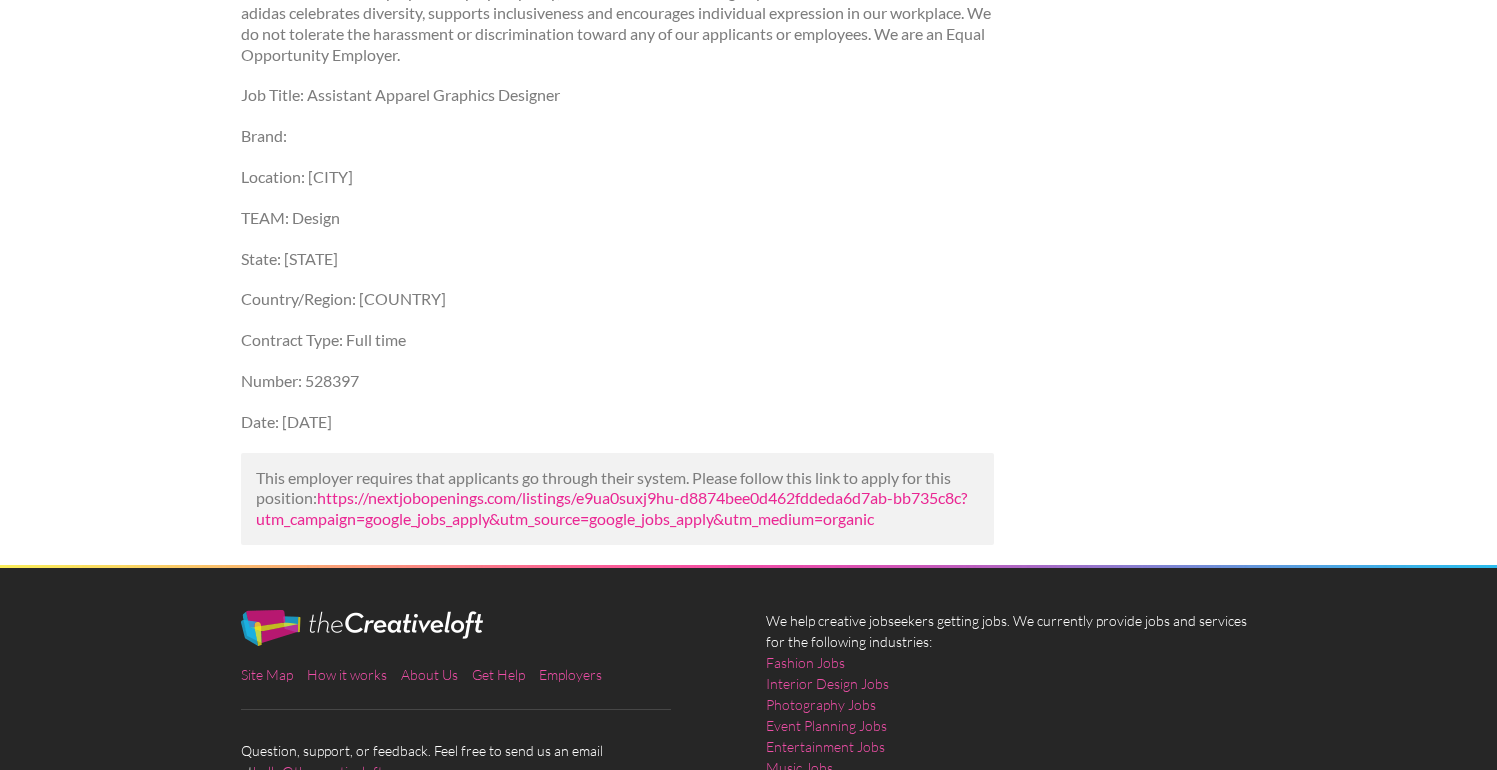 click on "https://nextjobopenings.com/listings/e9ua0suxj9hu-d8874bee0d462fddeda6d7ab-bb735c8c?utm_campaign=google_jobs_apply&utm_source=google_jobs_apply&utm_medium=organic" at bounding box center (611, 508) 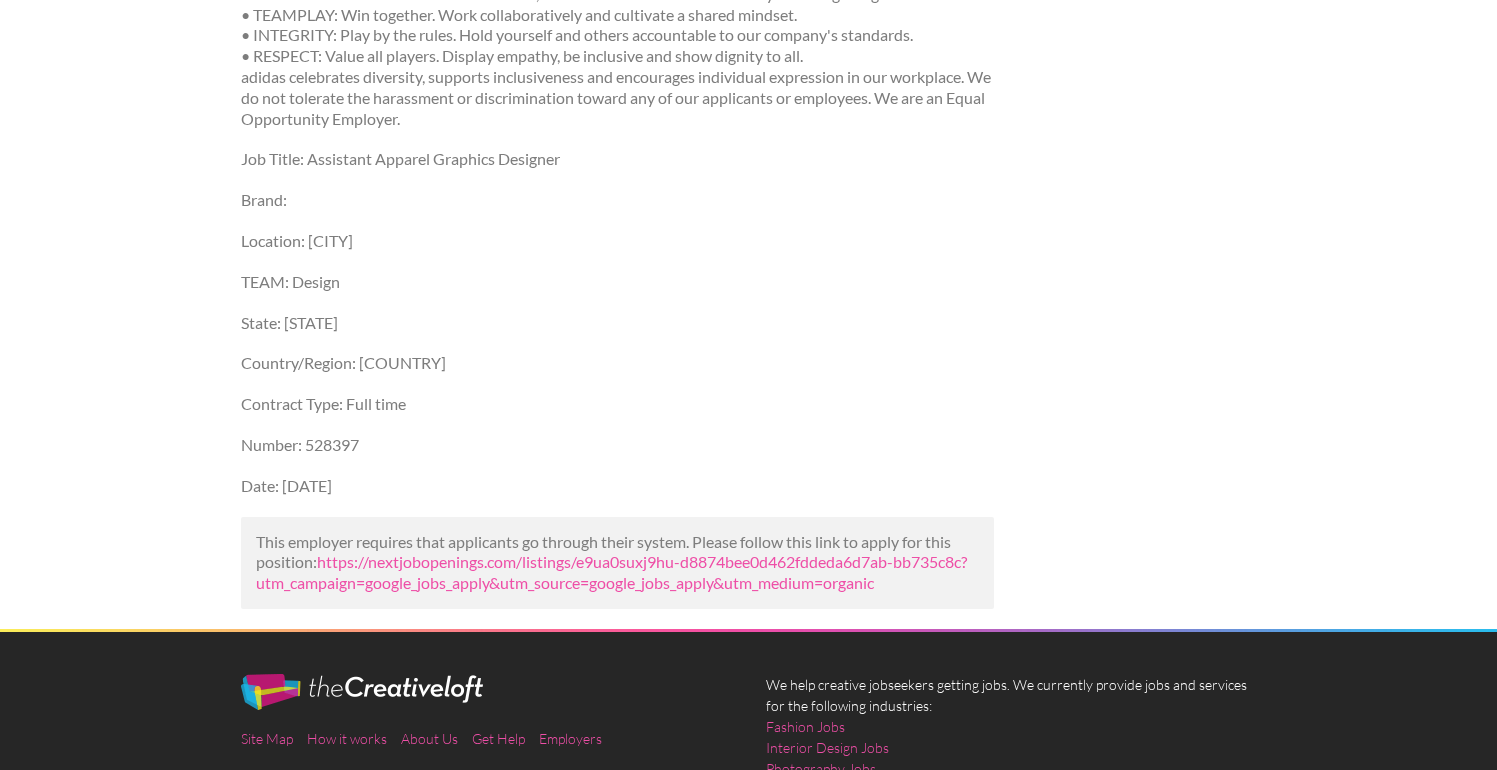 scroll, scrollTop: 1665, scrollLeft: 0, axis: vertical 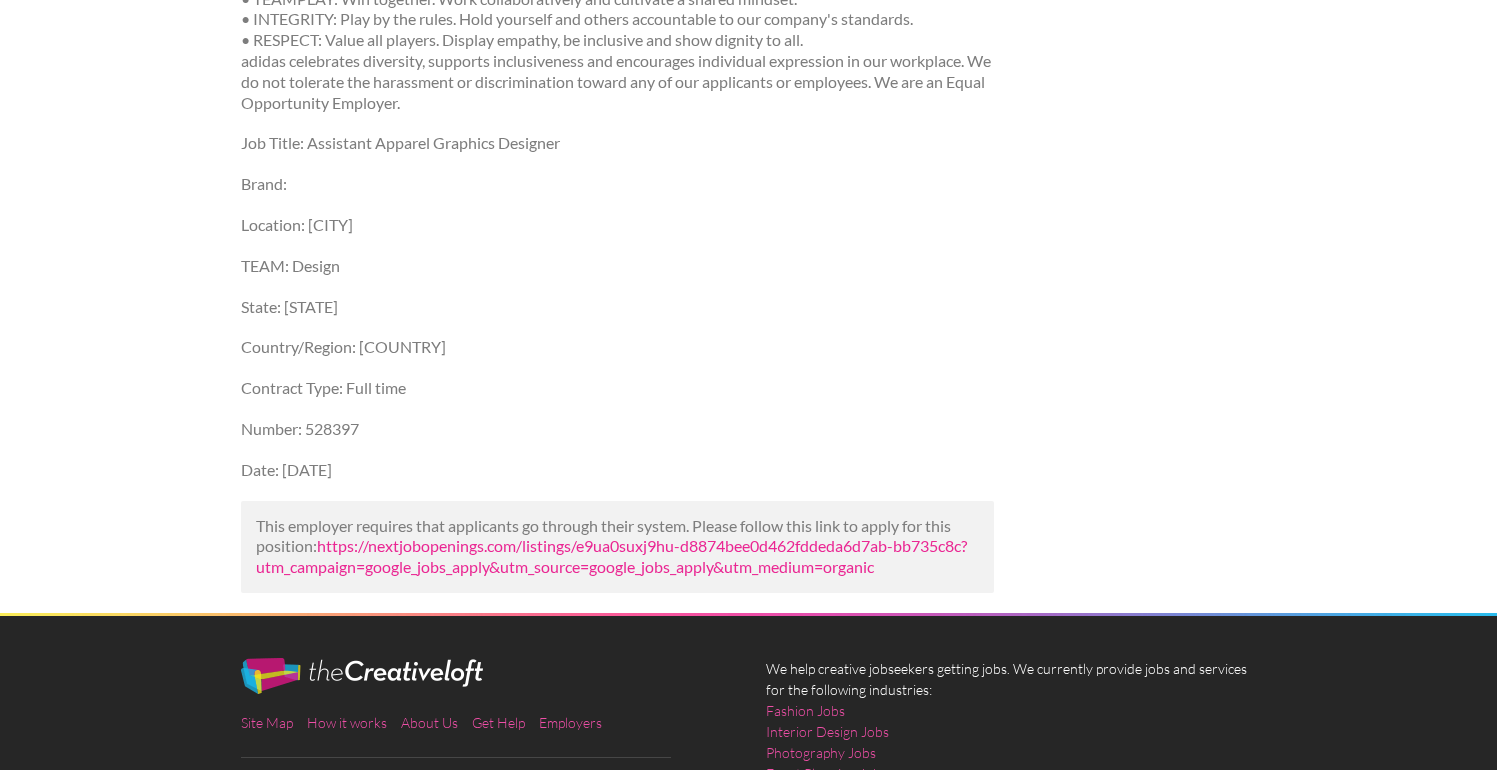 click on "https://nextjobopenings.com/listings/e9ua0suxj9hu-d8874bee0d462fddeda6d7ab-bb735c8c?utm_campaign=google_jobs_apply&utm_source=google_jobs_apply&utm_medium=organic" at bounding box center [611, 556] 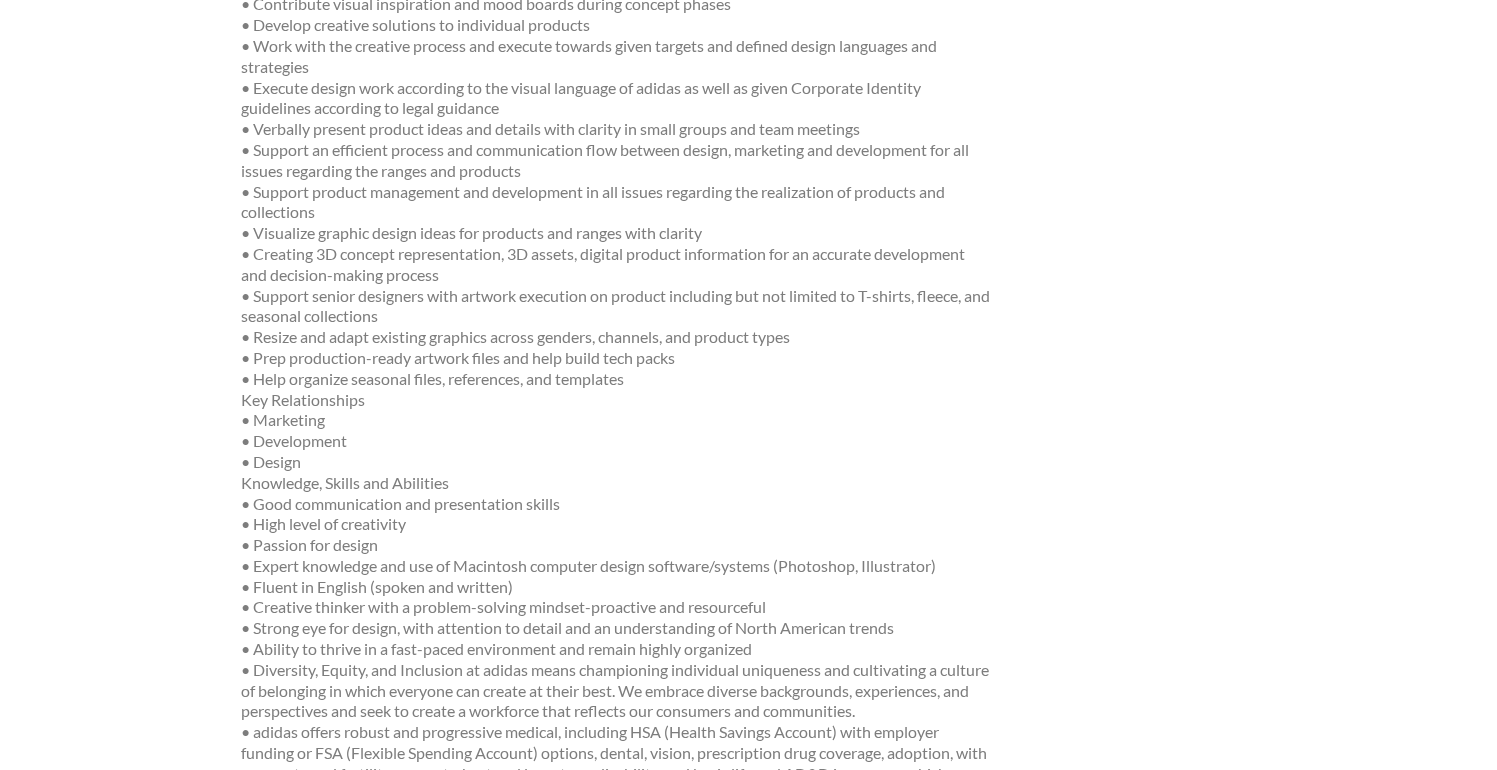 scroll, scrollTop: 104, scrollLeft: 0, axis: vertical 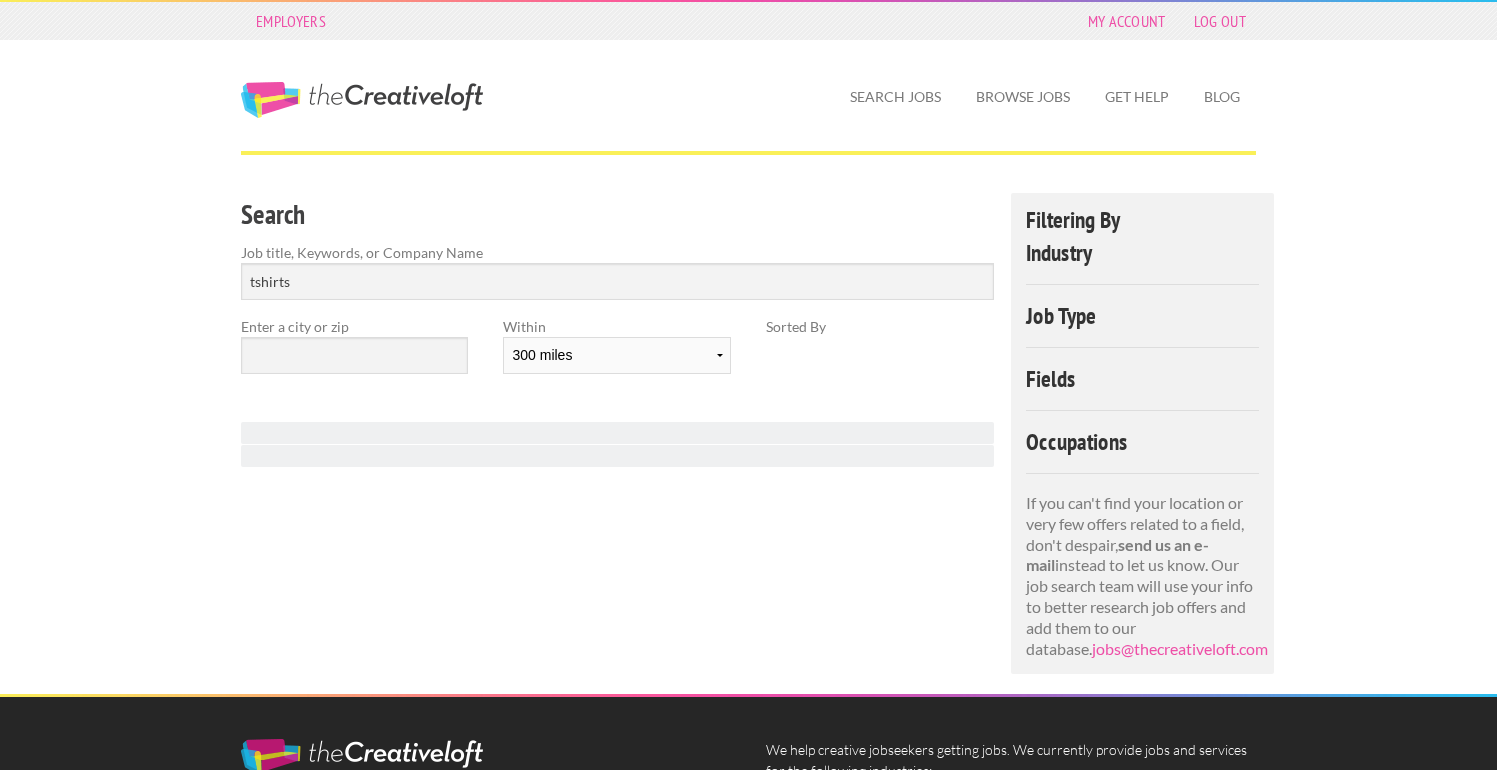 select on "300" 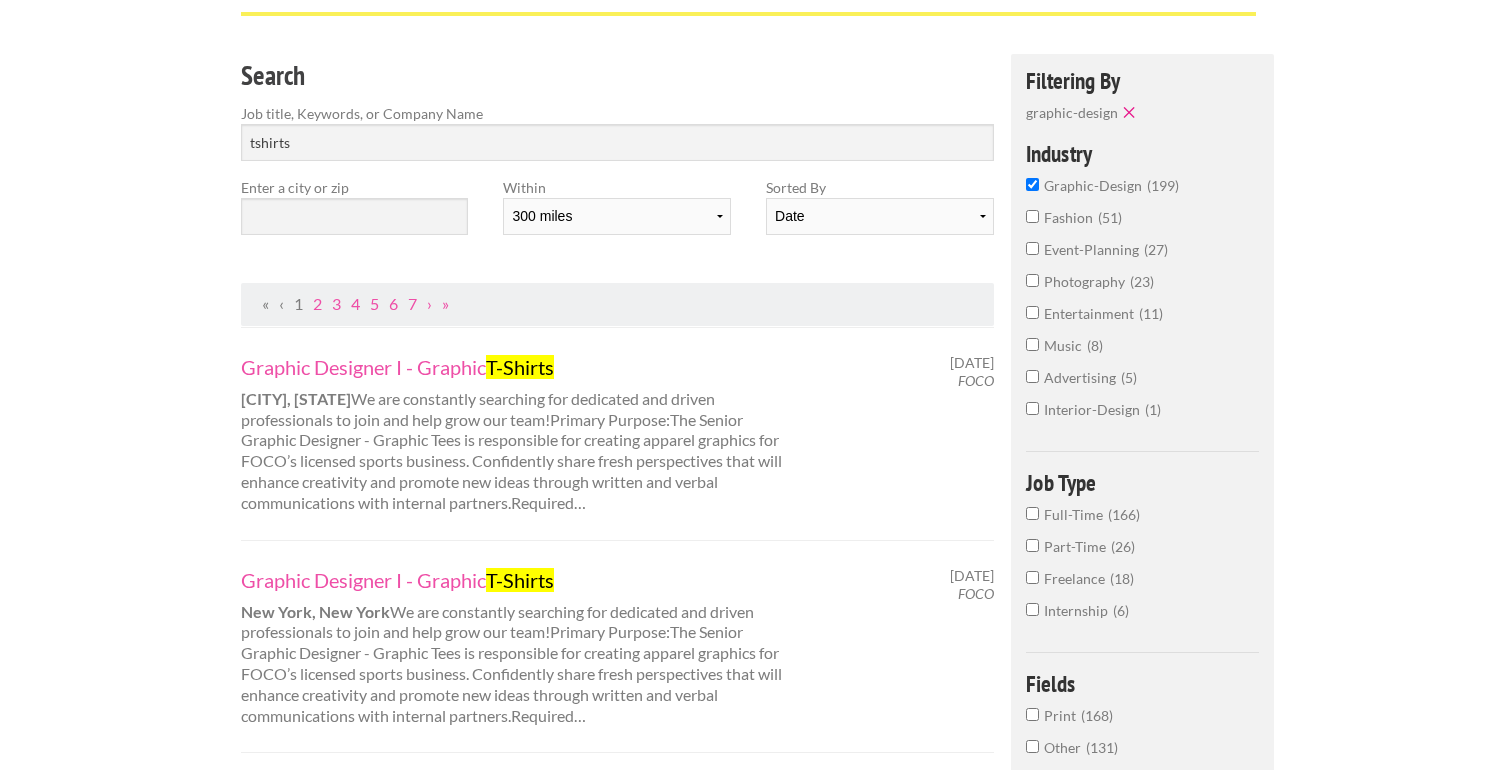 scroll, scrollTop: 0, scrollLeft: 0, axis: both 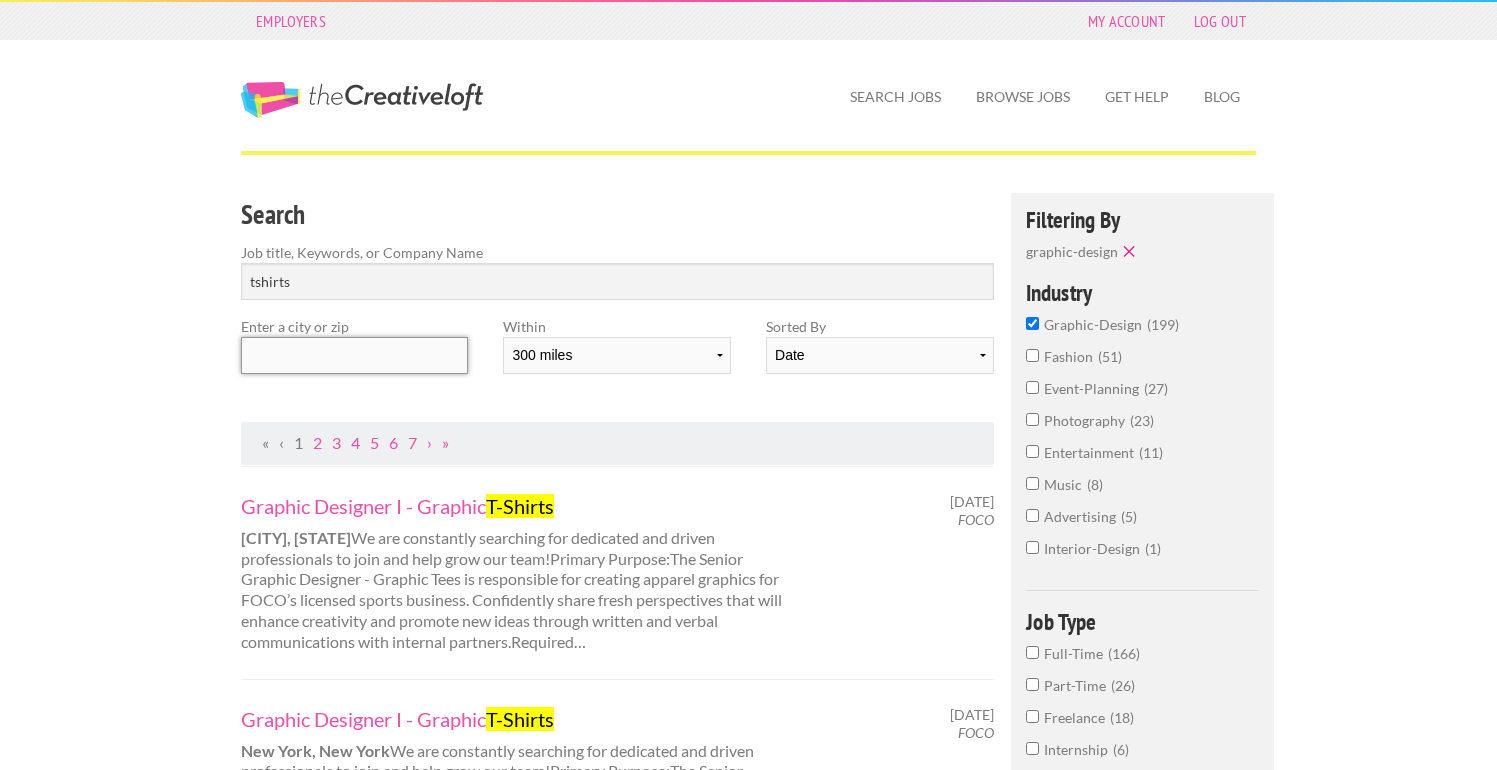 click at bounding box center [354, 355] 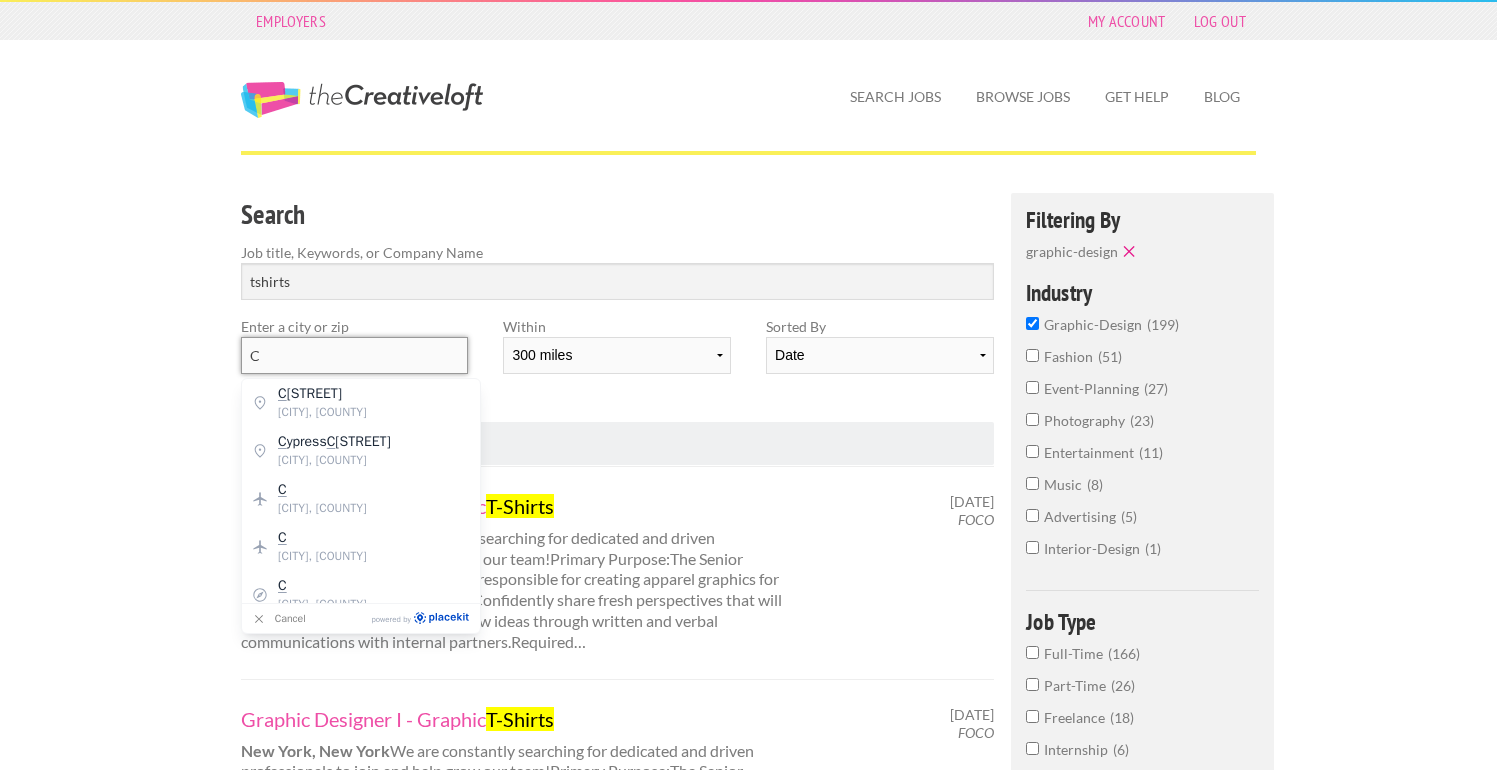 type 